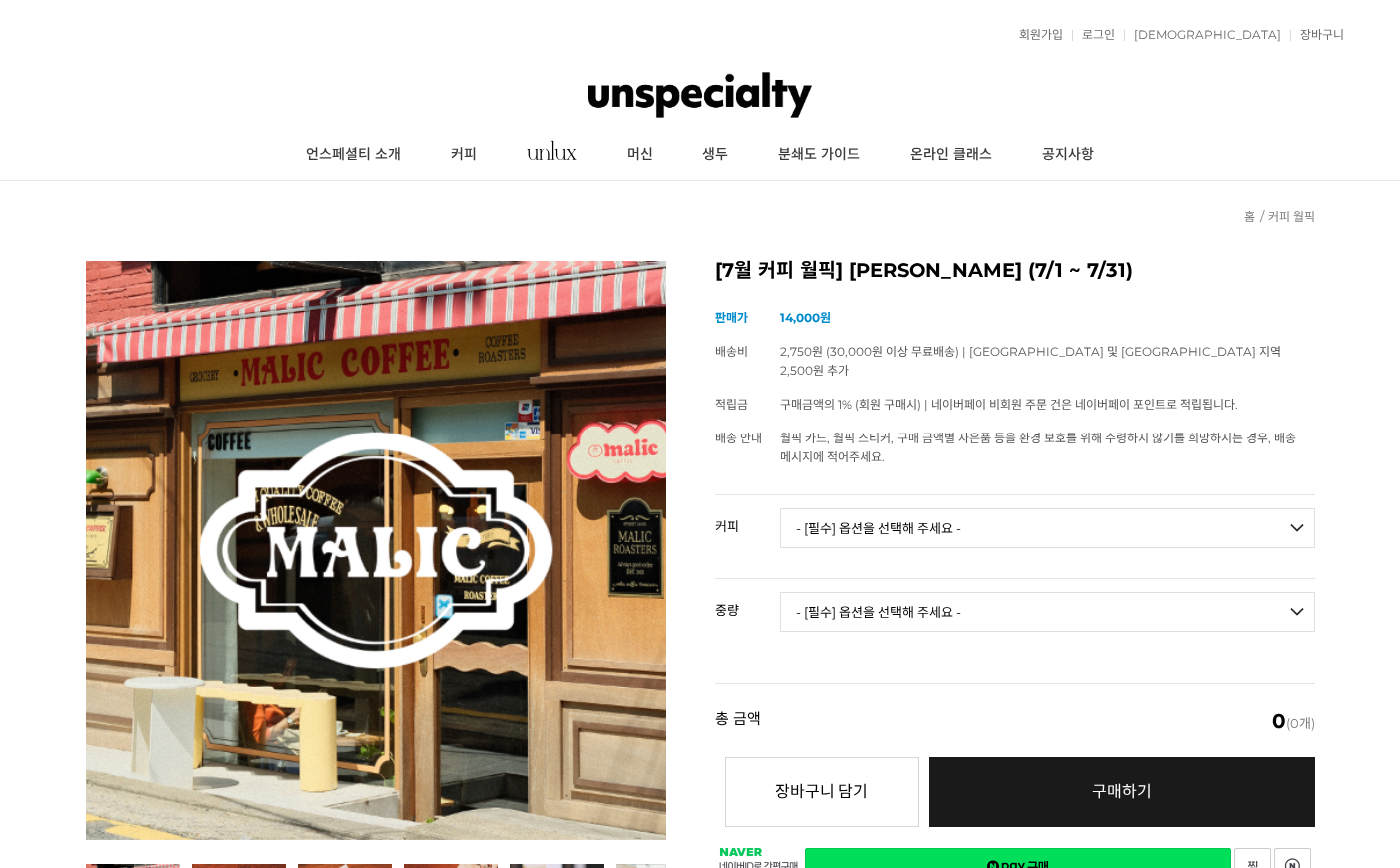 scroll, scrollTop: 0, scrollLeft: 0, axis: both 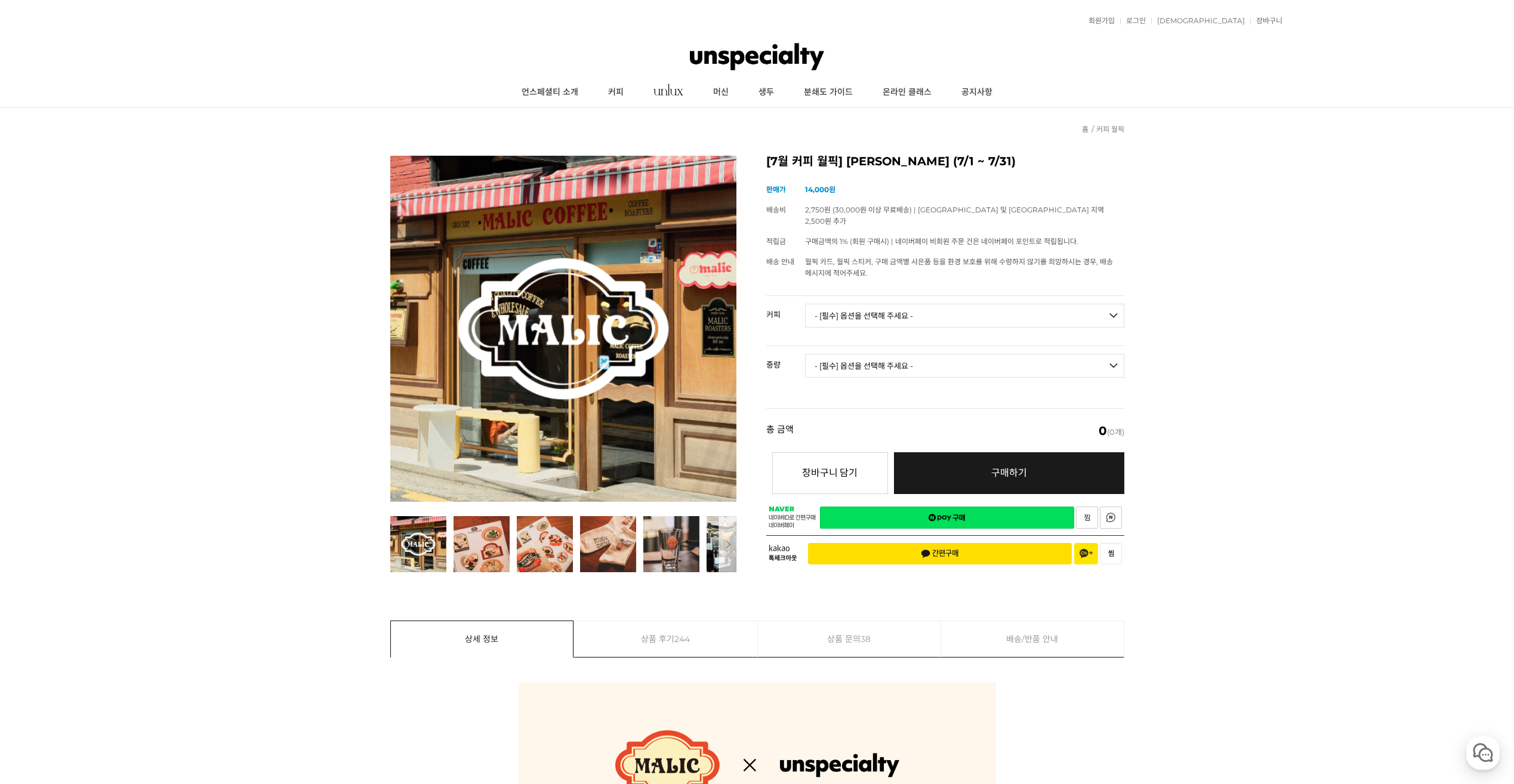 click on "이전 다음
이전 리스트" at bounding box center [757, 364] 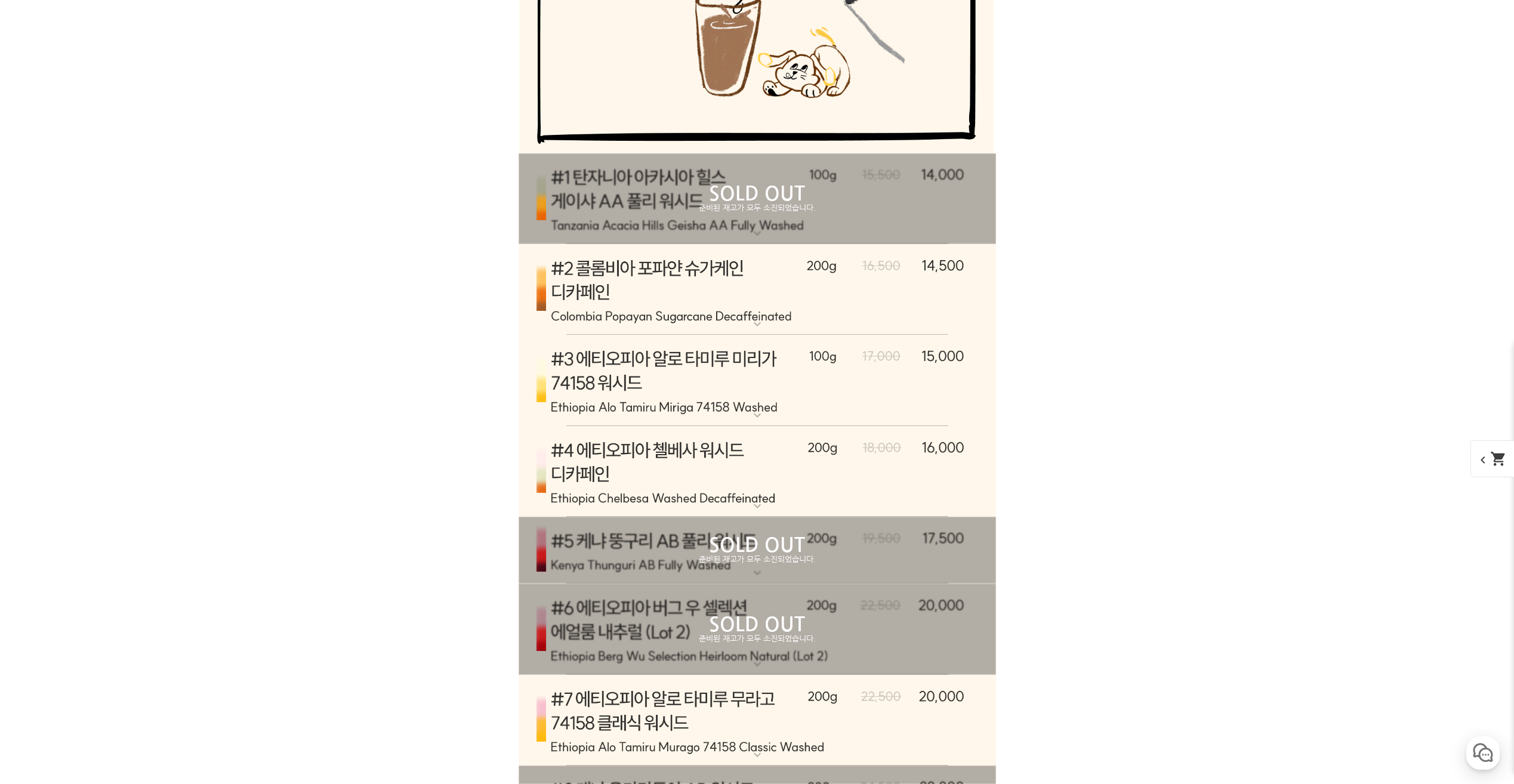 scroll, scrollTop: 5430, scrollLeft: 0, axis: vertical 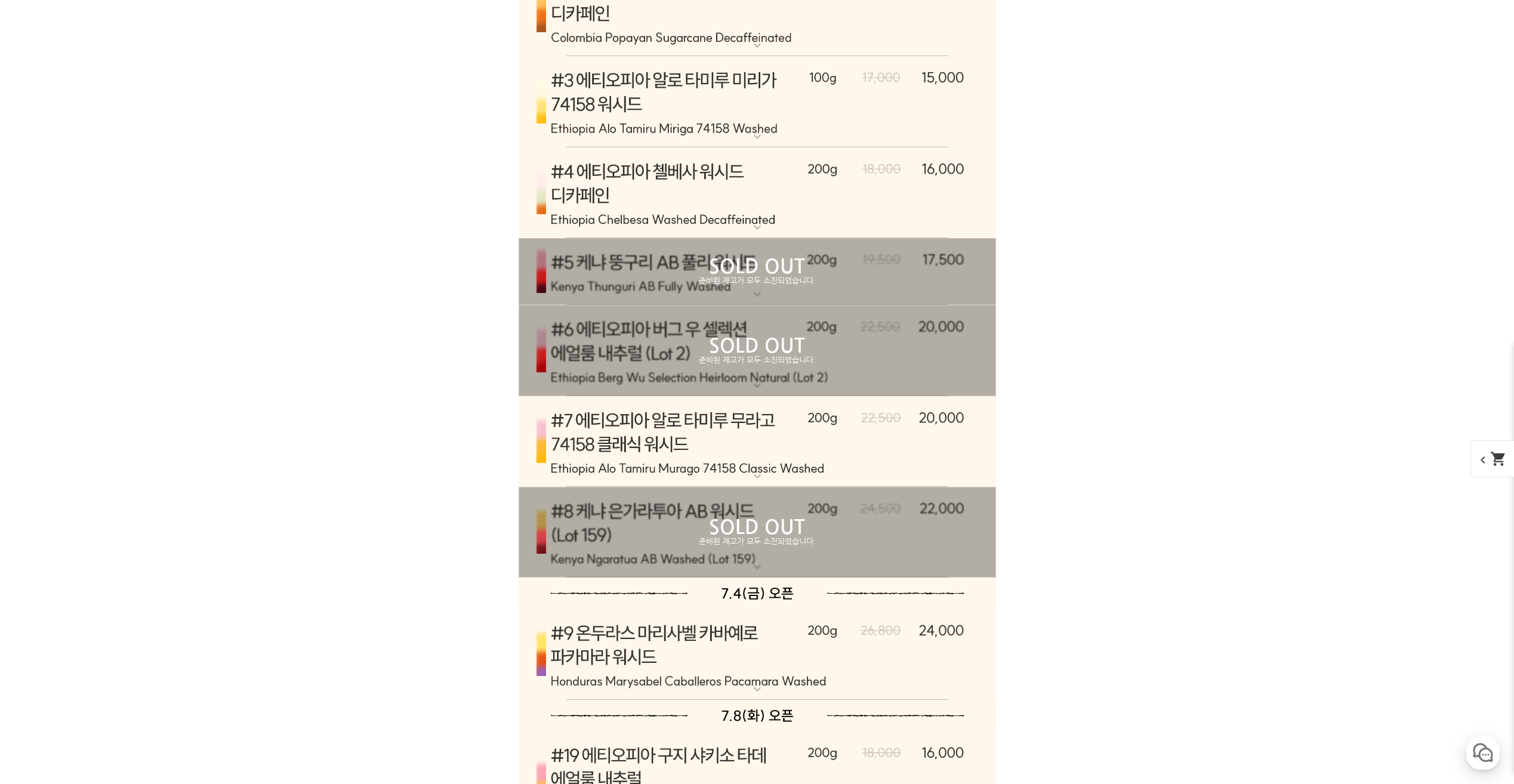 click at bounding box center (757, 442) 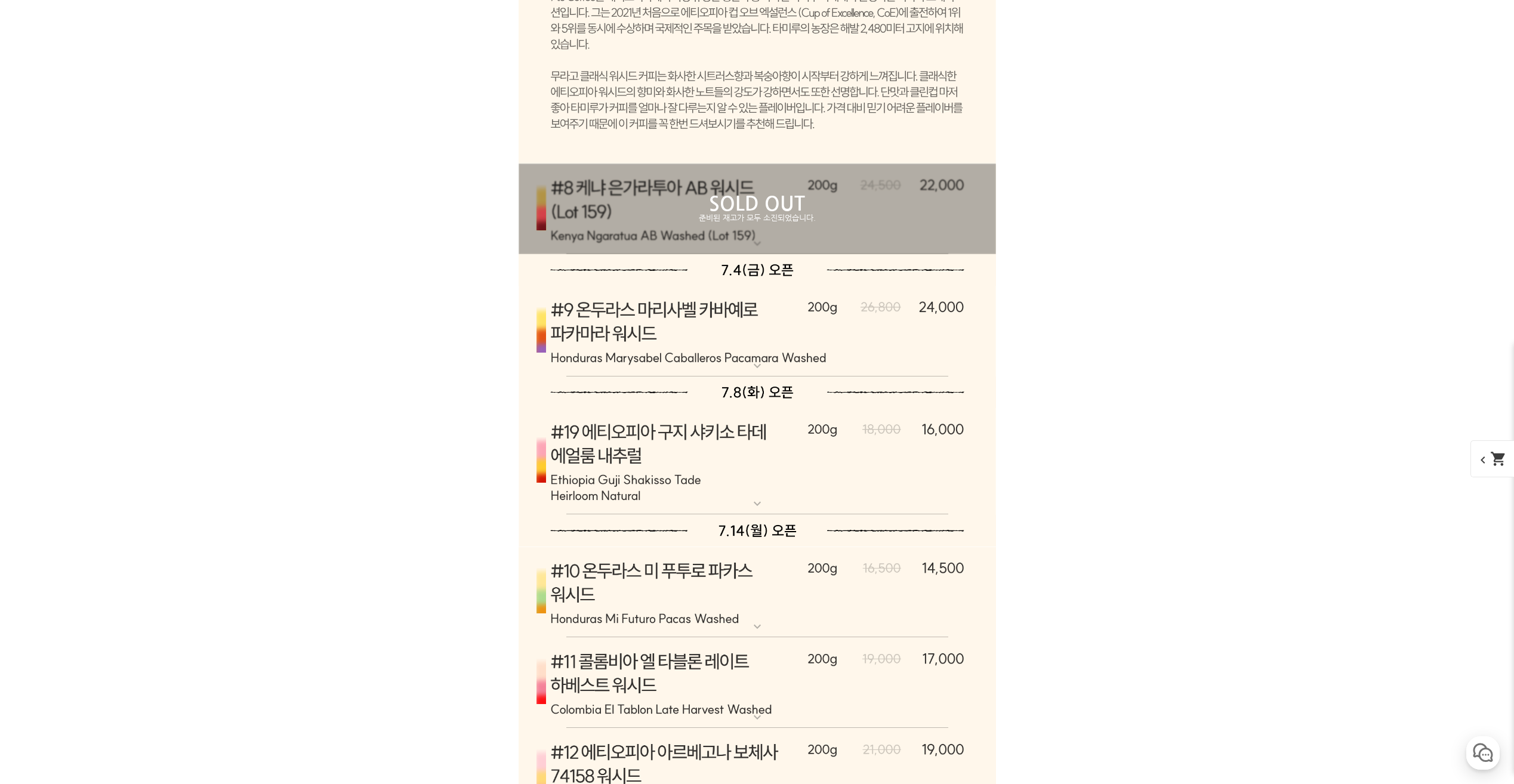 scroll, scrollTop: 6543, scrollLeft: 0, axis: vertical 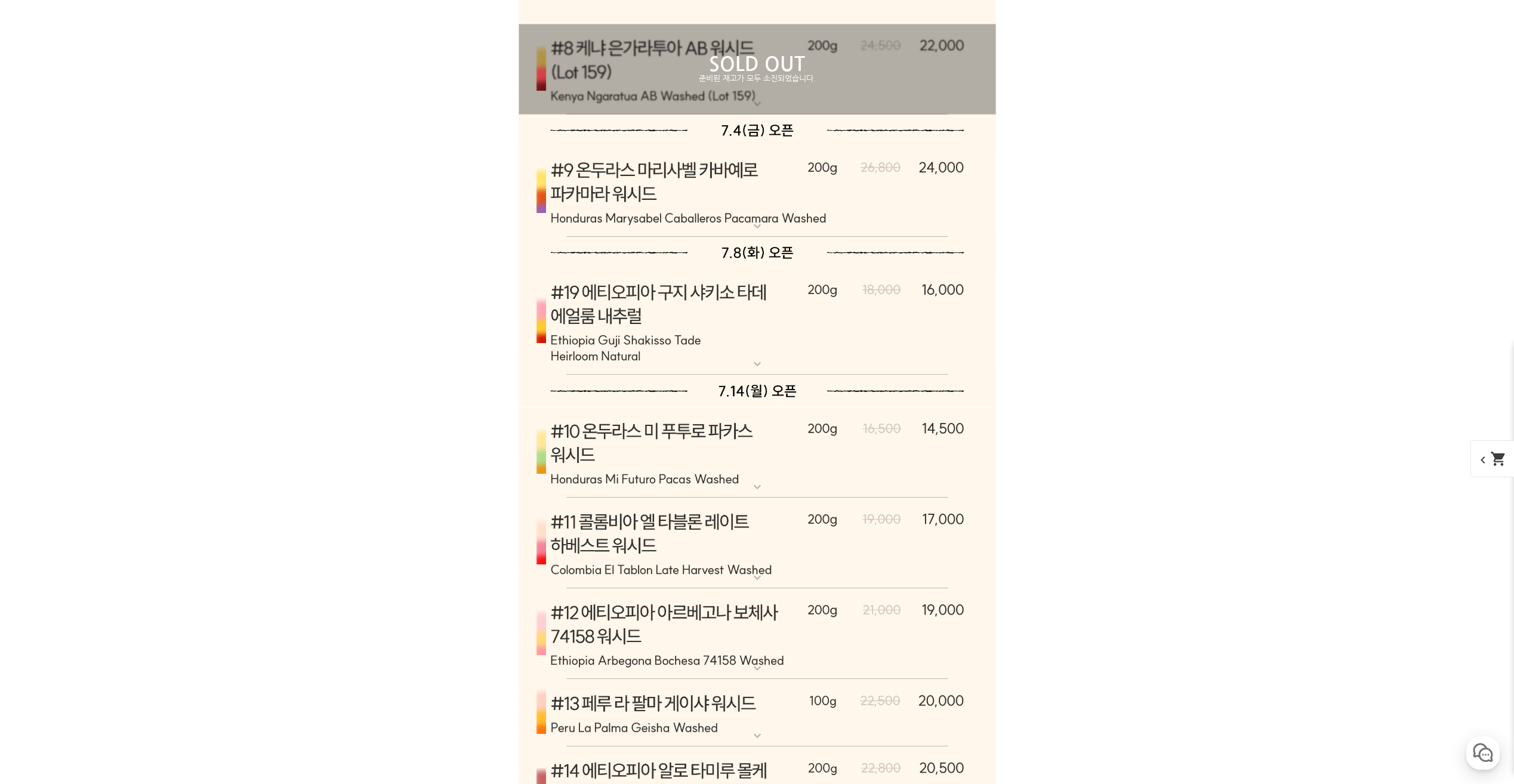 click at bounding box center (757, 192) 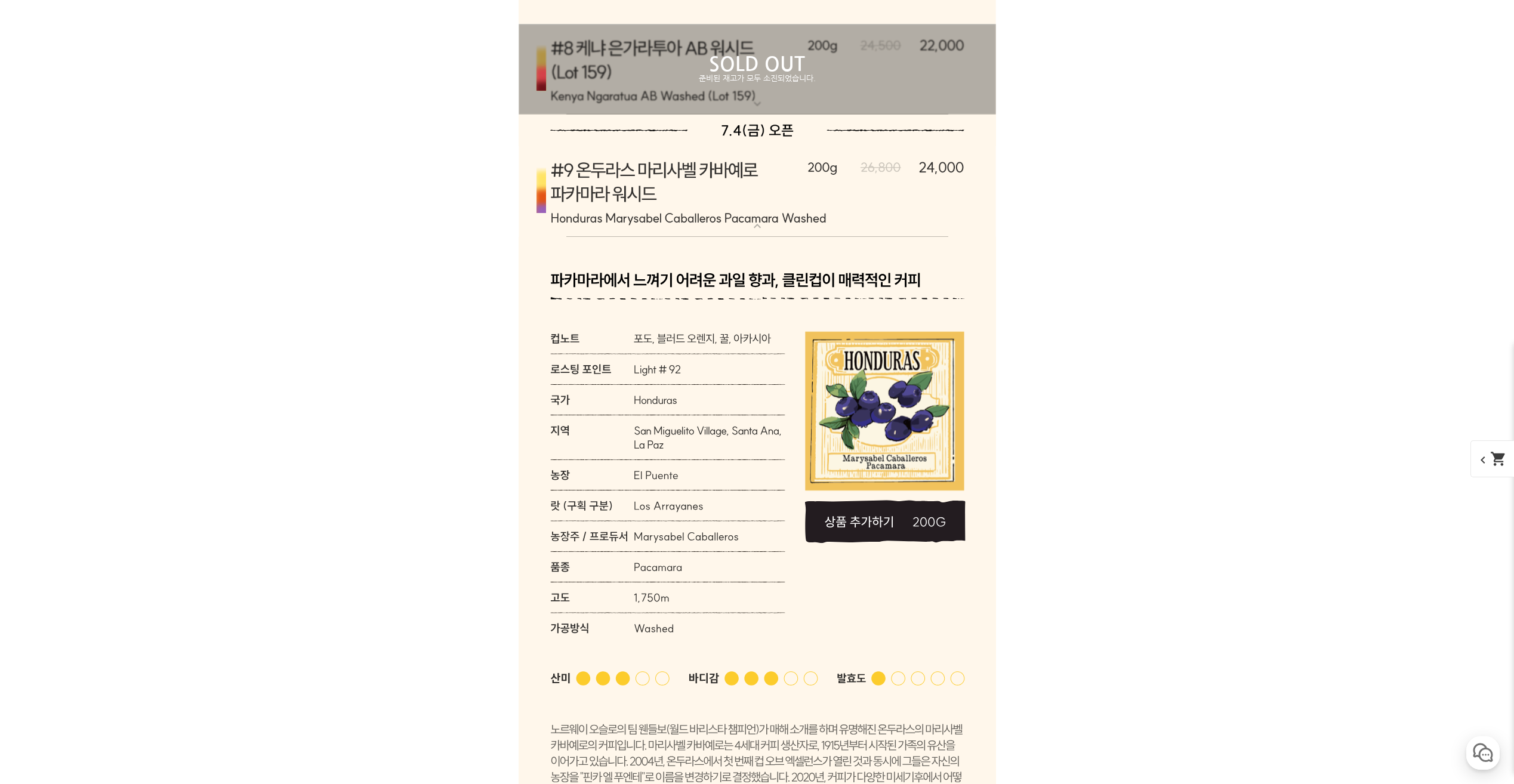 click at bounding box center [757, 192] 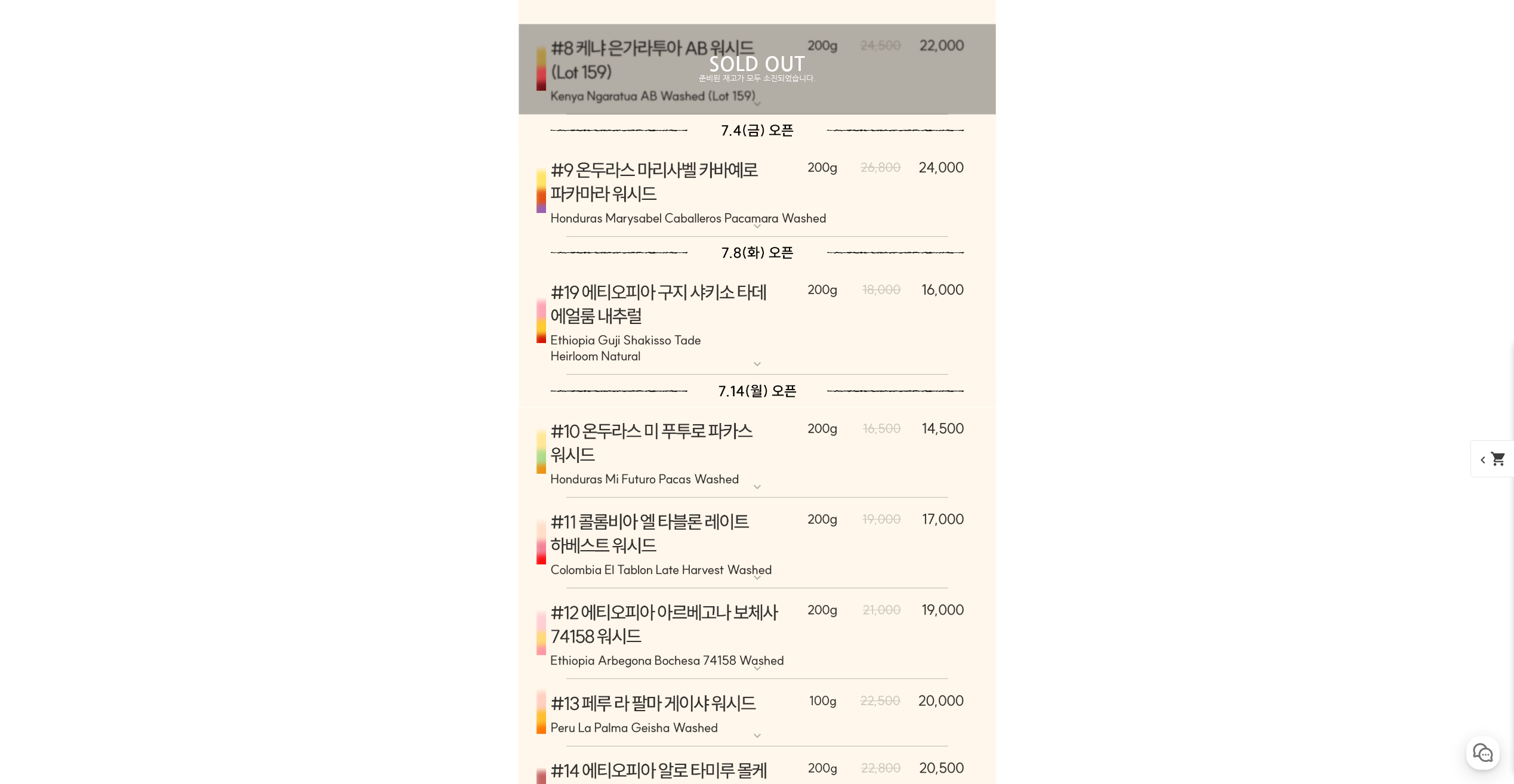 click at bounding box center (757, 322) 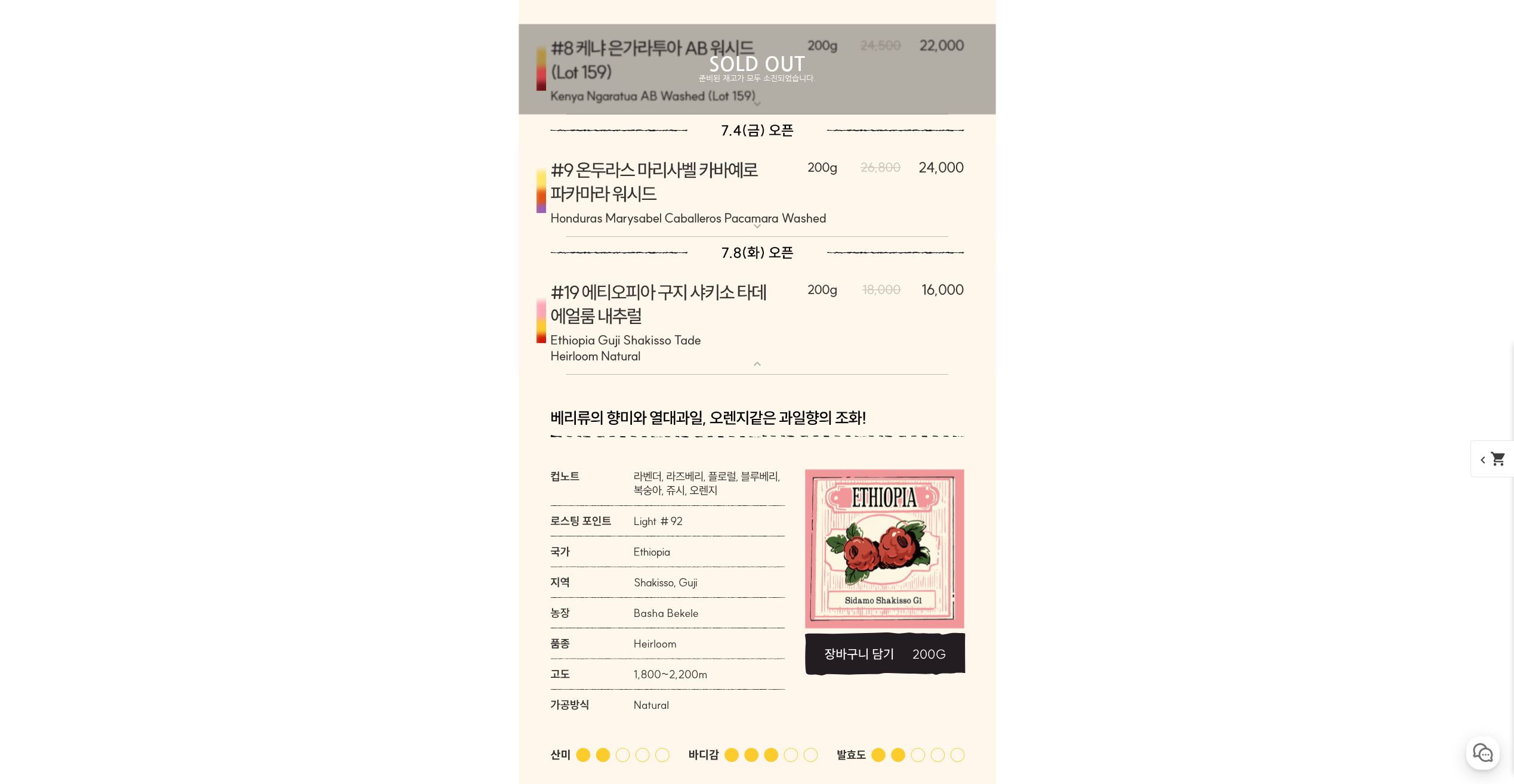 click at bounding box center [757, 322] 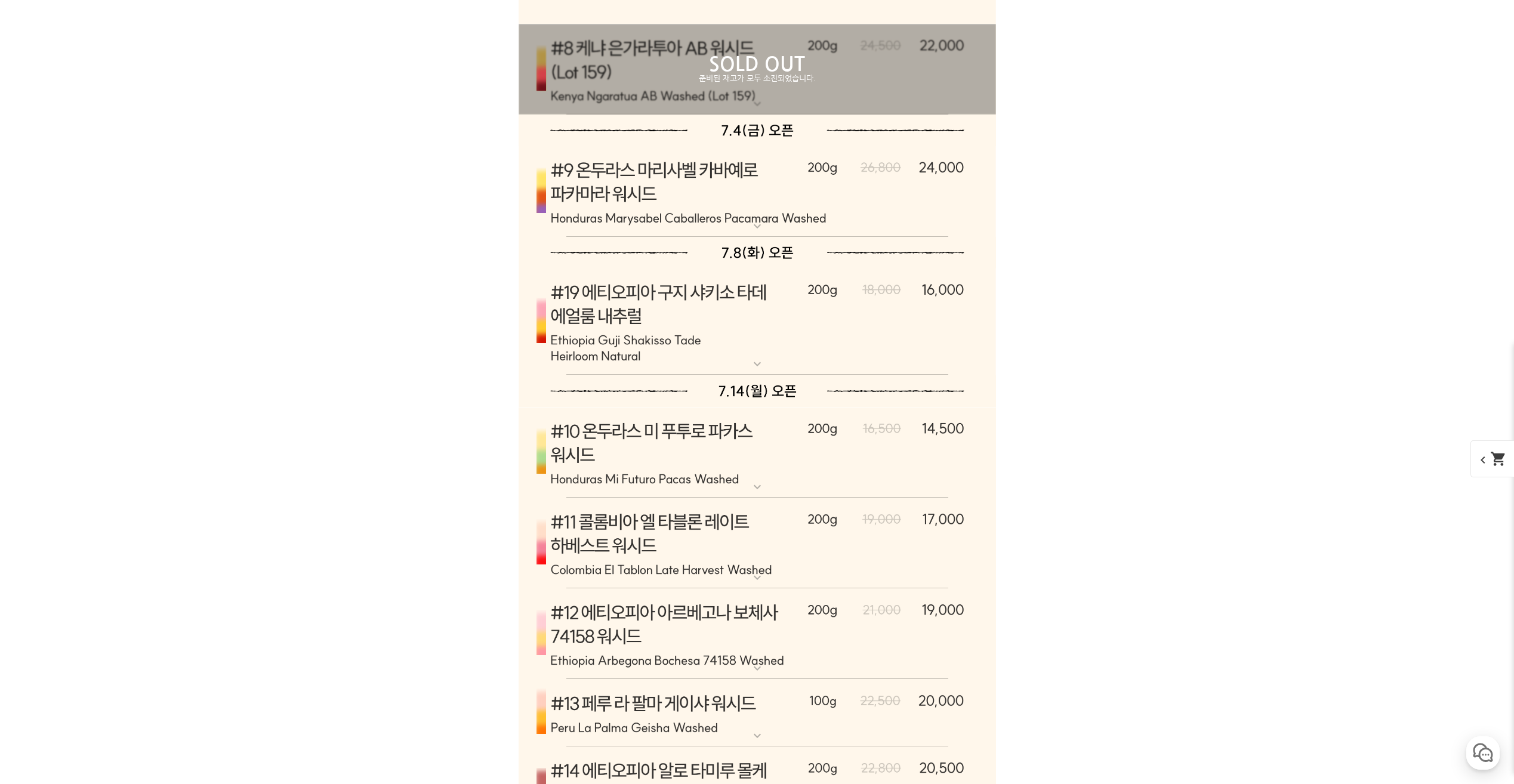 scroll, scrollTop: 6682, scrollLeft: 0, axis: vertical 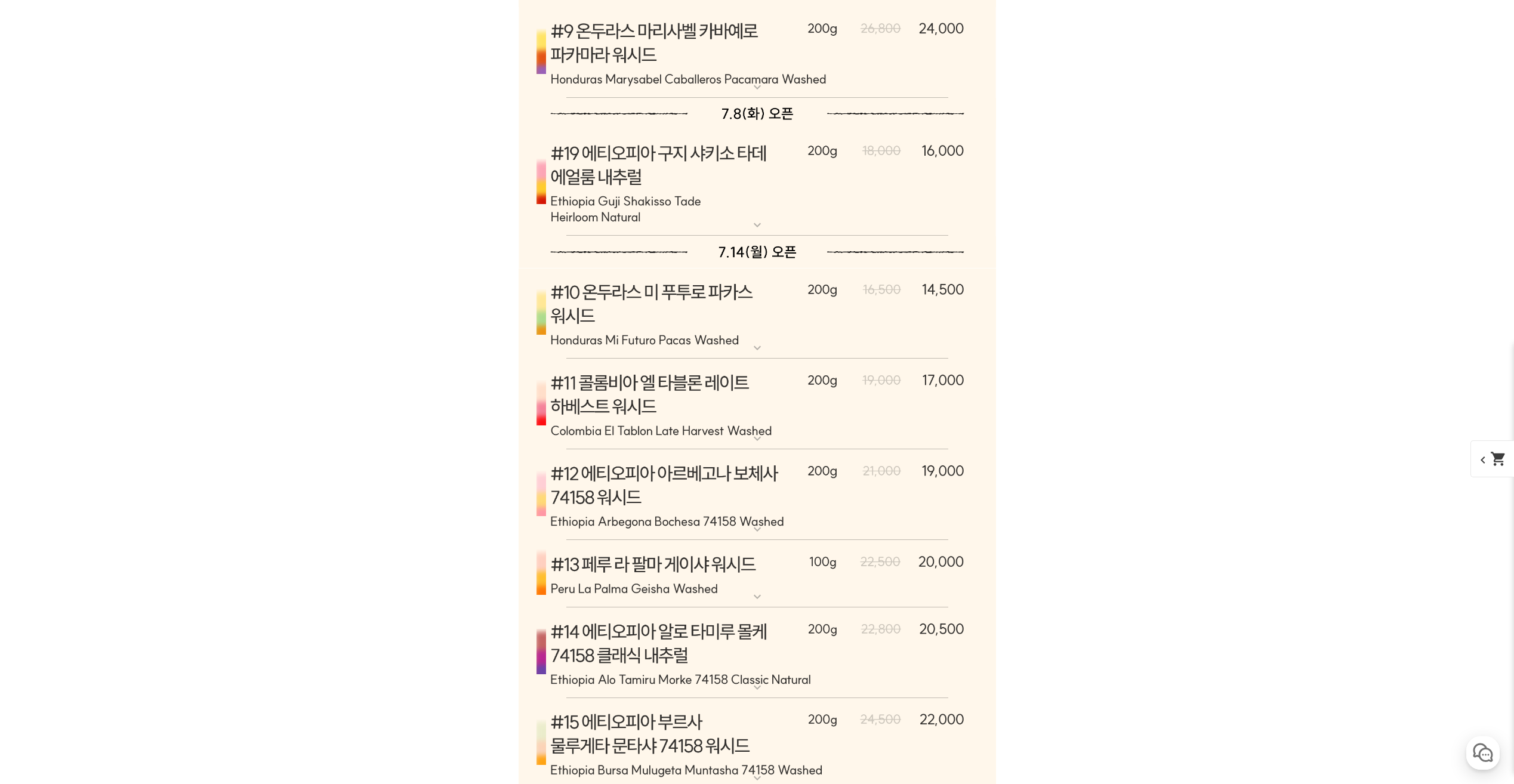 click at bounding box center (757, 313) 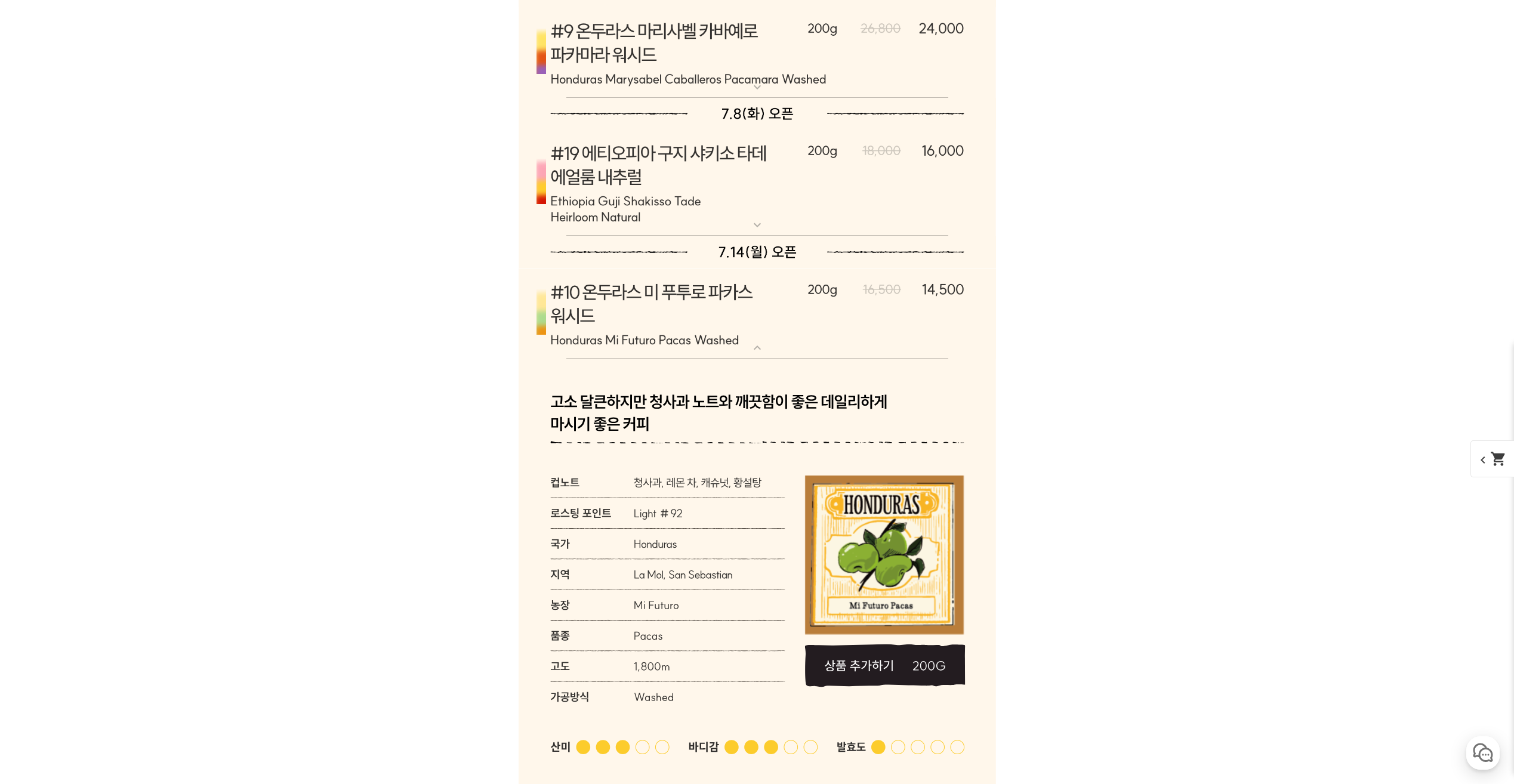 click at bounding box center (757, 313) 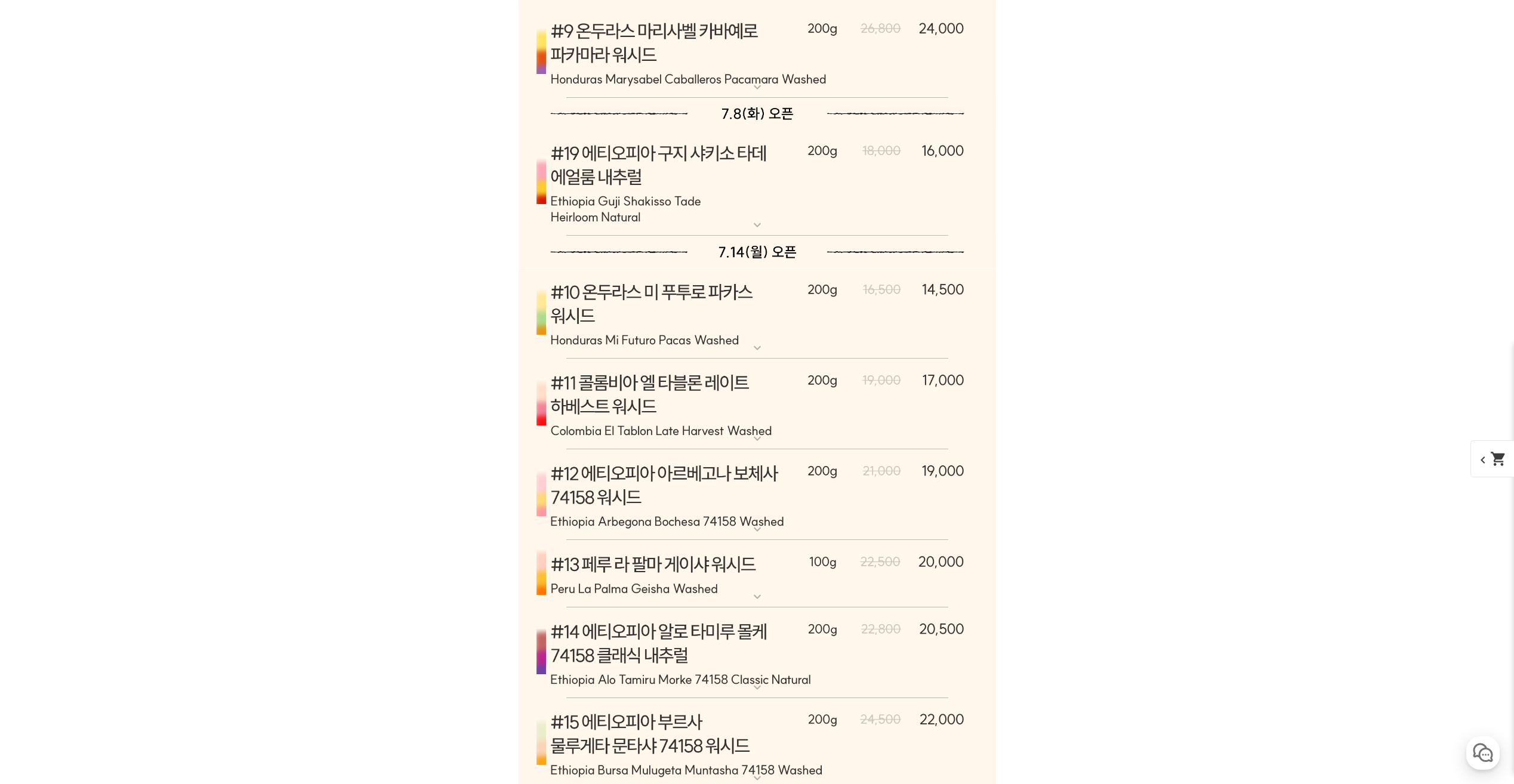 click at bounding box center (757, 404) 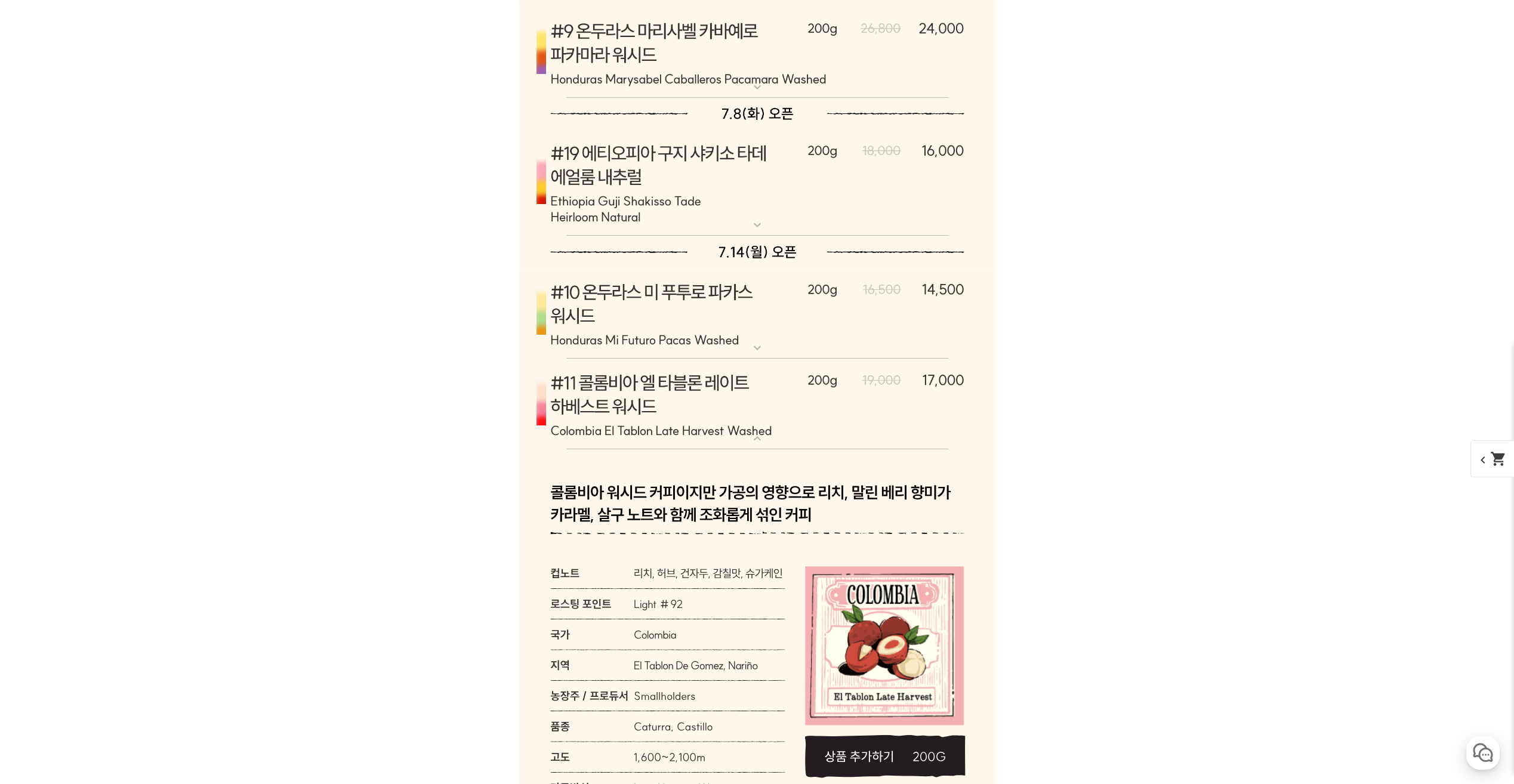 click at bounding box center [757, 404] 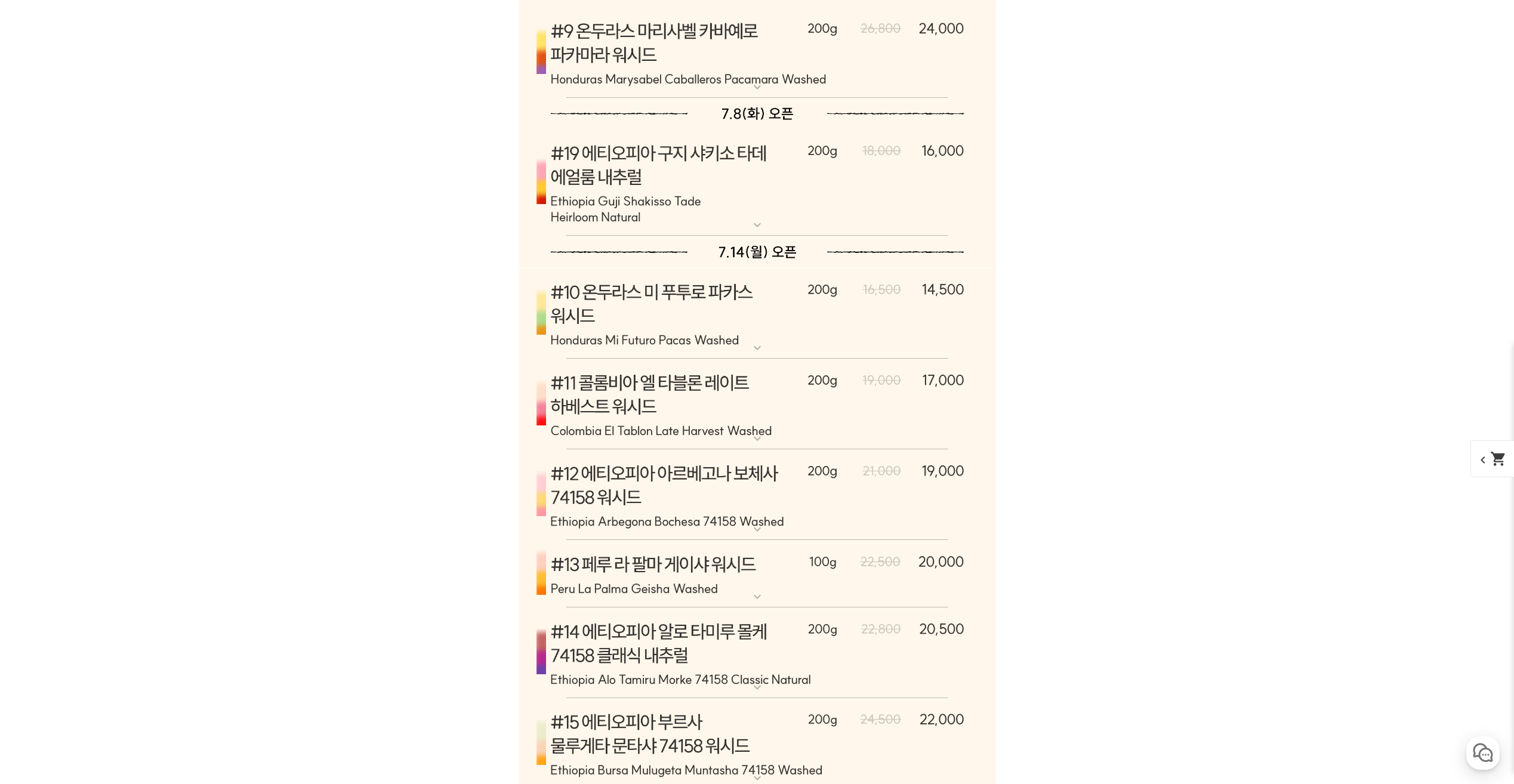 scroll, scrollTop: 6822, scrollLeft: 0, axis: vertical 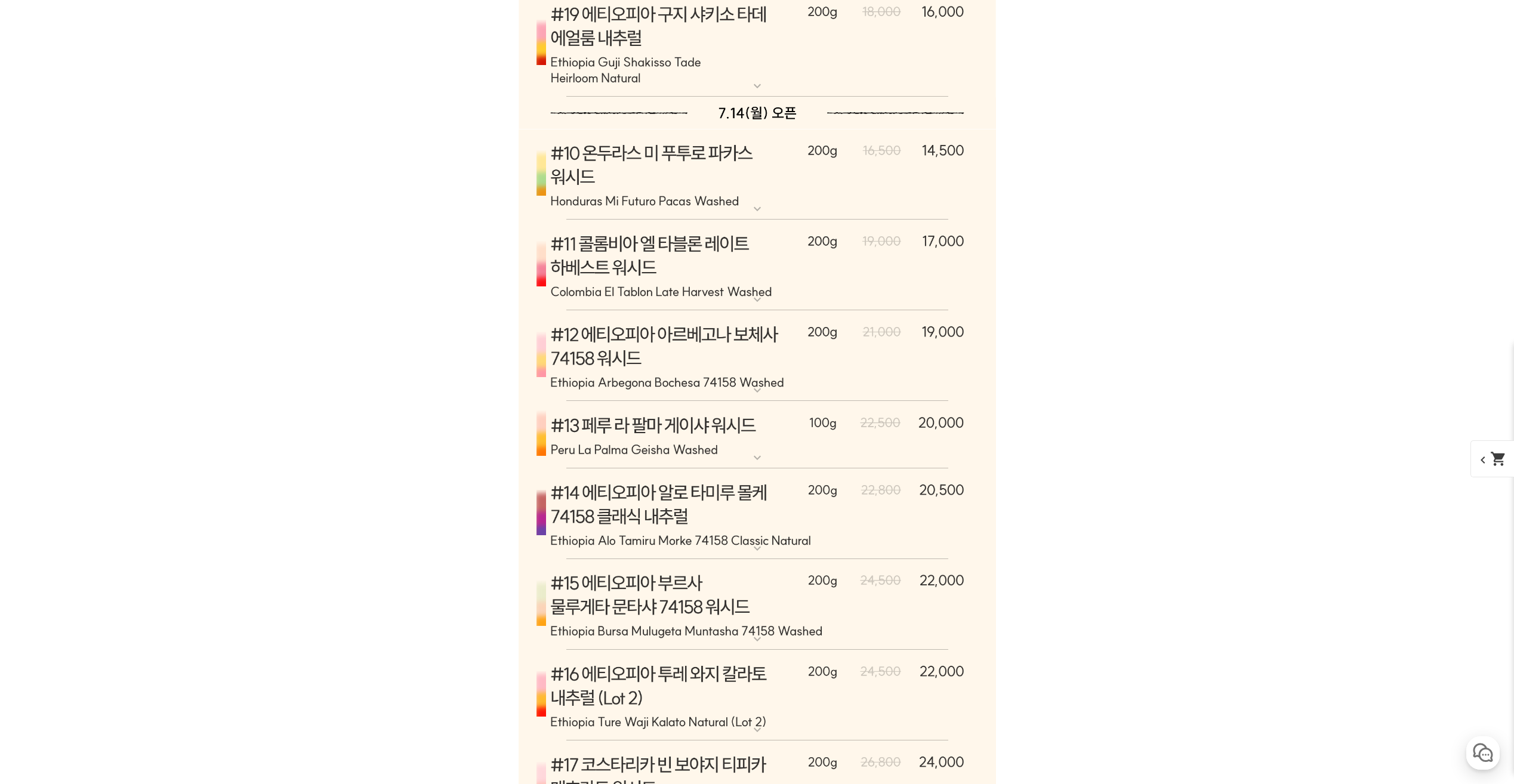 click at bounding box center [757, 356] 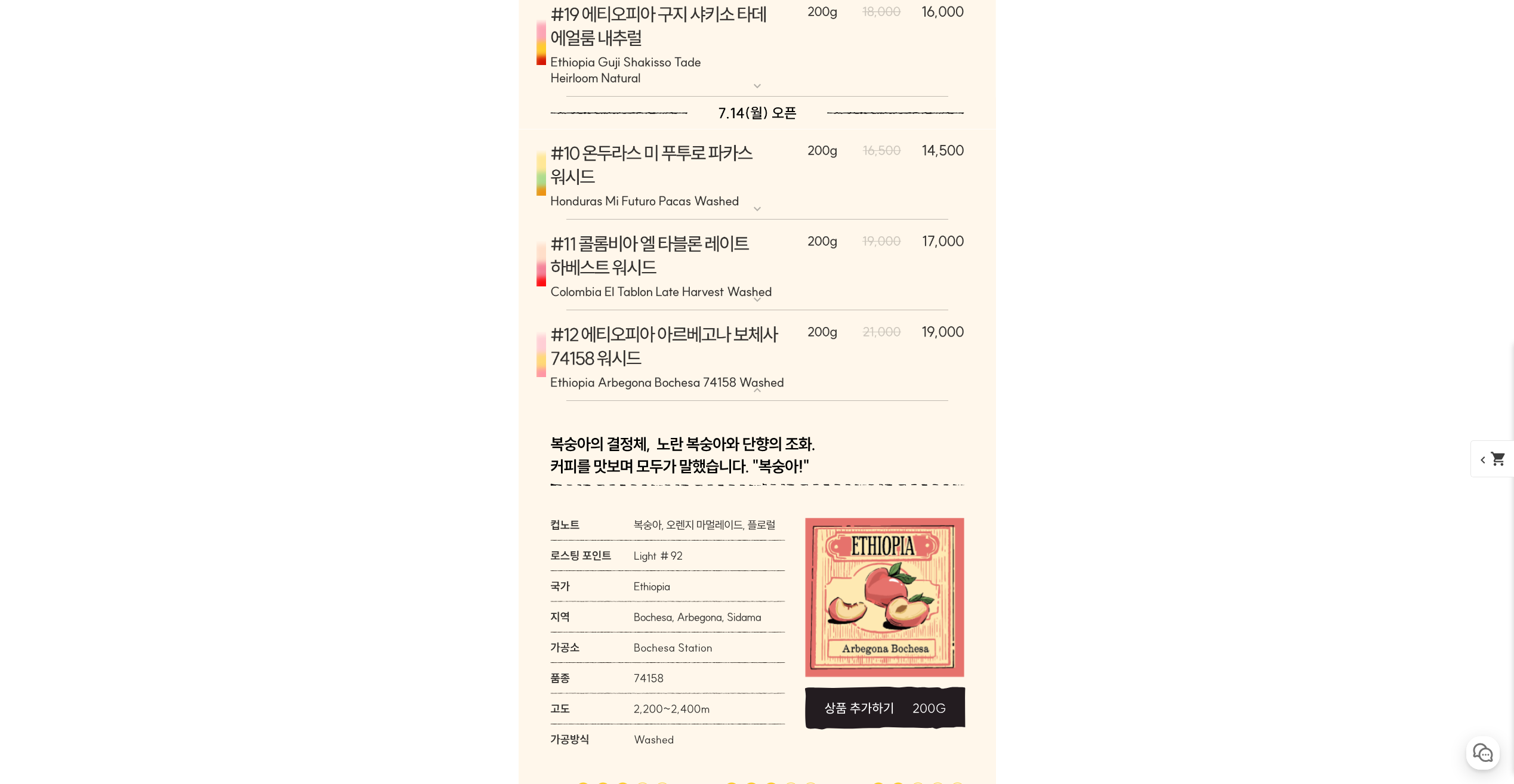 click at bounding box center [757, 356] 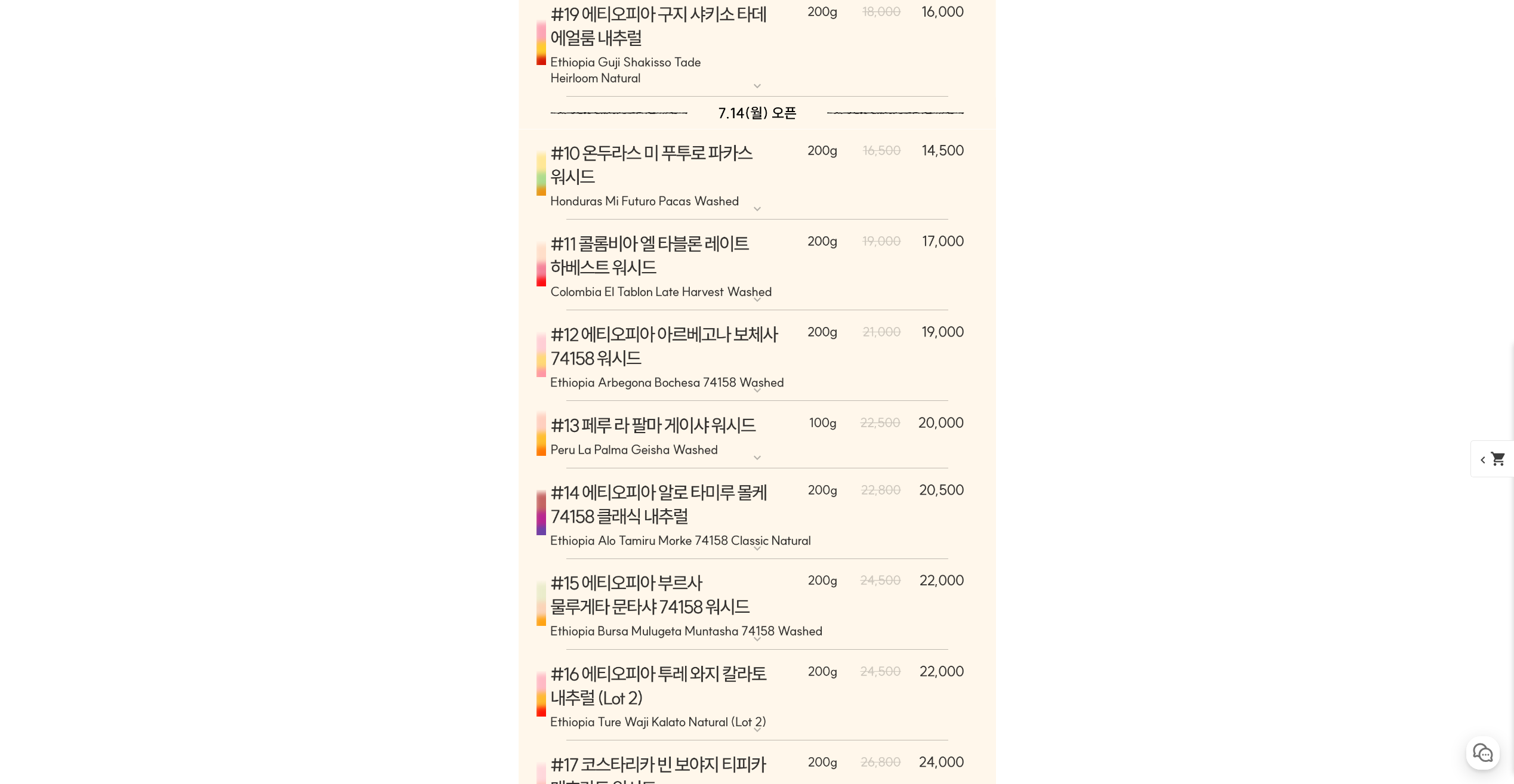 click at bounding box center [757, 435] 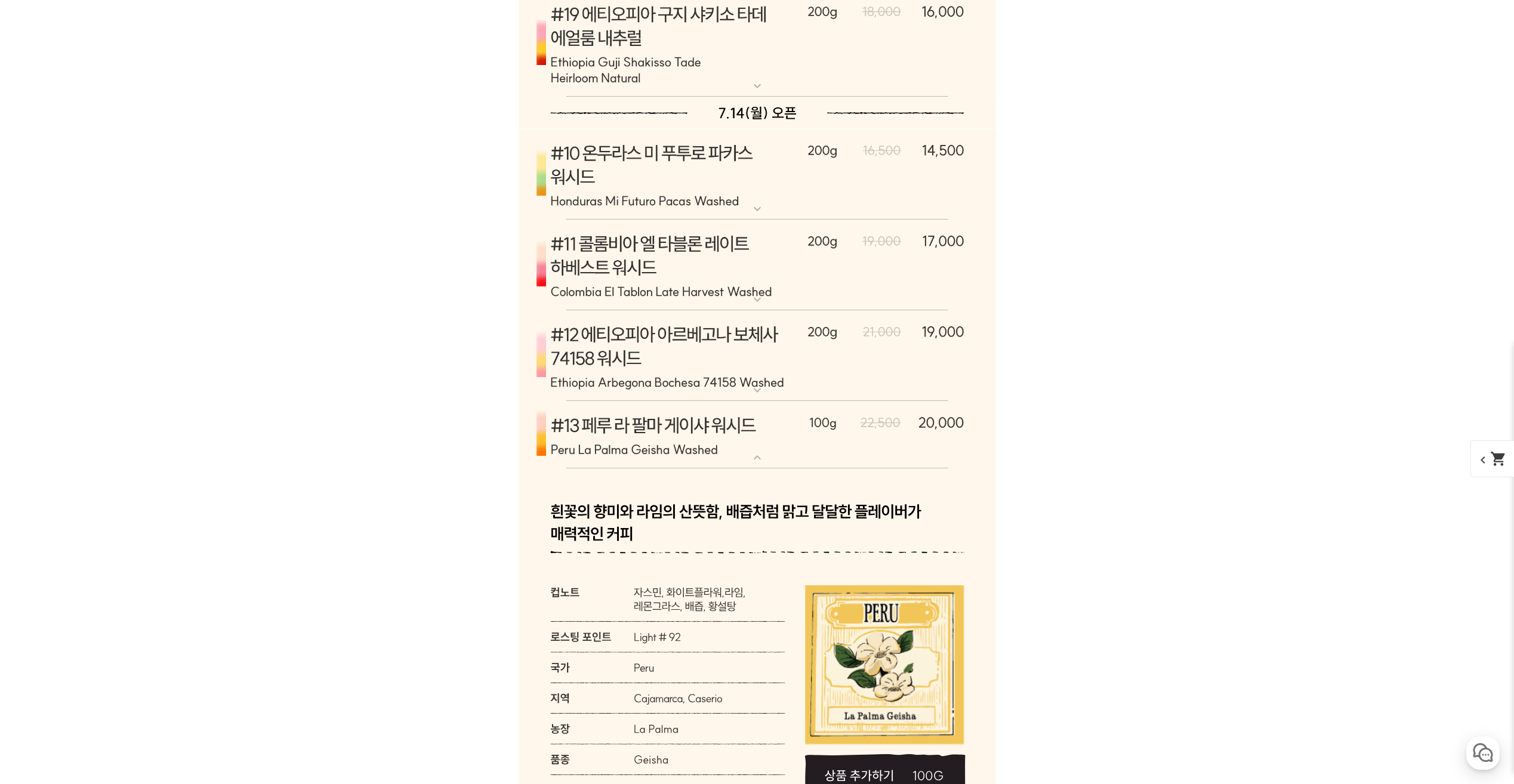 click at bounding box center [757, 435] 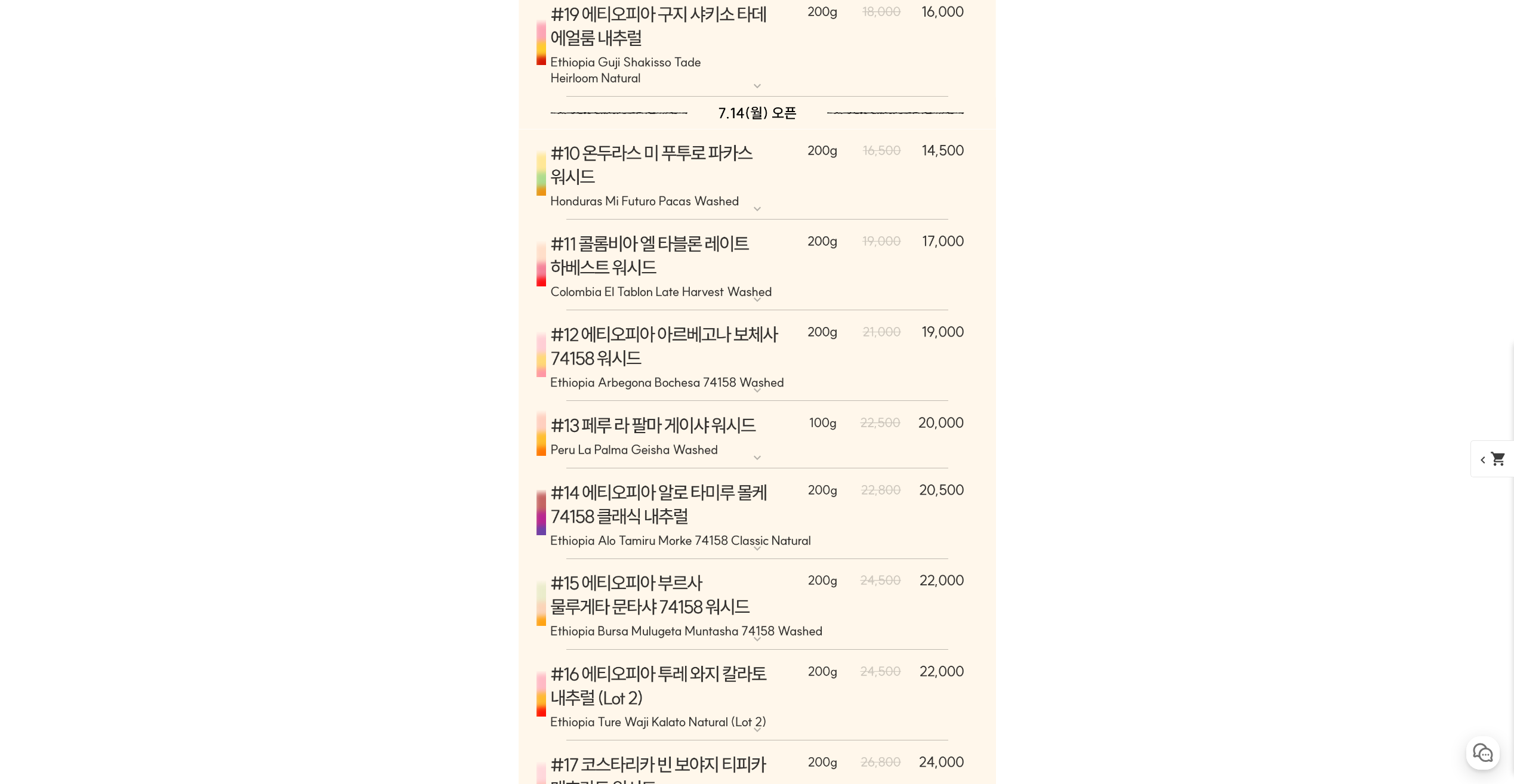 scroll, scrollTop: 6961, scrollLeft: 0, axis: vertical 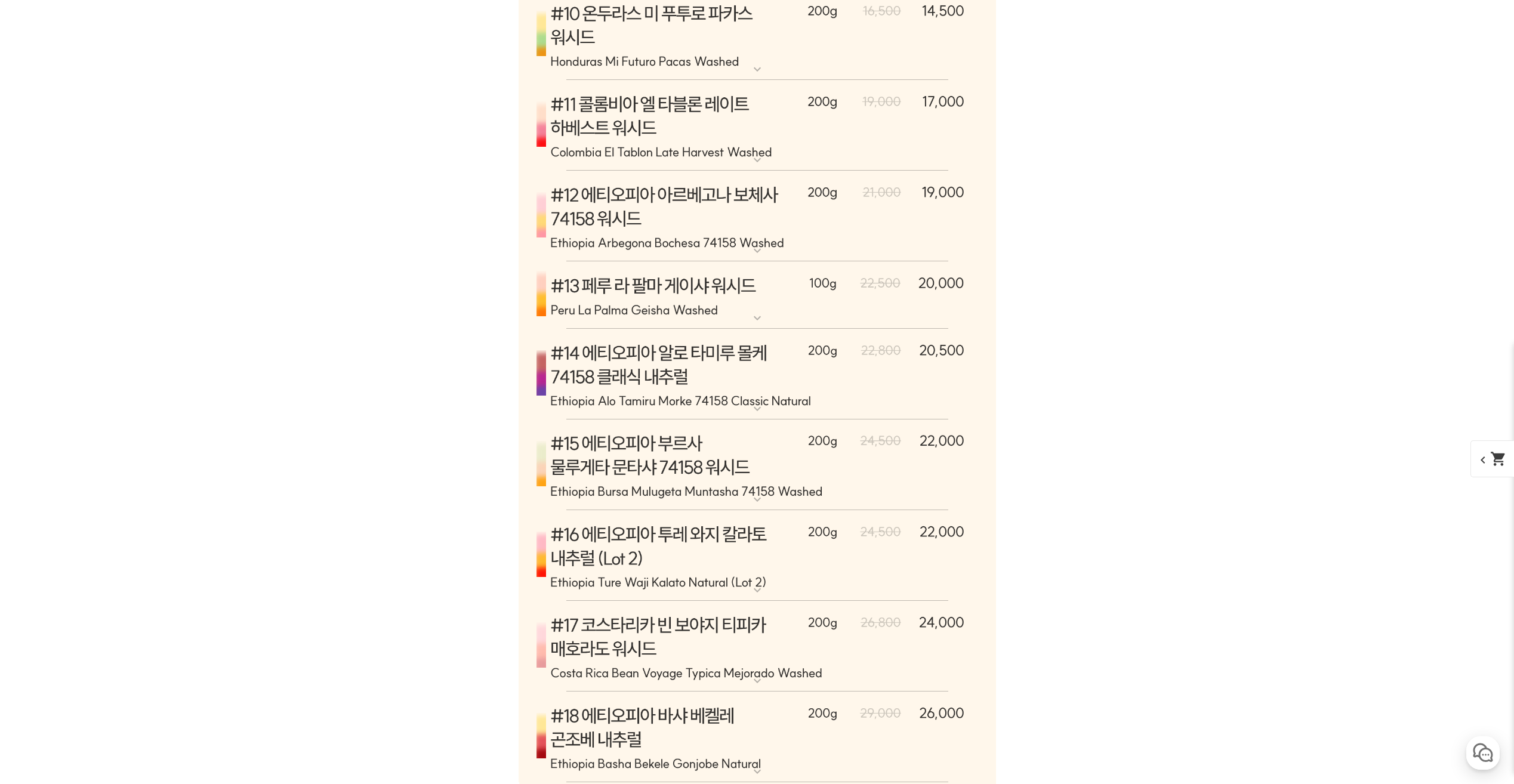 click at bounding box center (757, 374) 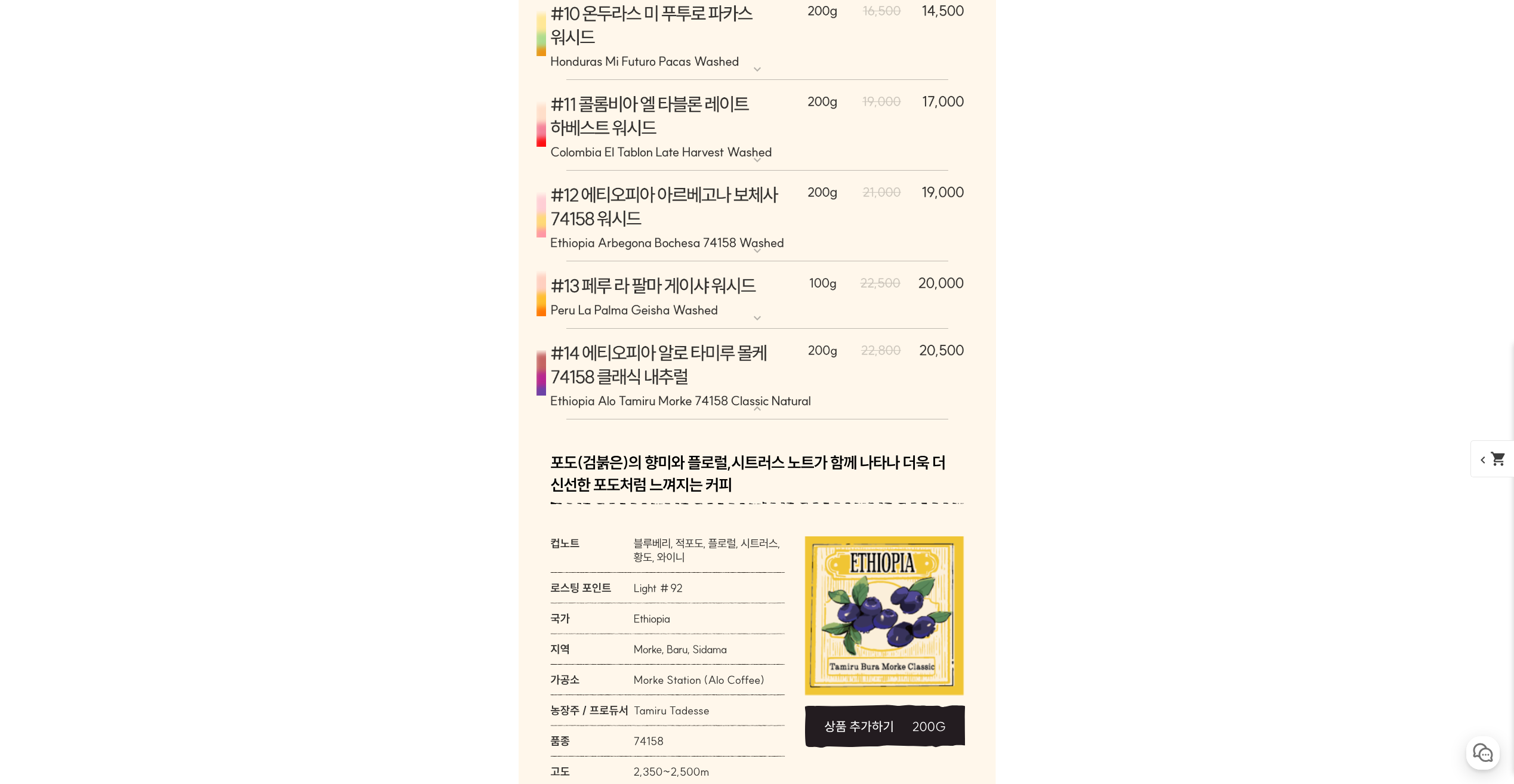 click at bounding box center (757, 374) 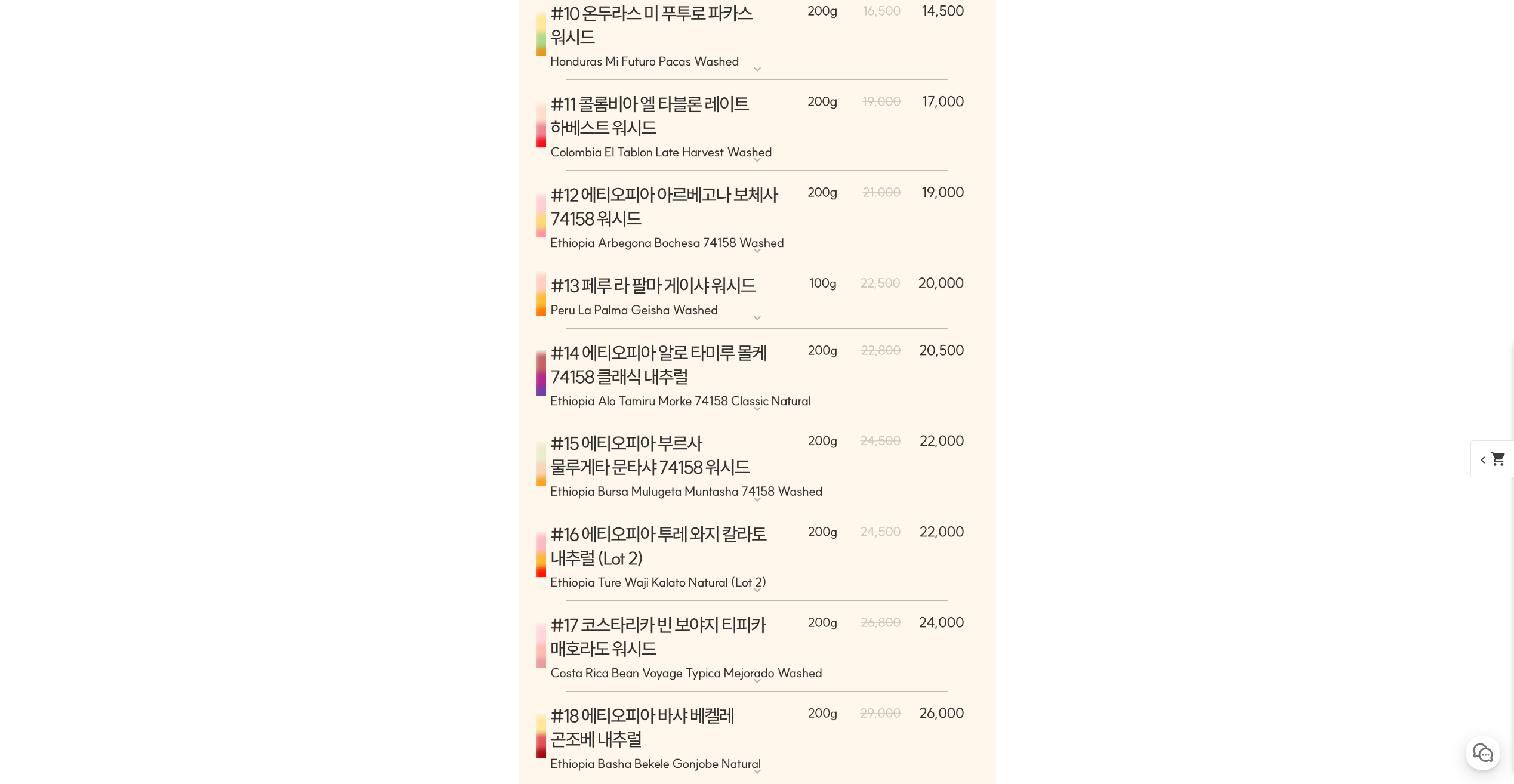 click at bounding box center (757, 465) 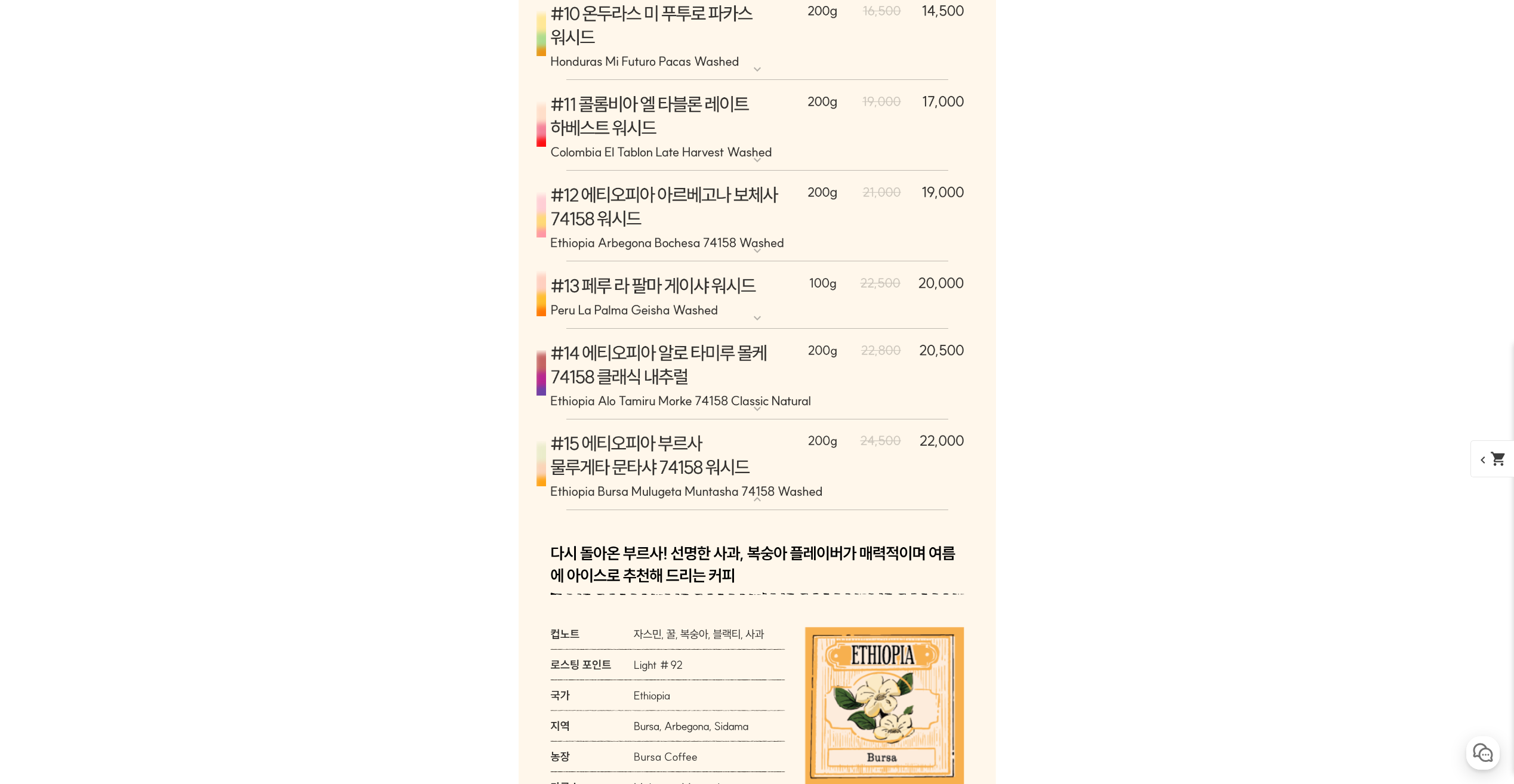 click at bounding box center (757, 465) 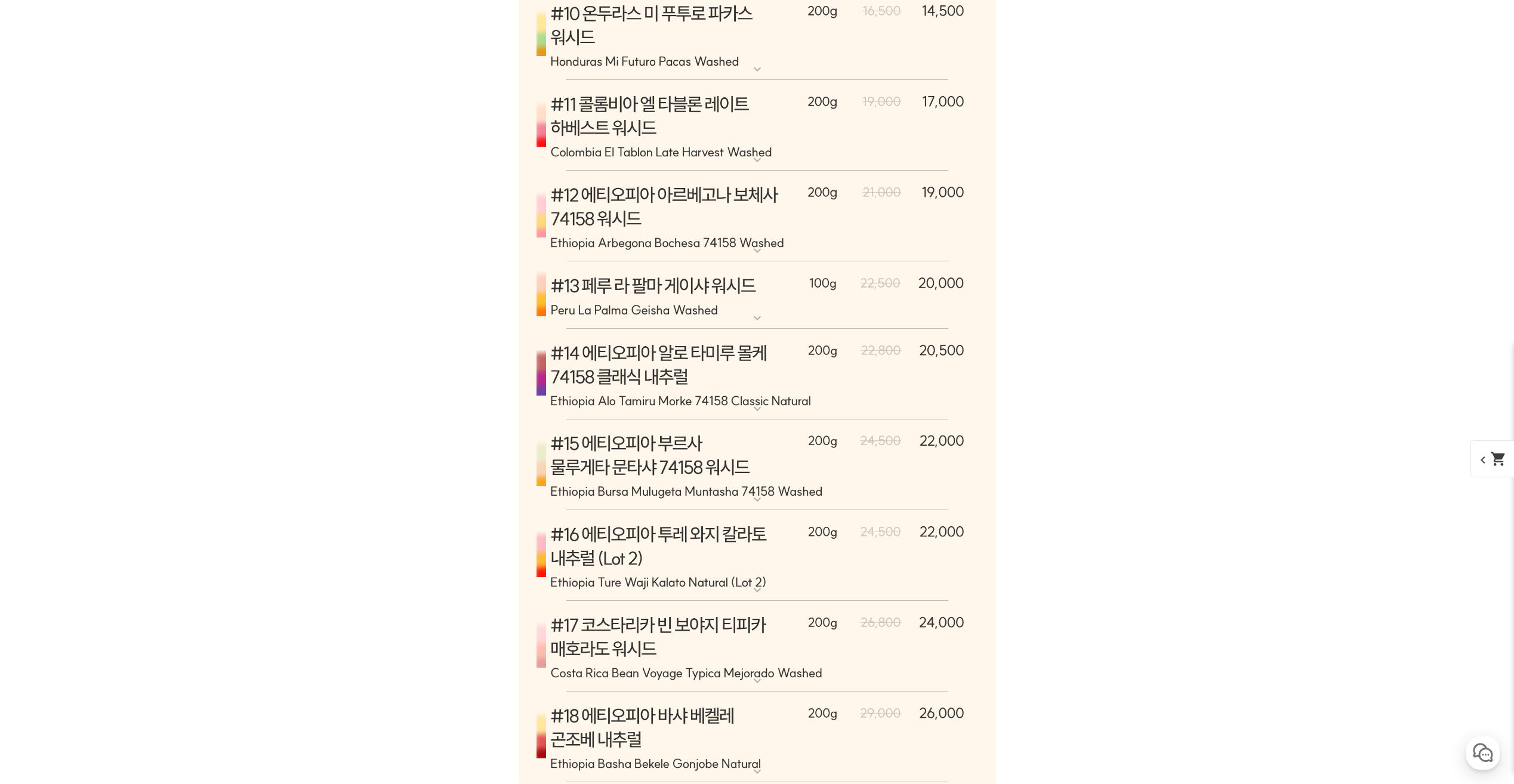 scroll, scrollTop: 7100, scrollLeft: 0, axis: vertical 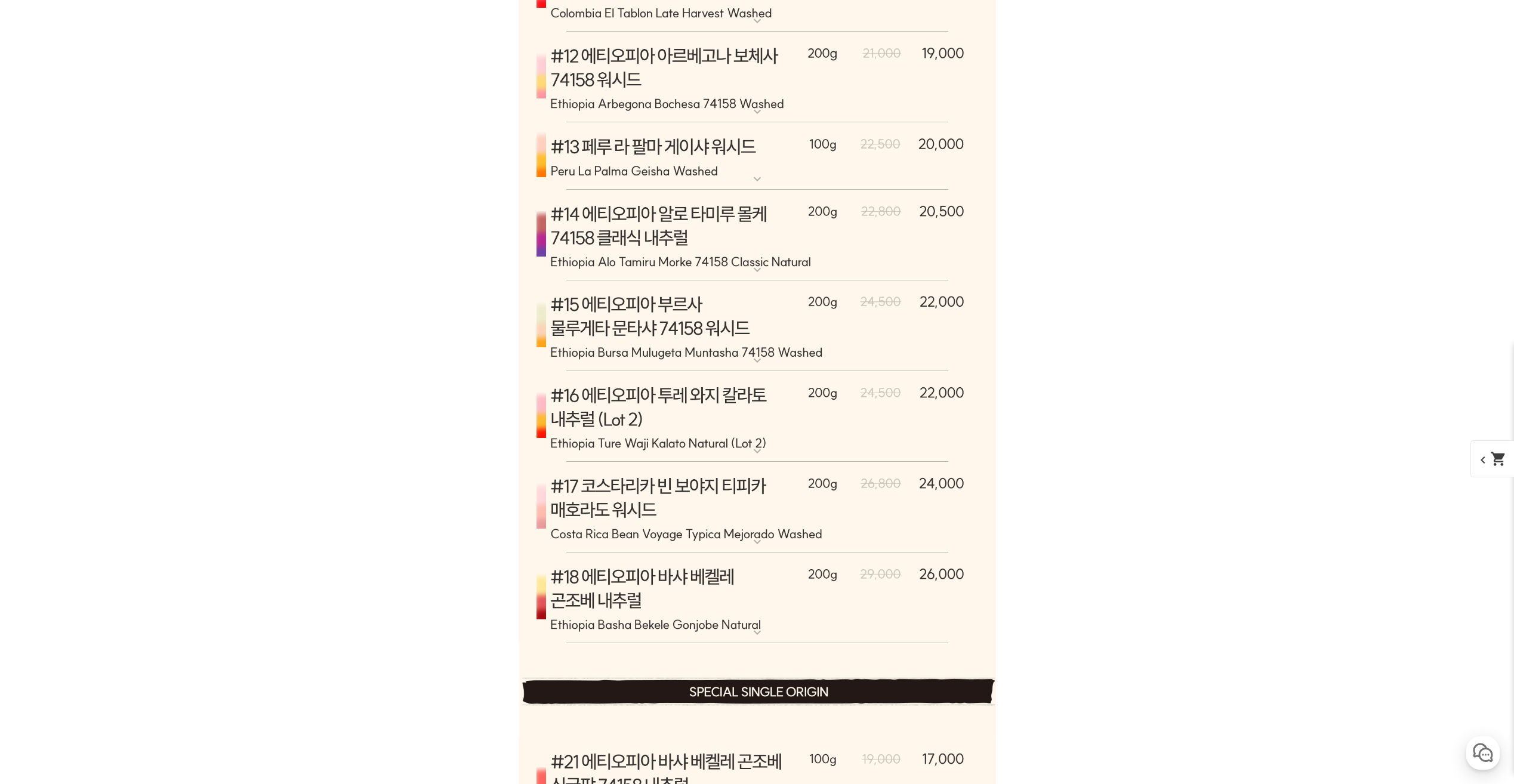 click at bounding box center [757, 416] 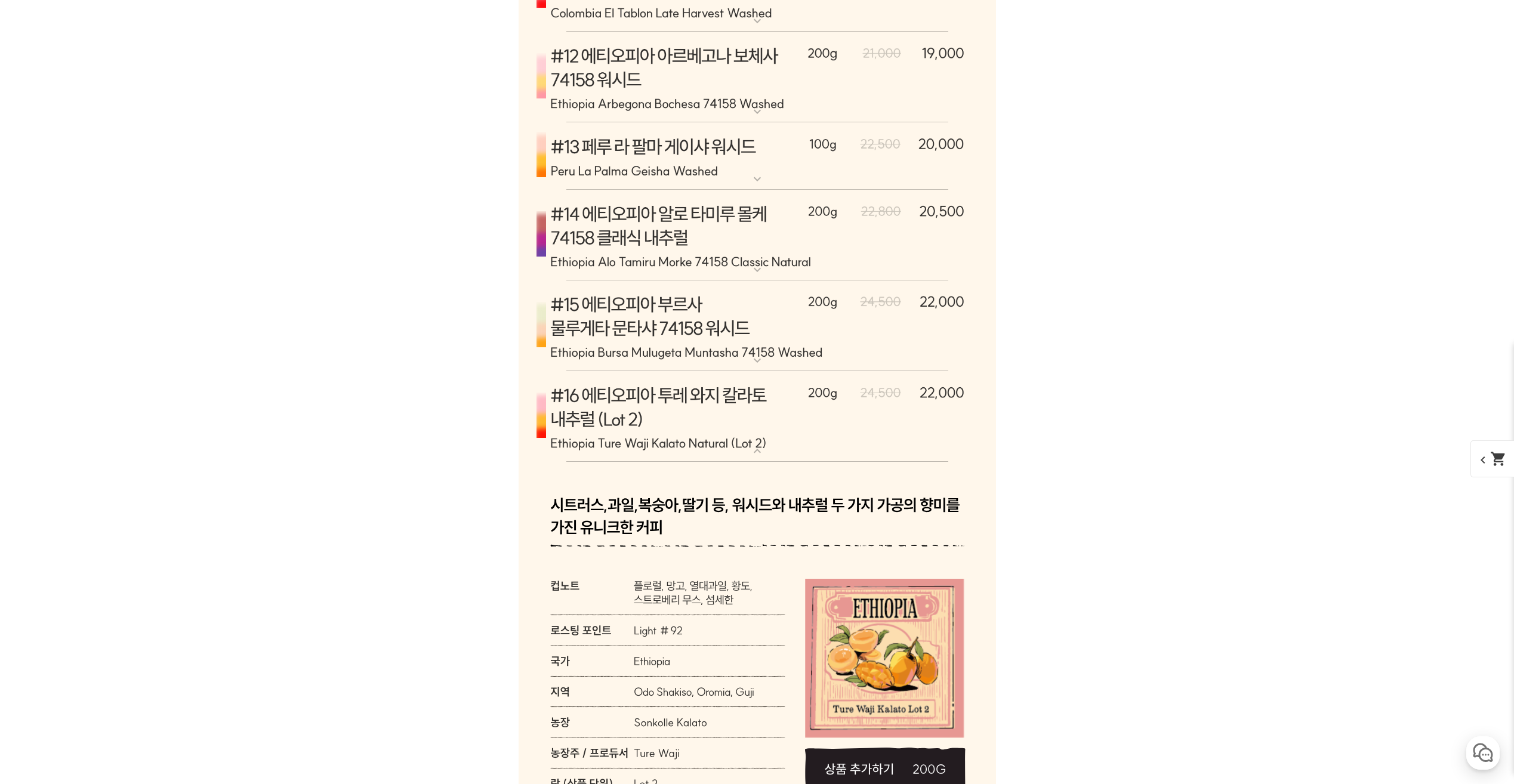 click at bounding box center (757, 416) 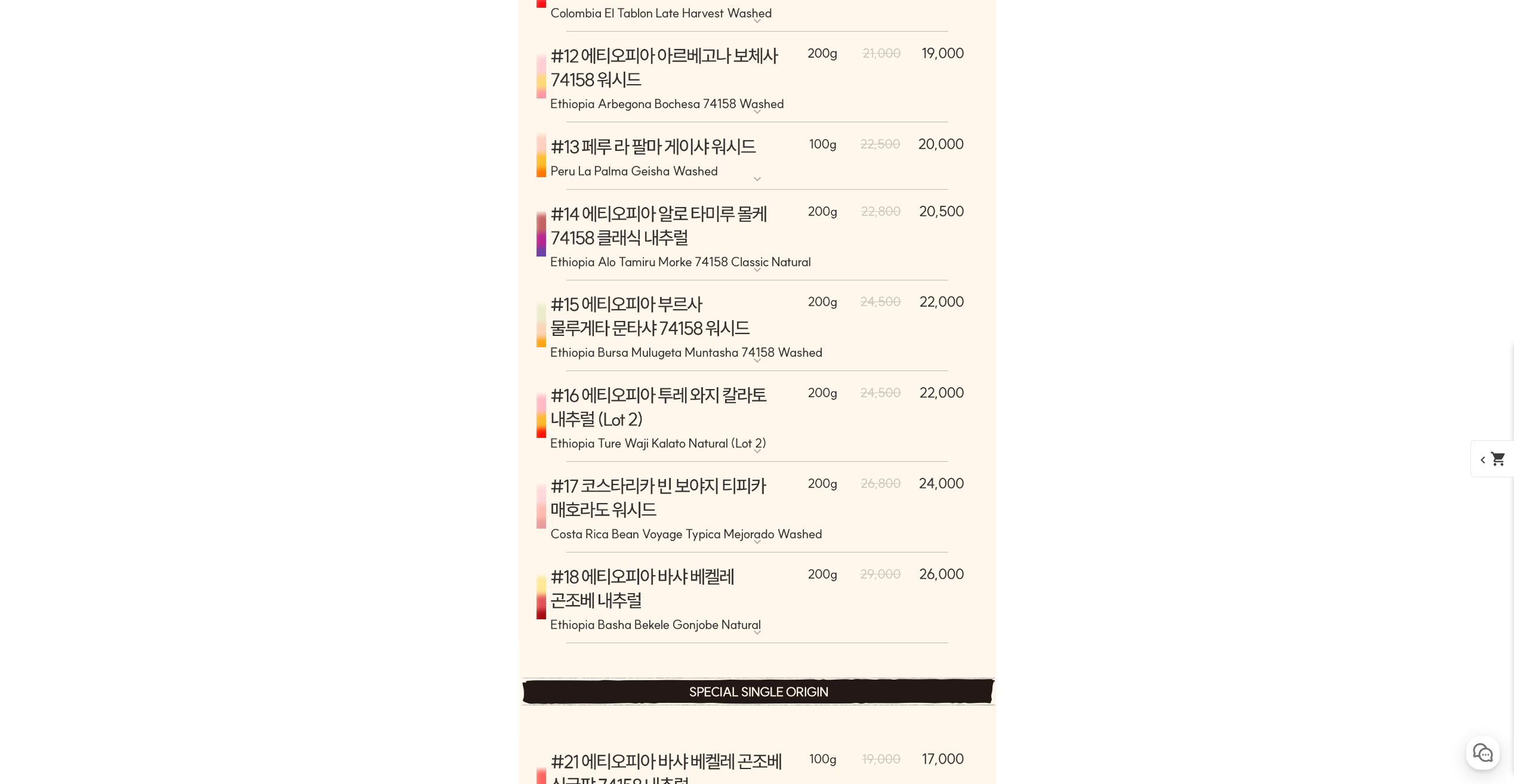 scroll, scrollTop: 7239, scrollLeft: 0, axis: vertical 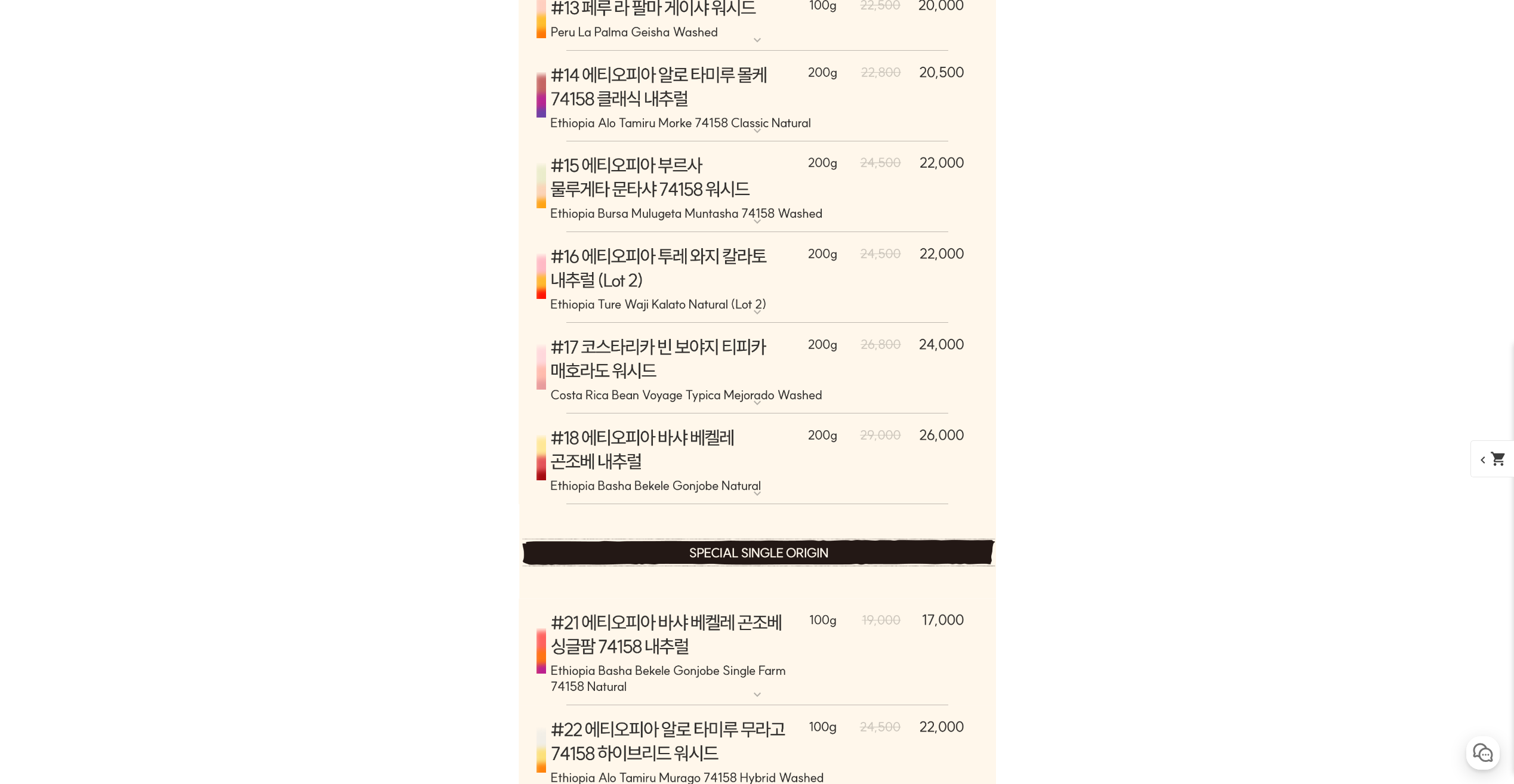 click at bounding box center (757, 368) 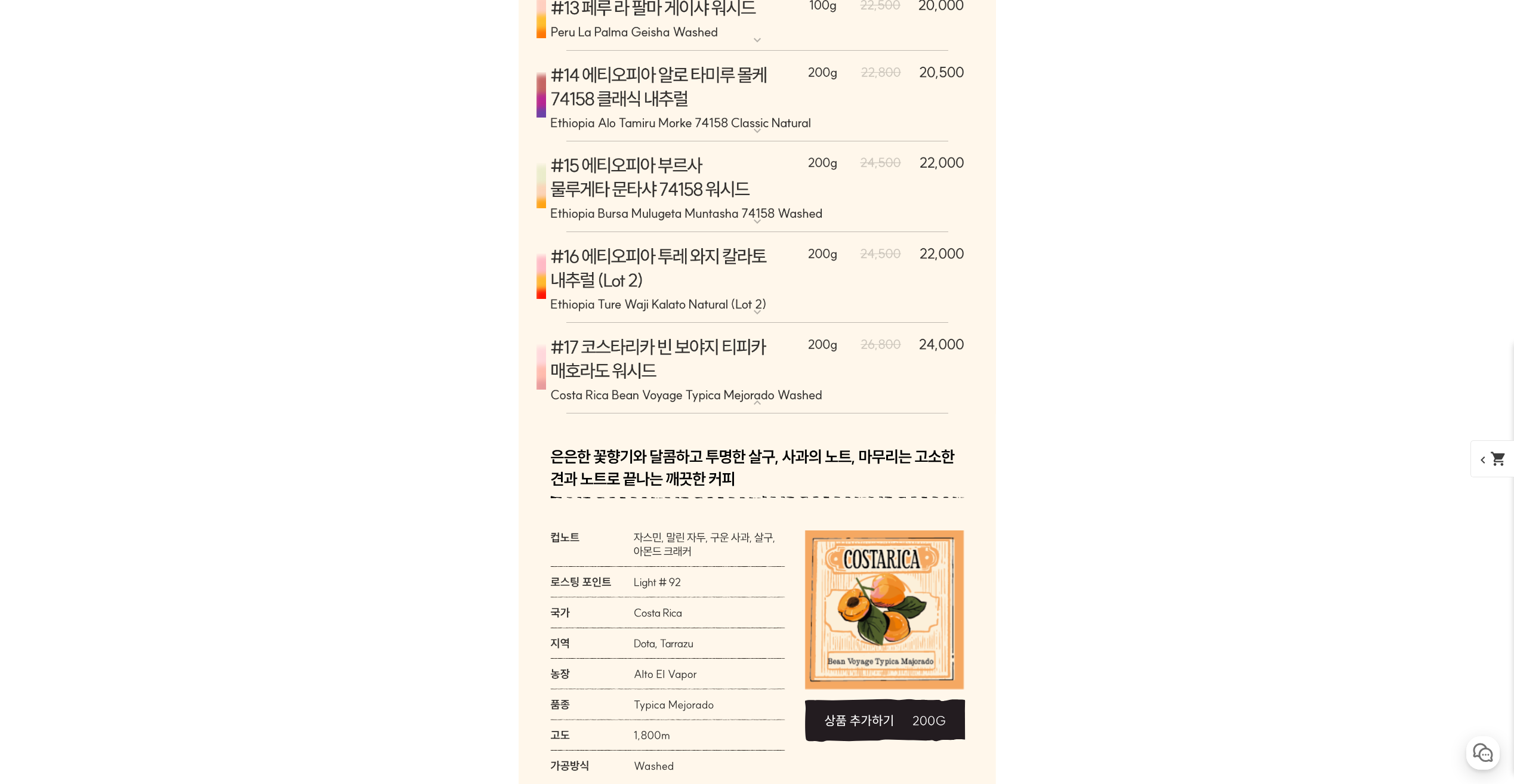 click at bounding box center [757, 368] 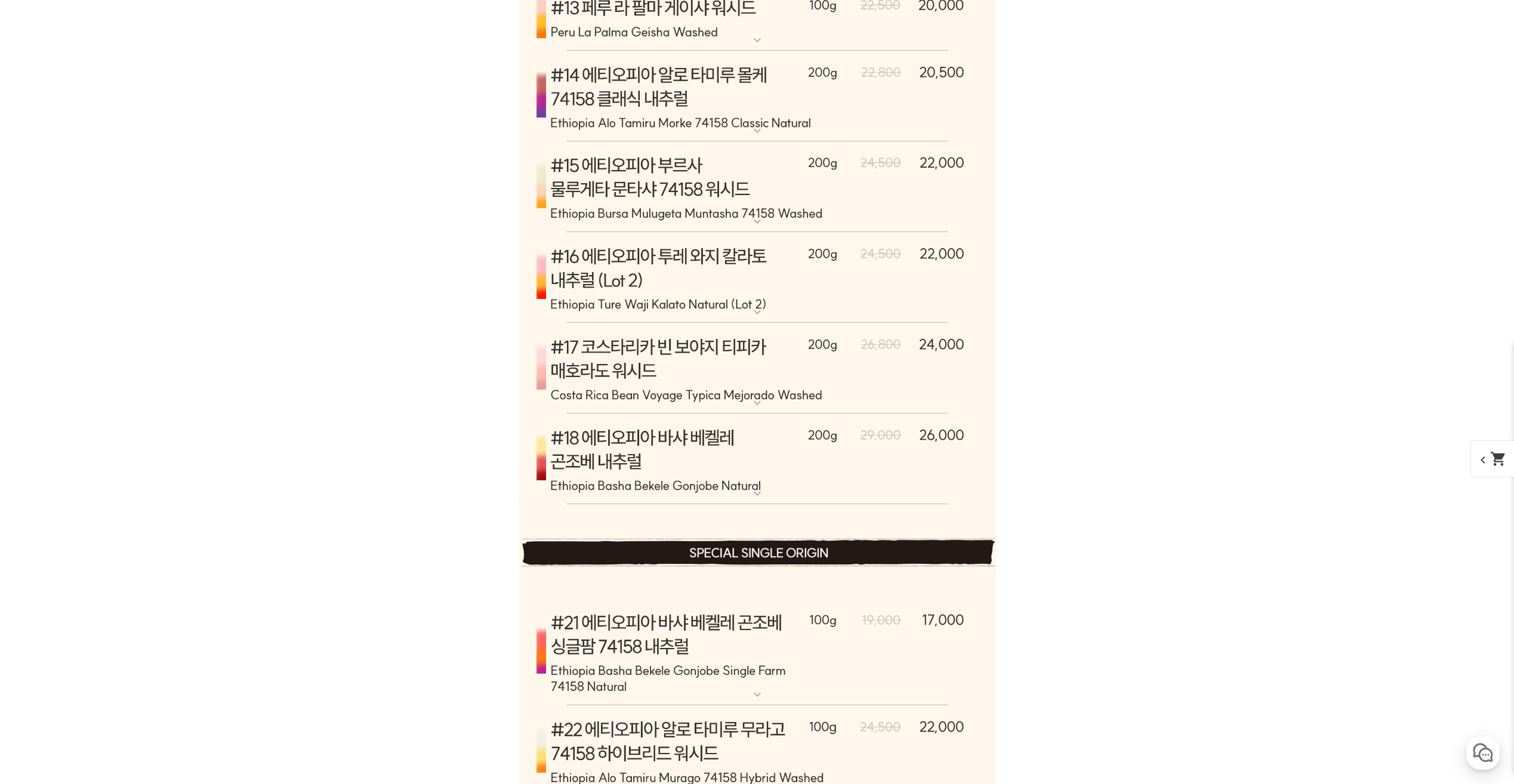 click at bounding box center (757, 459) 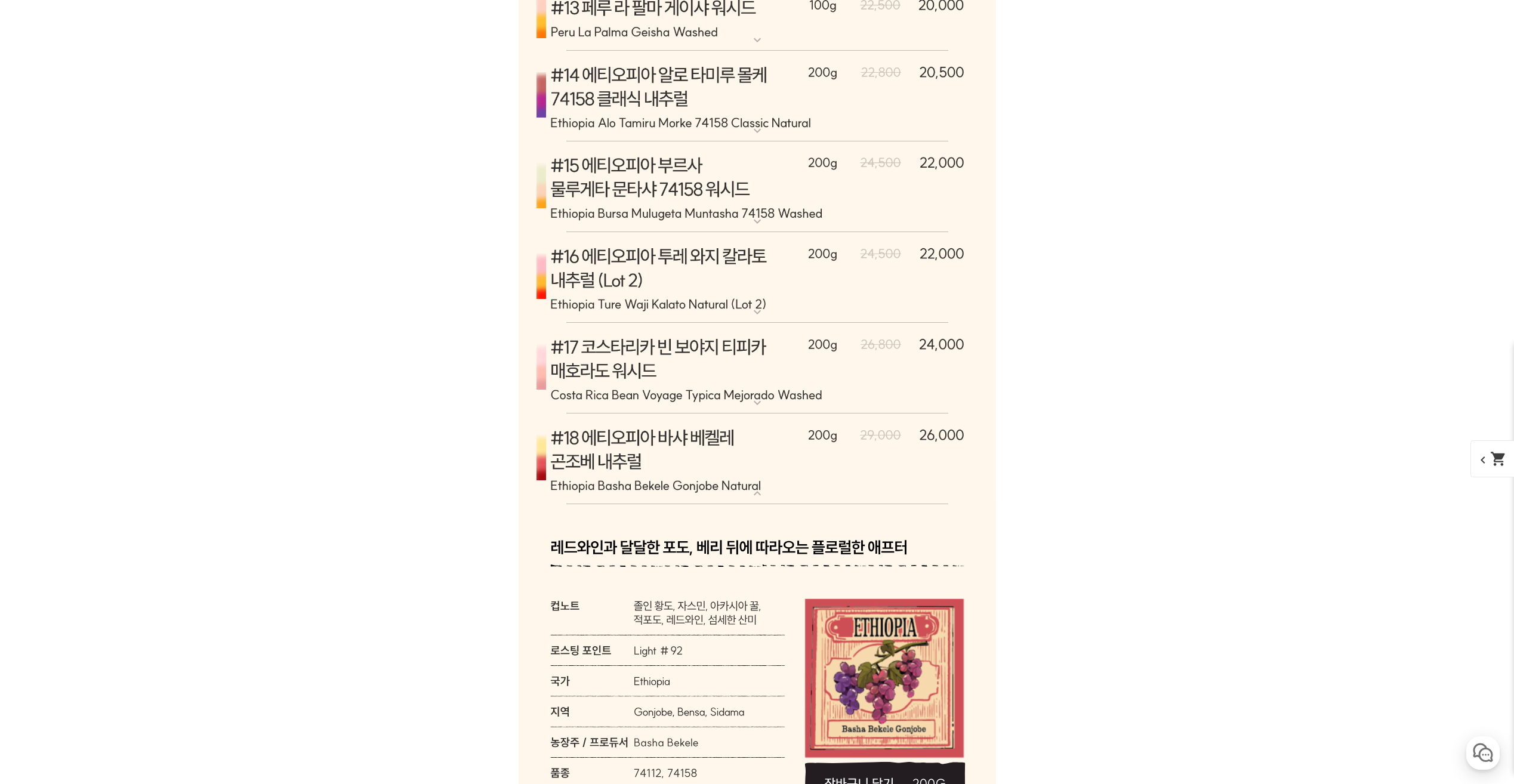 click at bounding box center [757, 459] 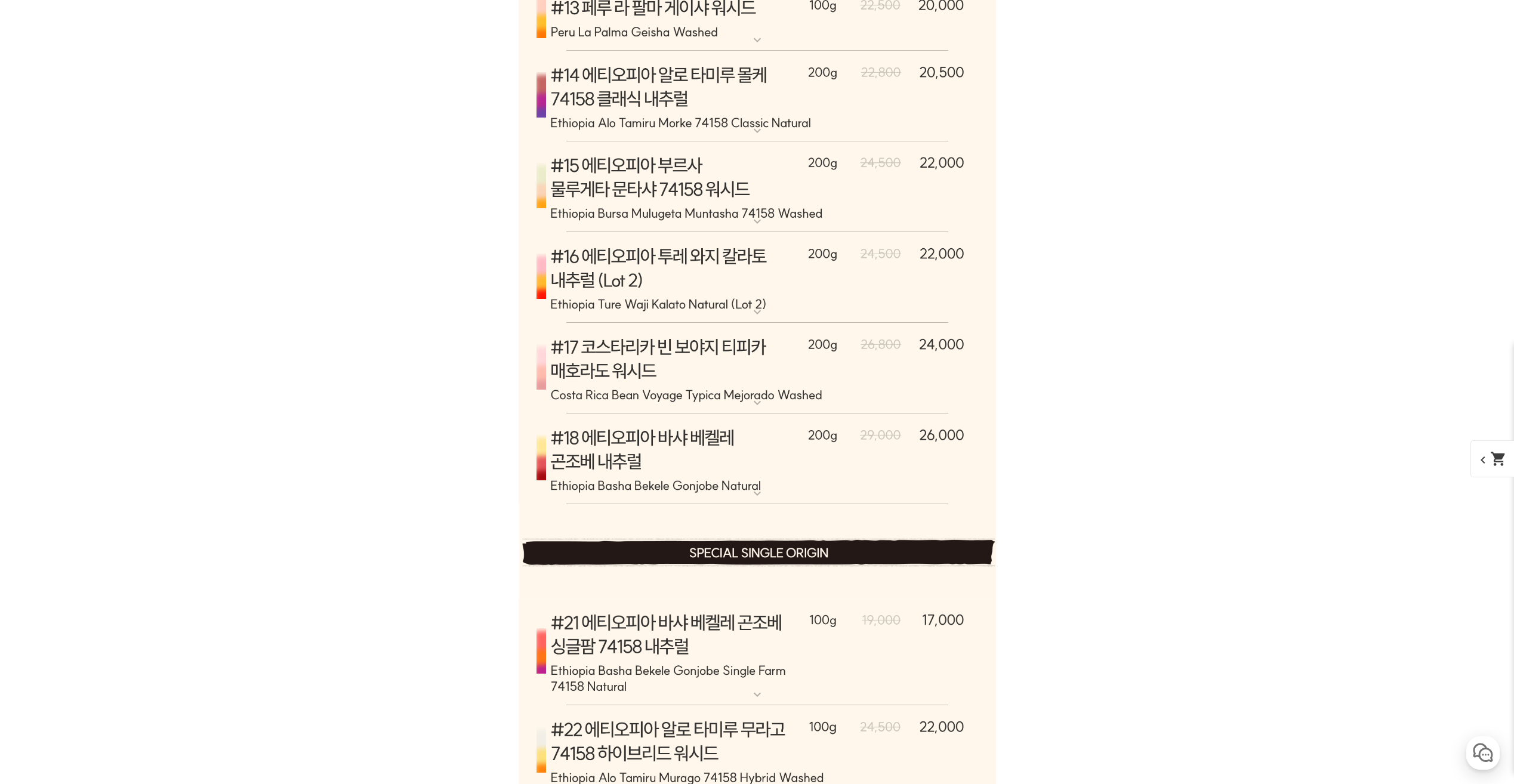 scroll, scrollTop: 7379, scrollLeft: 0, axis: vertical 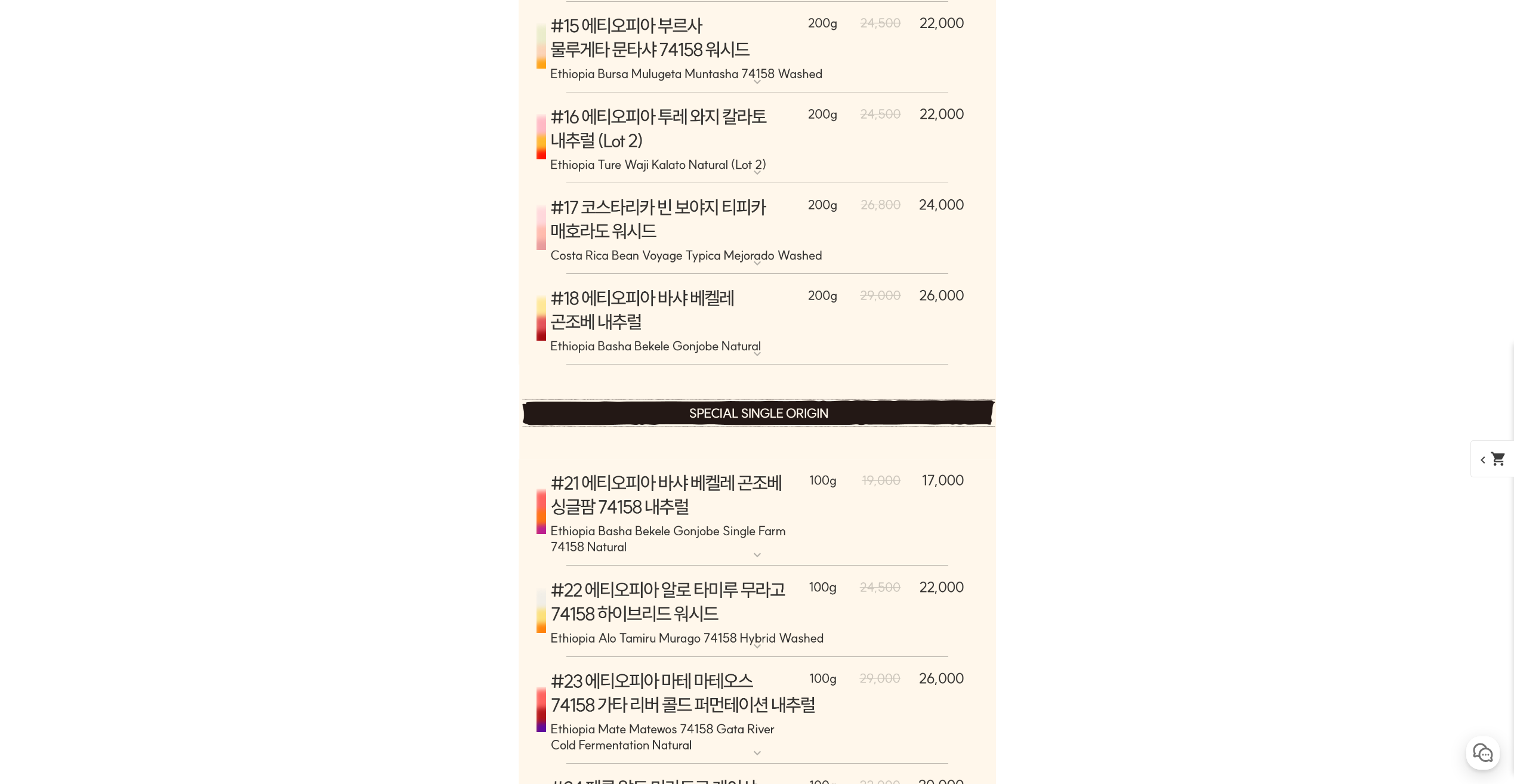 click at bounding box center (757, 319) 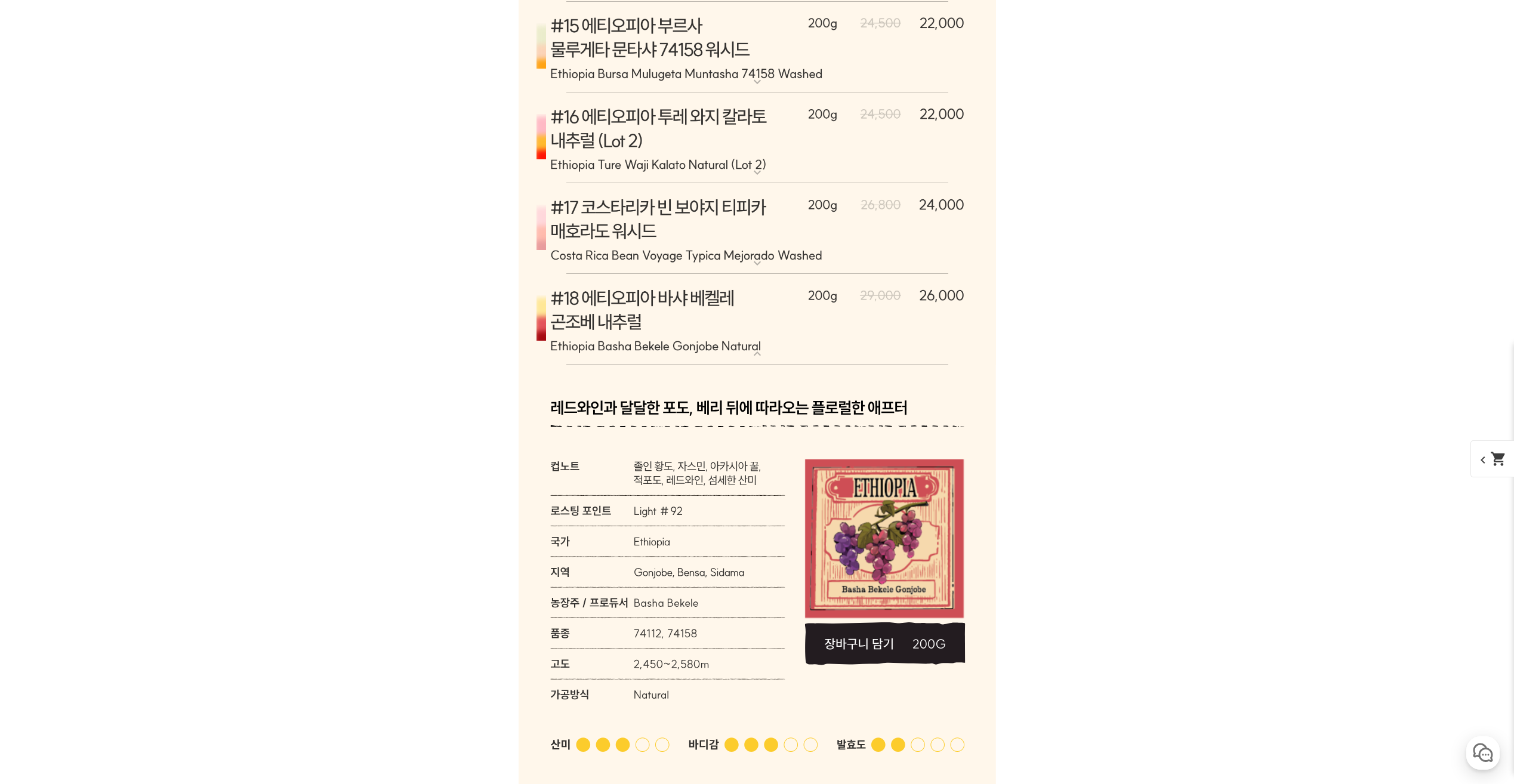 click at bounding box center [757, 319] 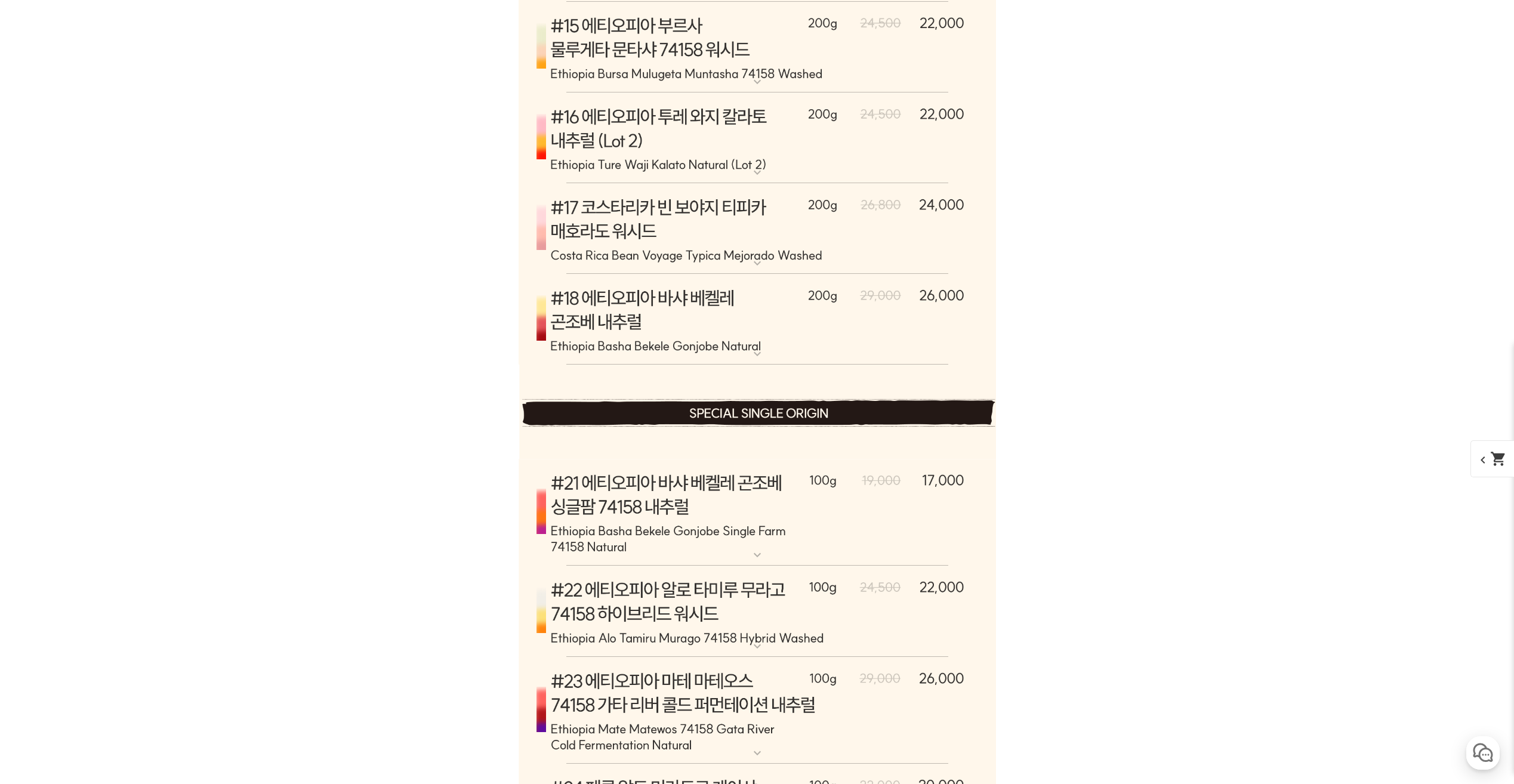 click at bounding box center (757, 138) 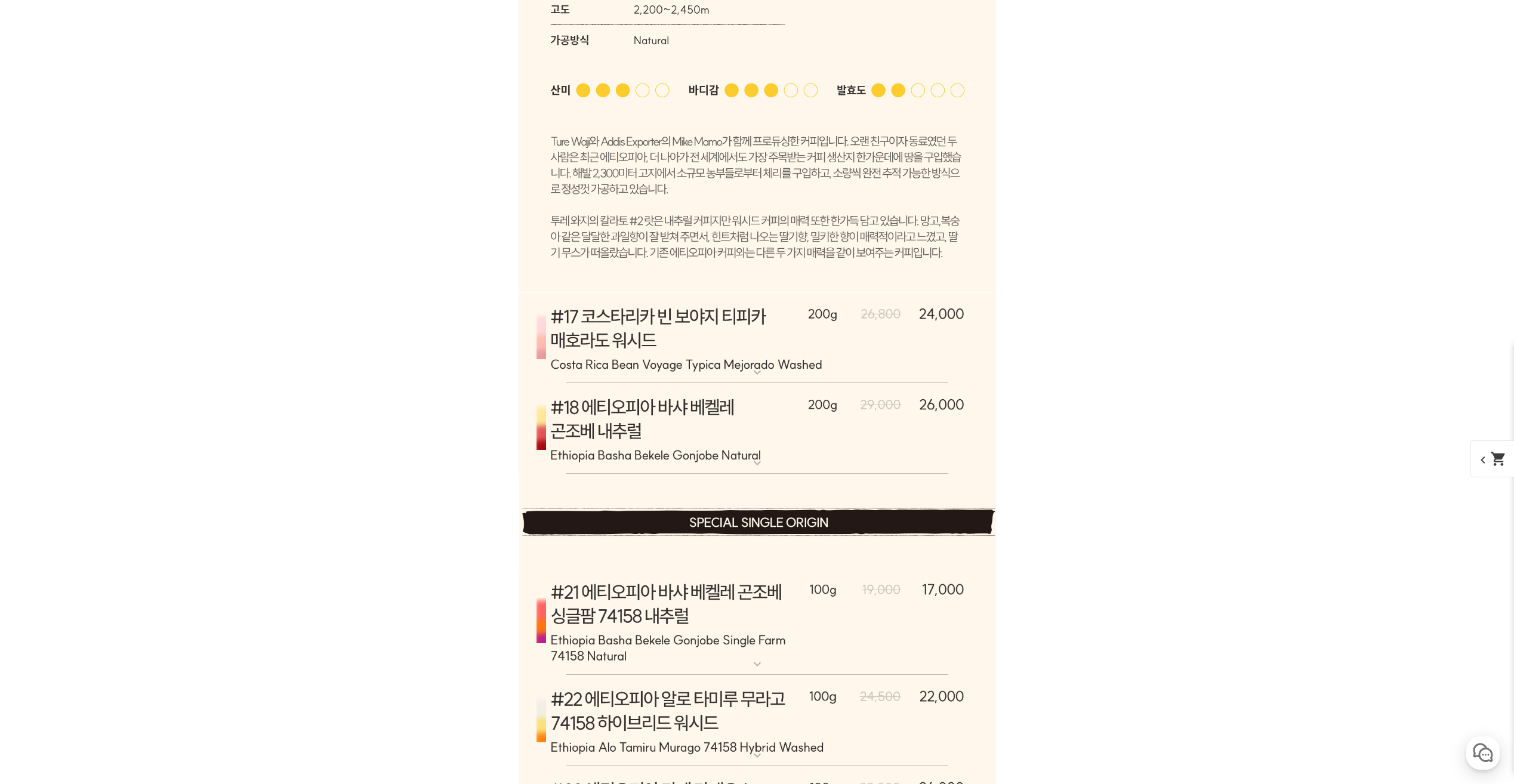 click at bounding box center (757, 428) 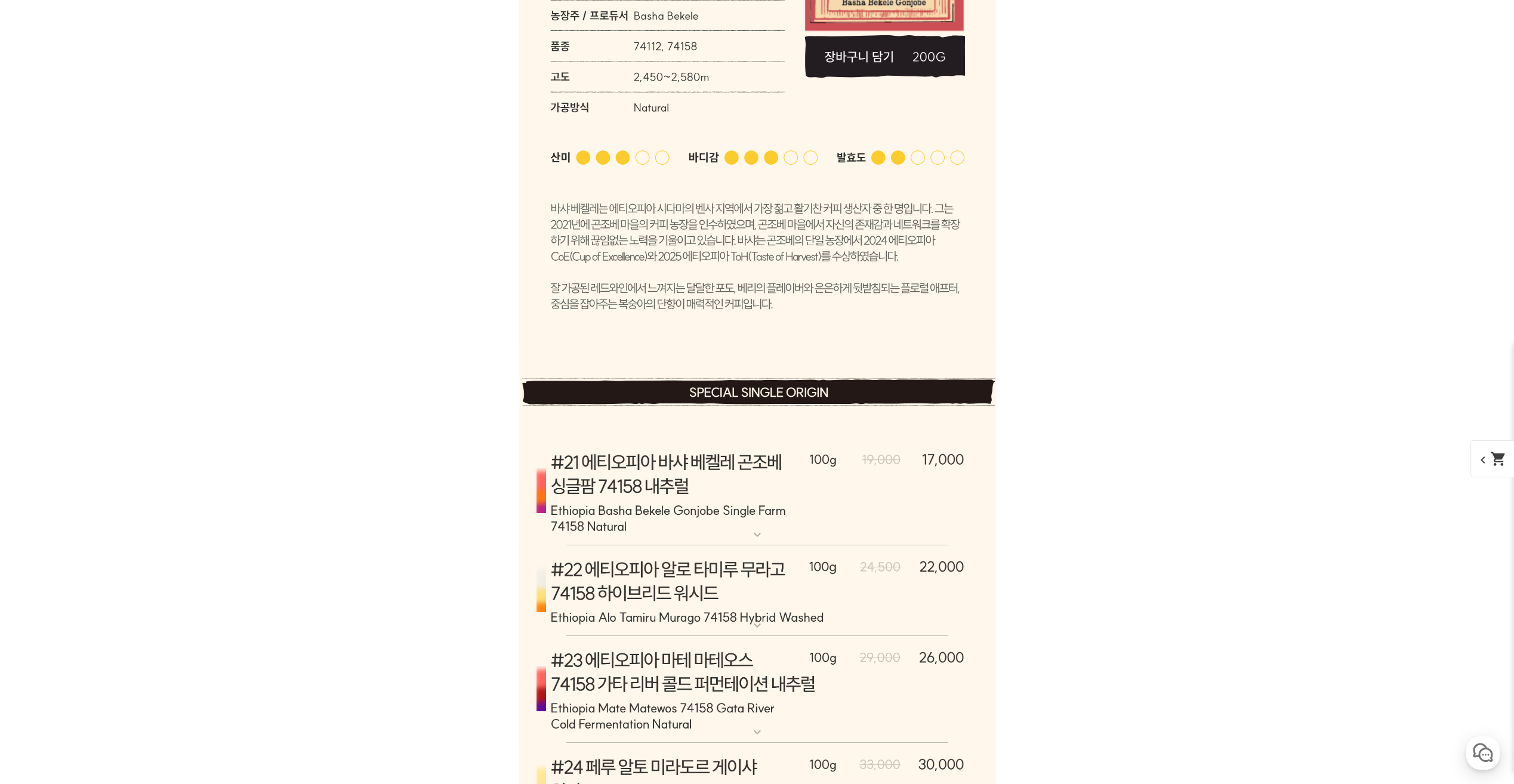 scroll, scrollTop: 8771, scrollLeft: 0, axis: vertical 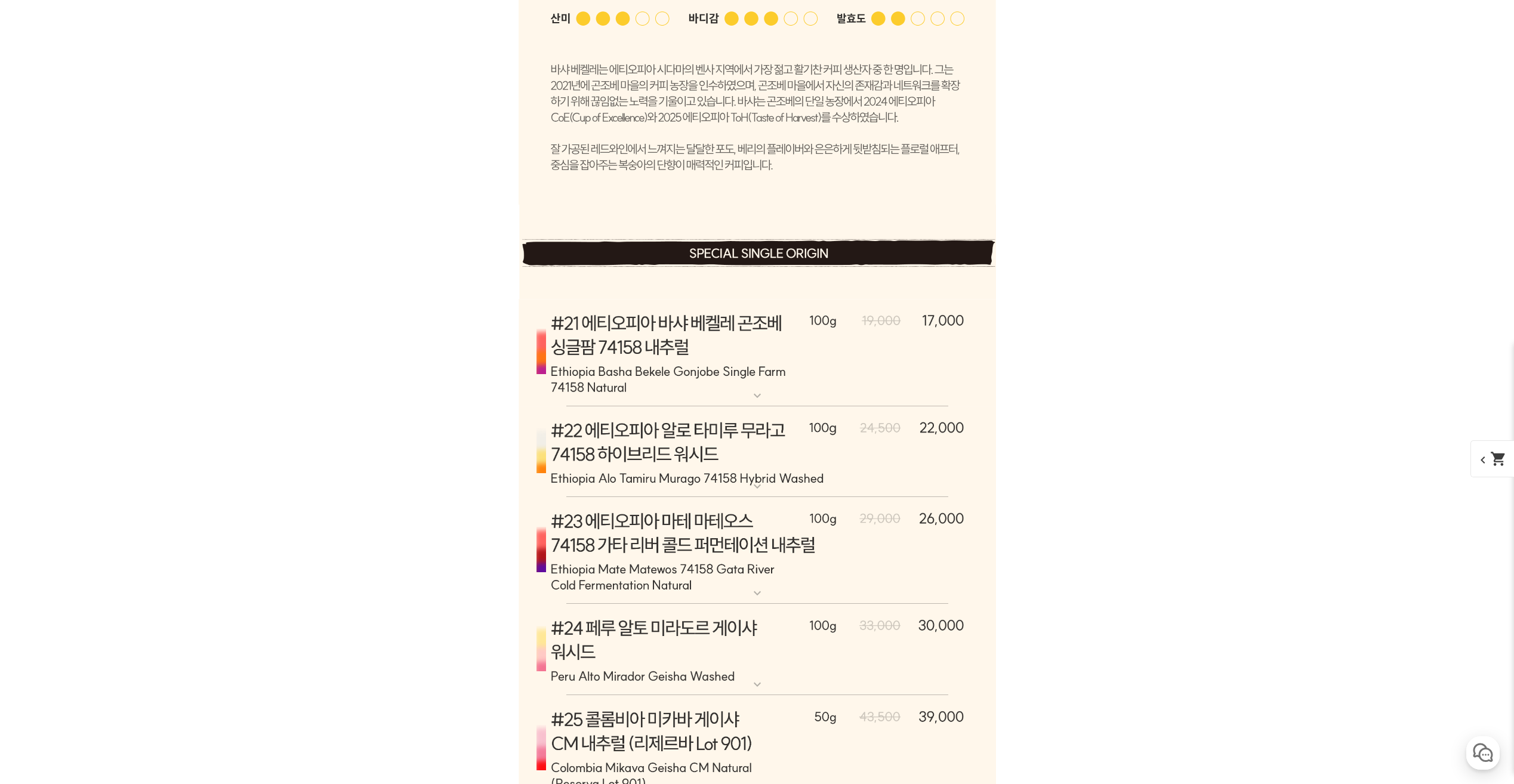 click at bounding box center (757, 353) 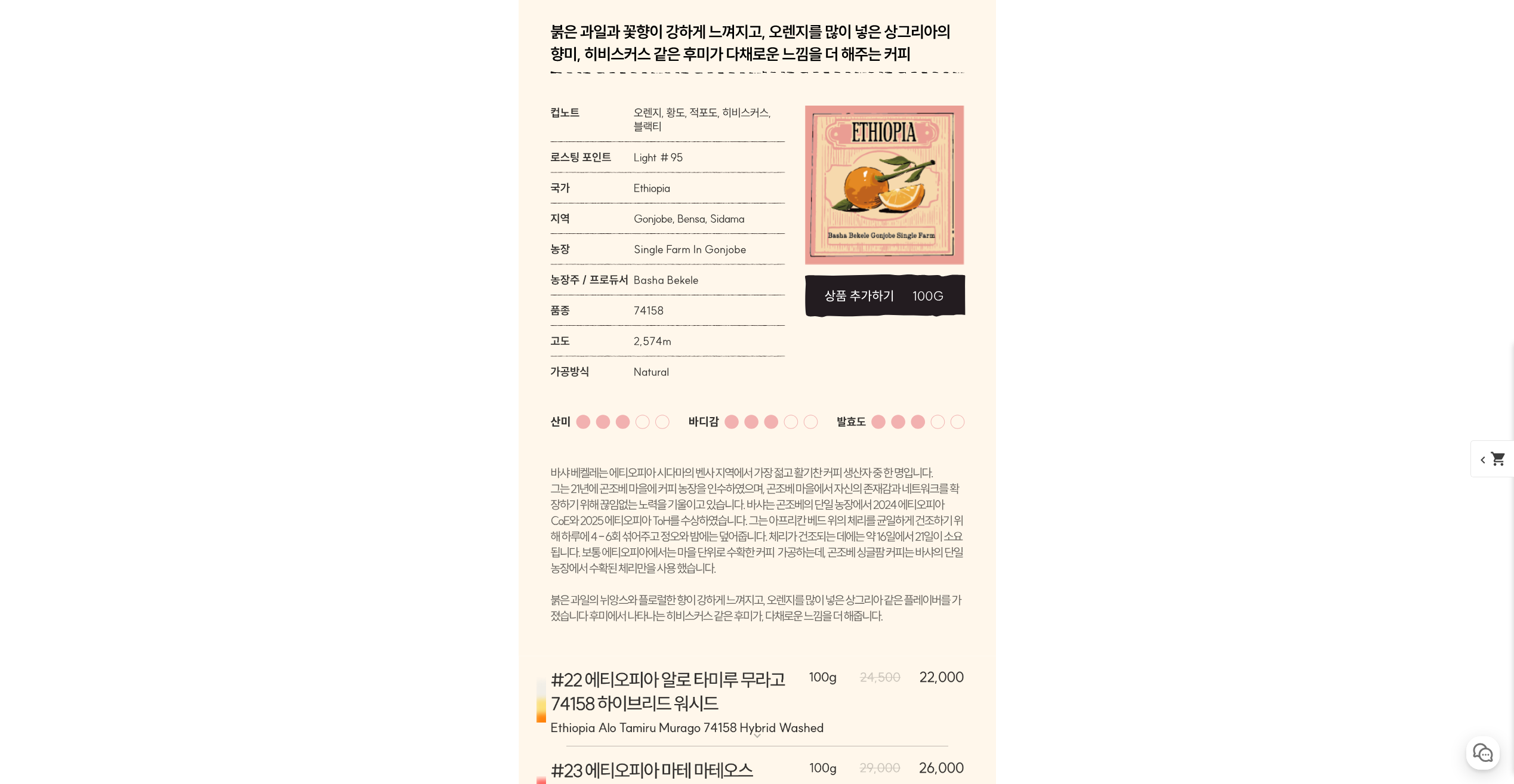 scroll, scrollTop: 9467, scrollLeft: 0, axis: vertical 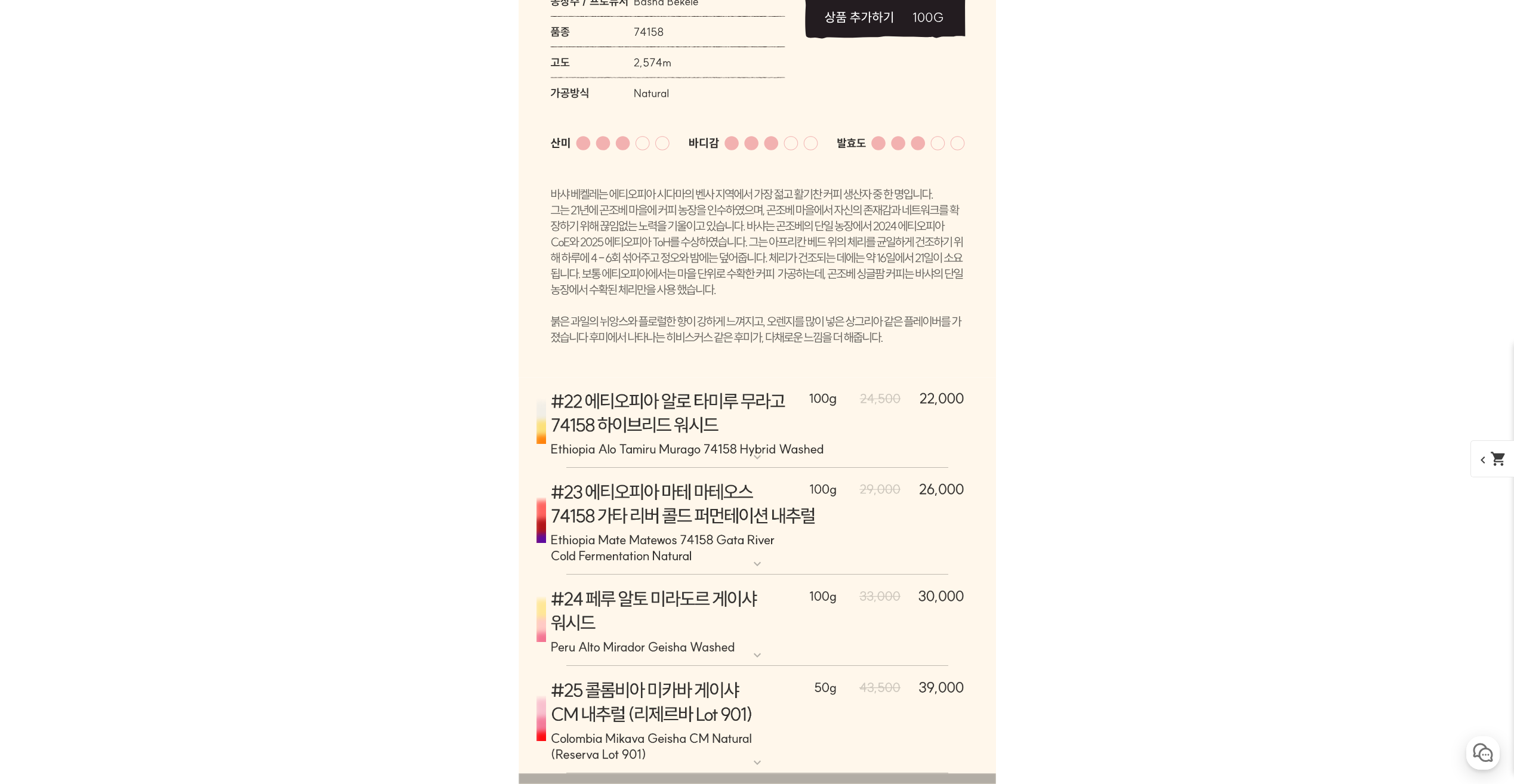 click at bounding box center [757, 423] 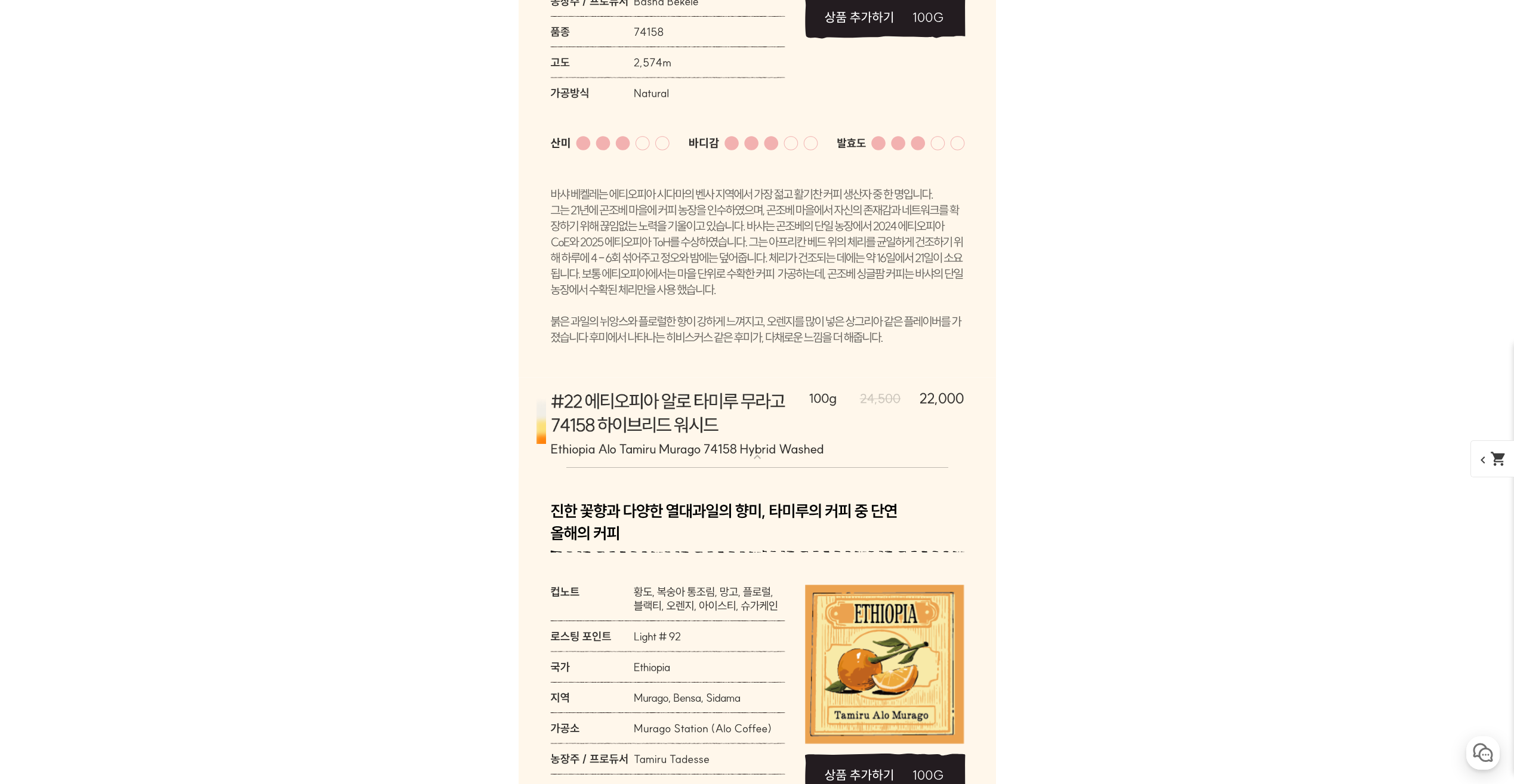 scroll, scrollTop: 9745, scrollLeft: 0, axis: vertical 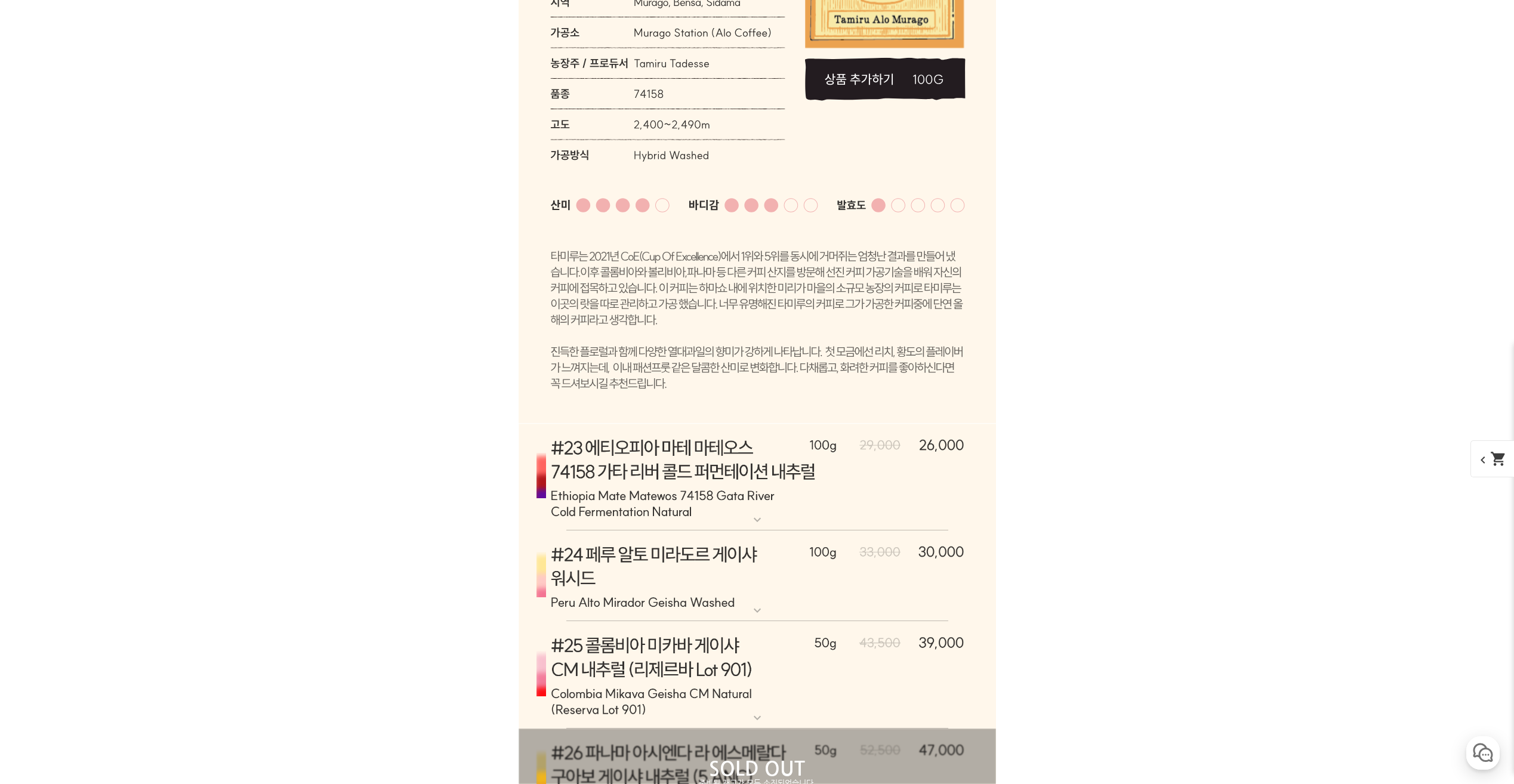 click at bounding box center [757, 477] 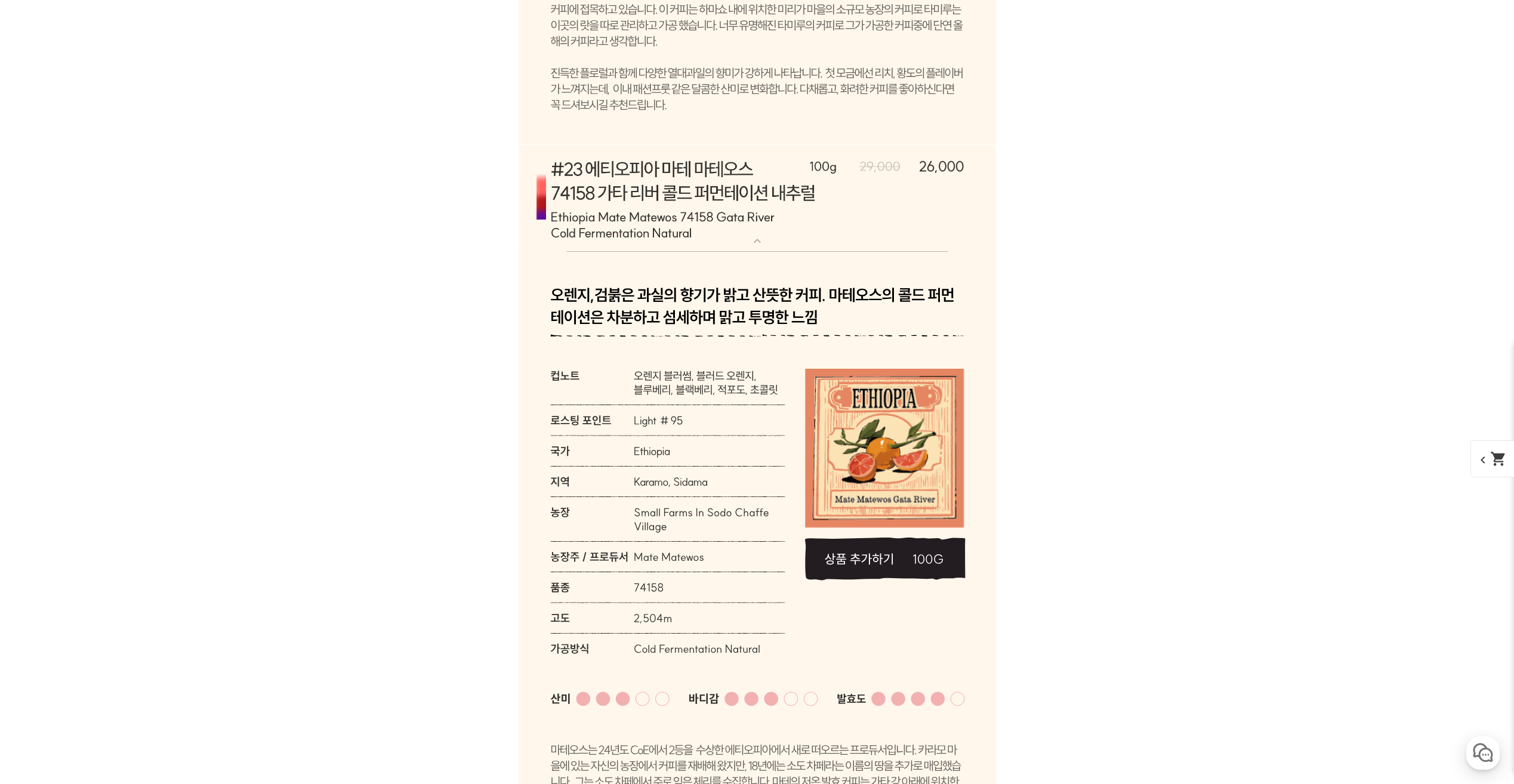 scroll, scrollTop: 10859, scrollLeft: 0, axis: vertical 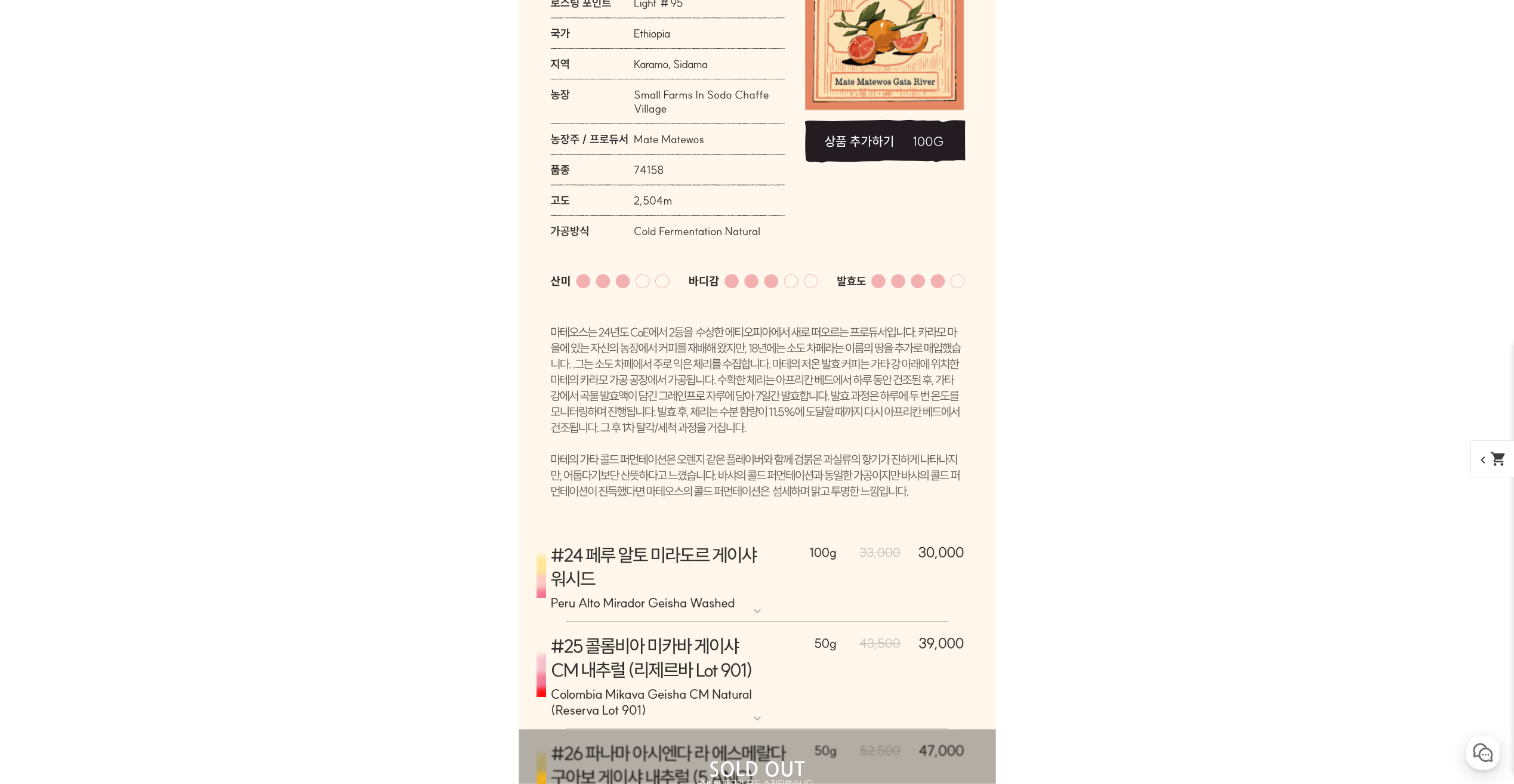 click at bounding box center [757, 577] 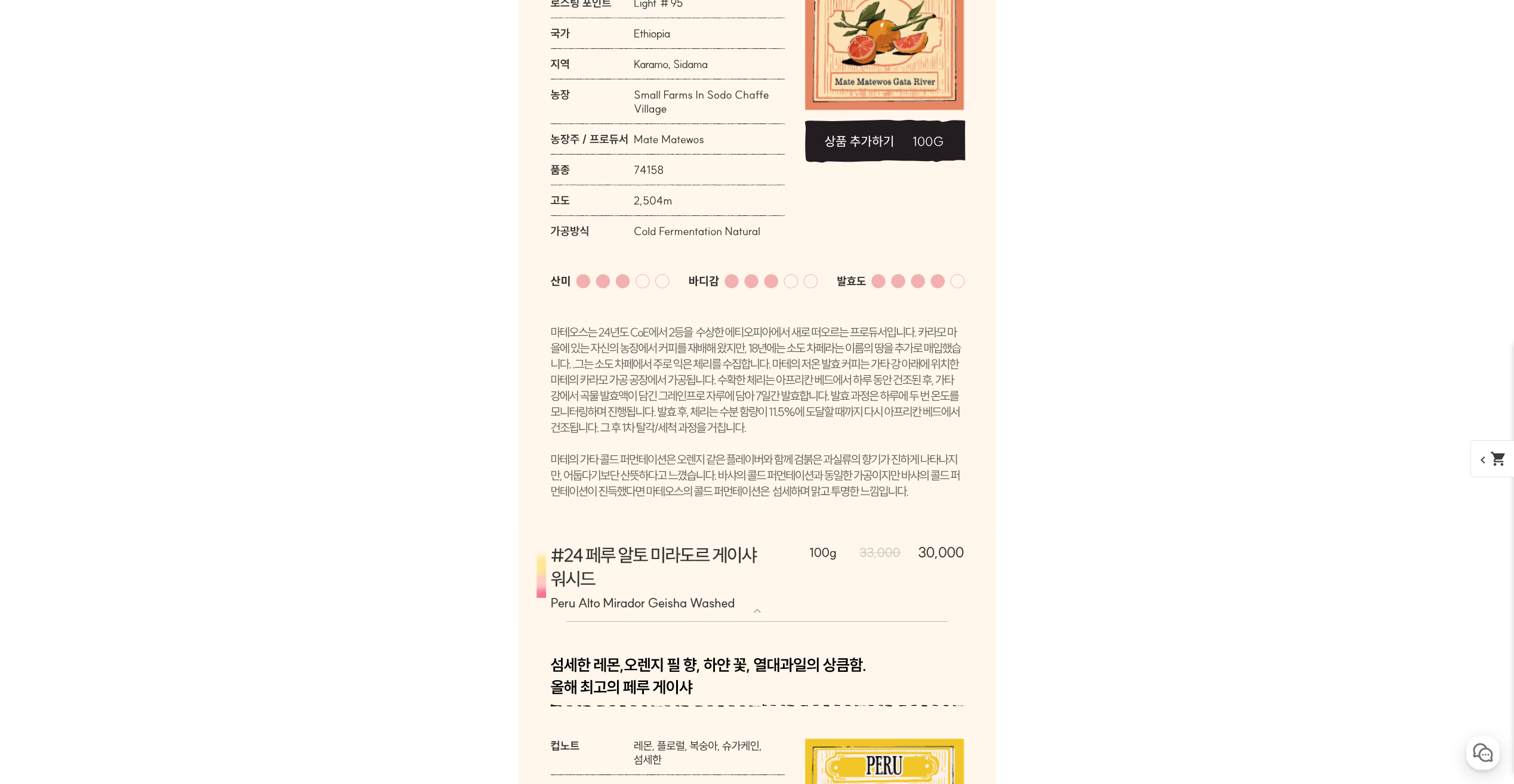 scroll, scrollTop: 11138, scrollLeft: 0, axis: vertical 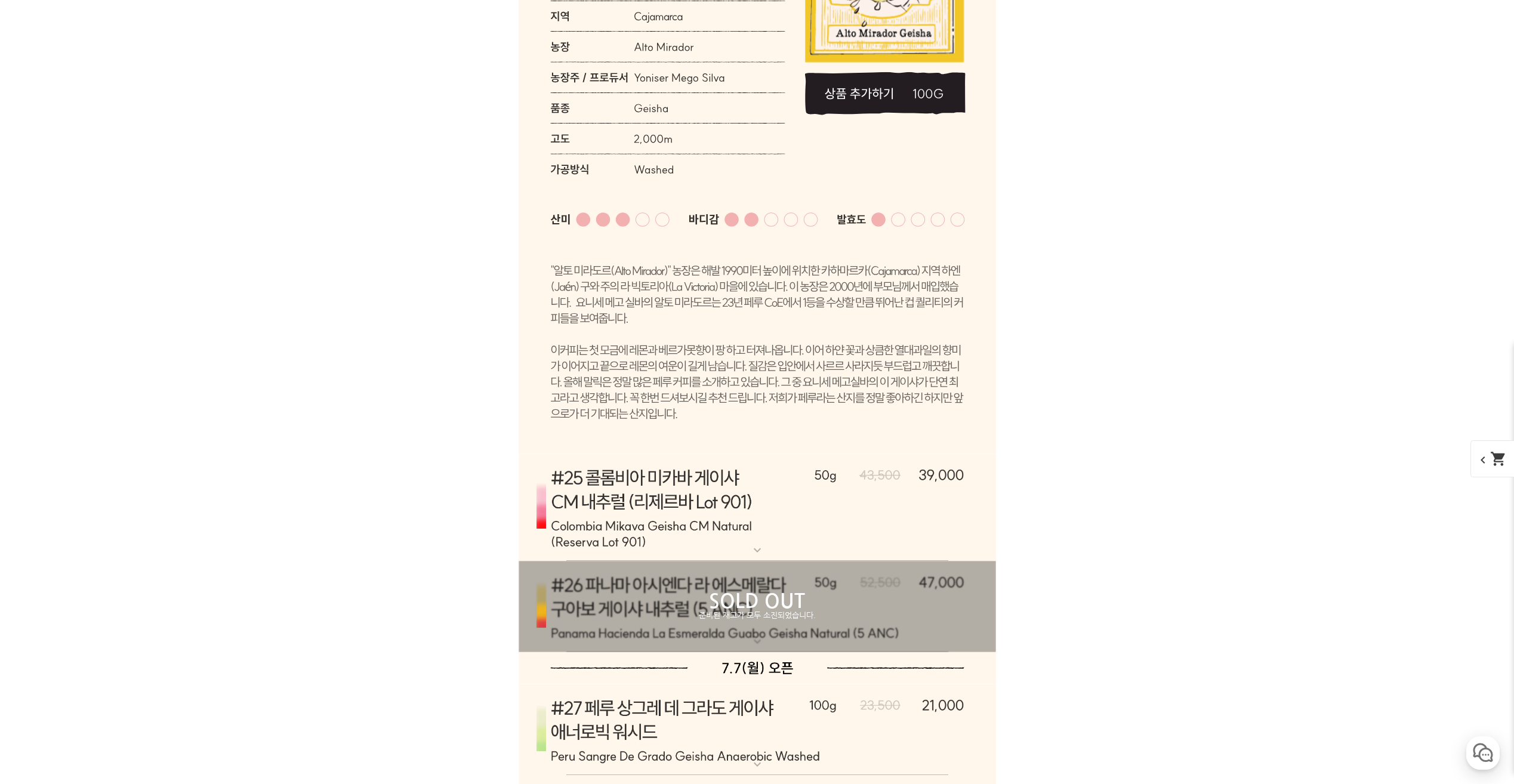 click at bounding box center [757, 507] 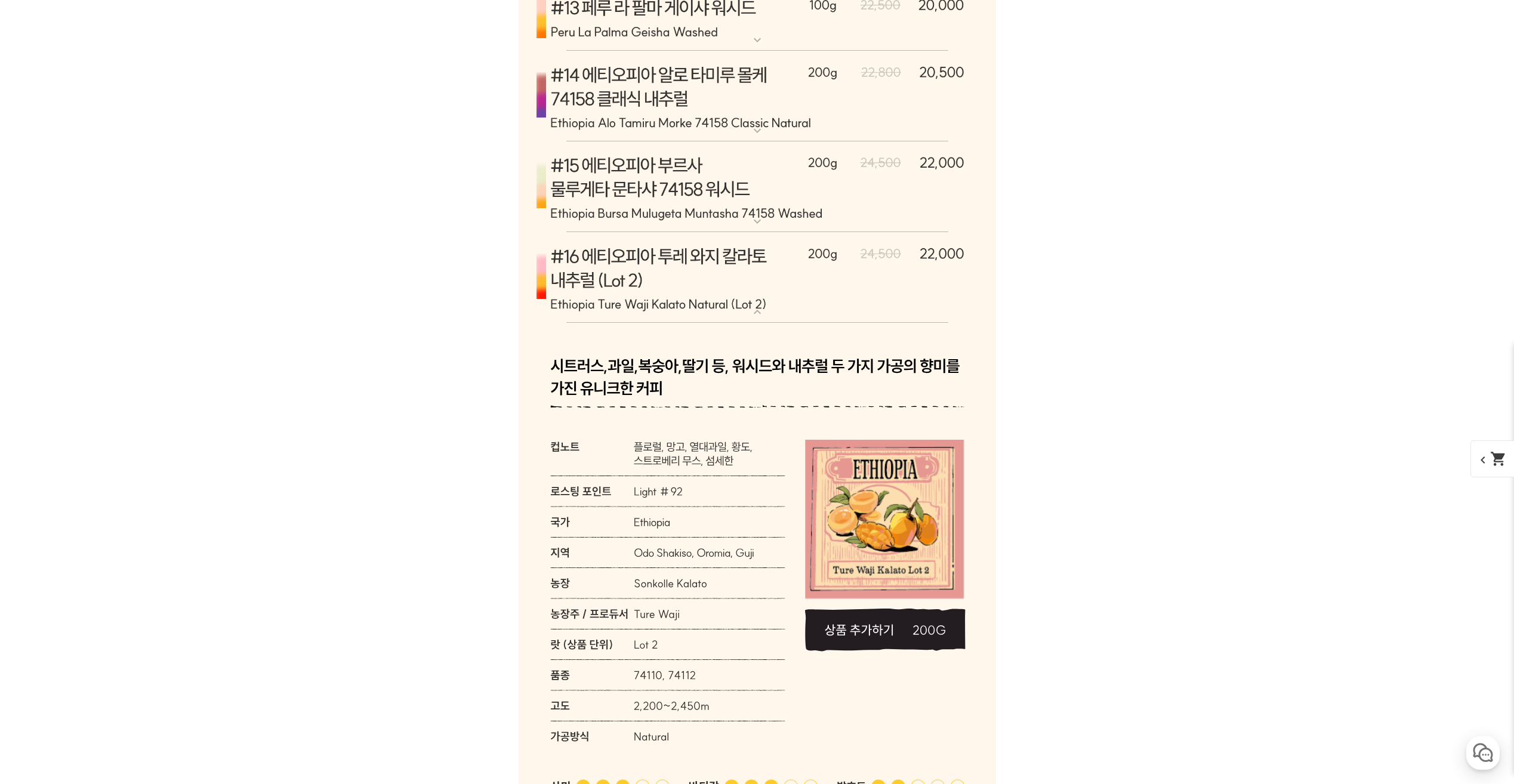 scroll, scrollTop: 6822, scrollLeft: 0, axis: vertical 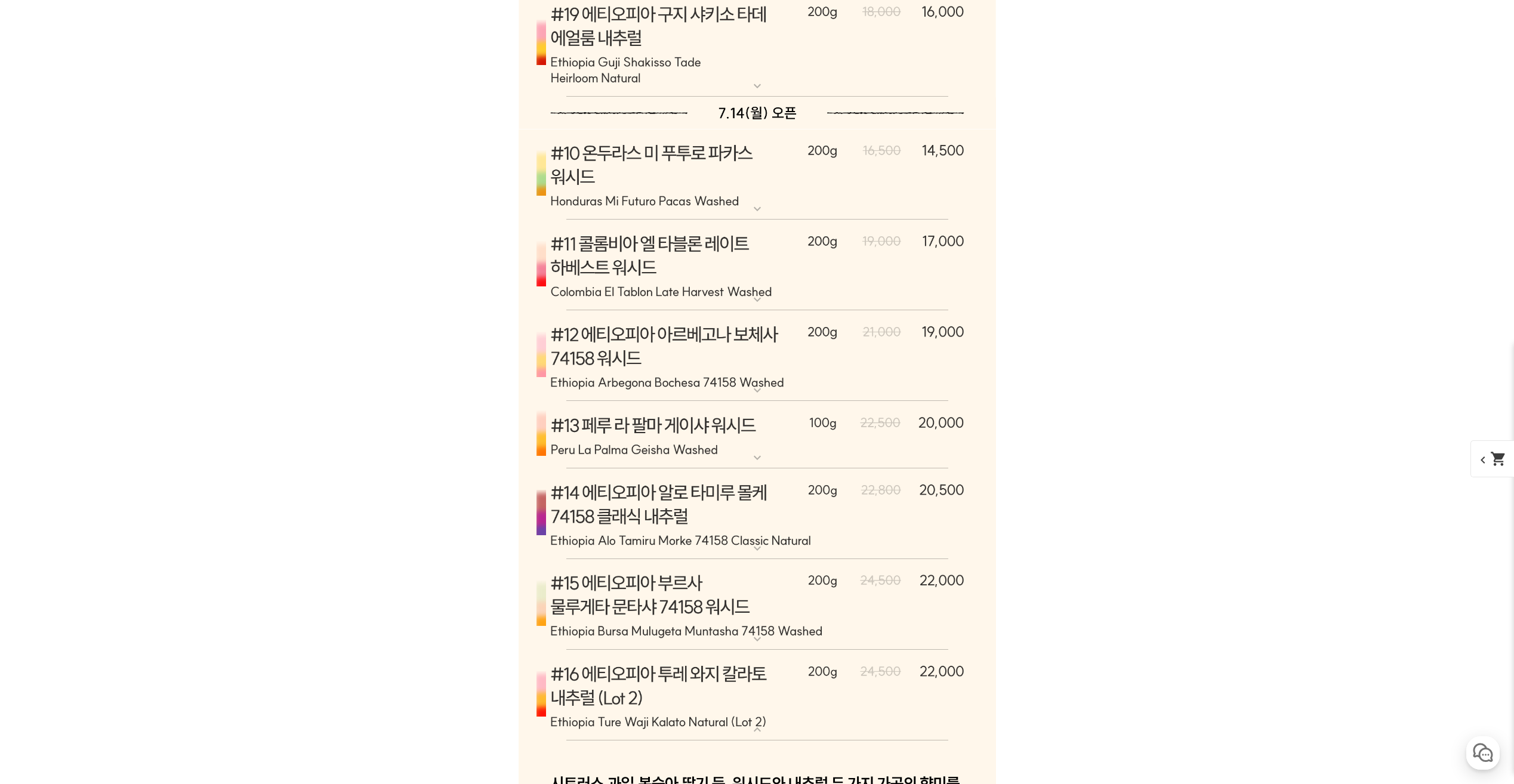 click at bounding box center [757, 514] 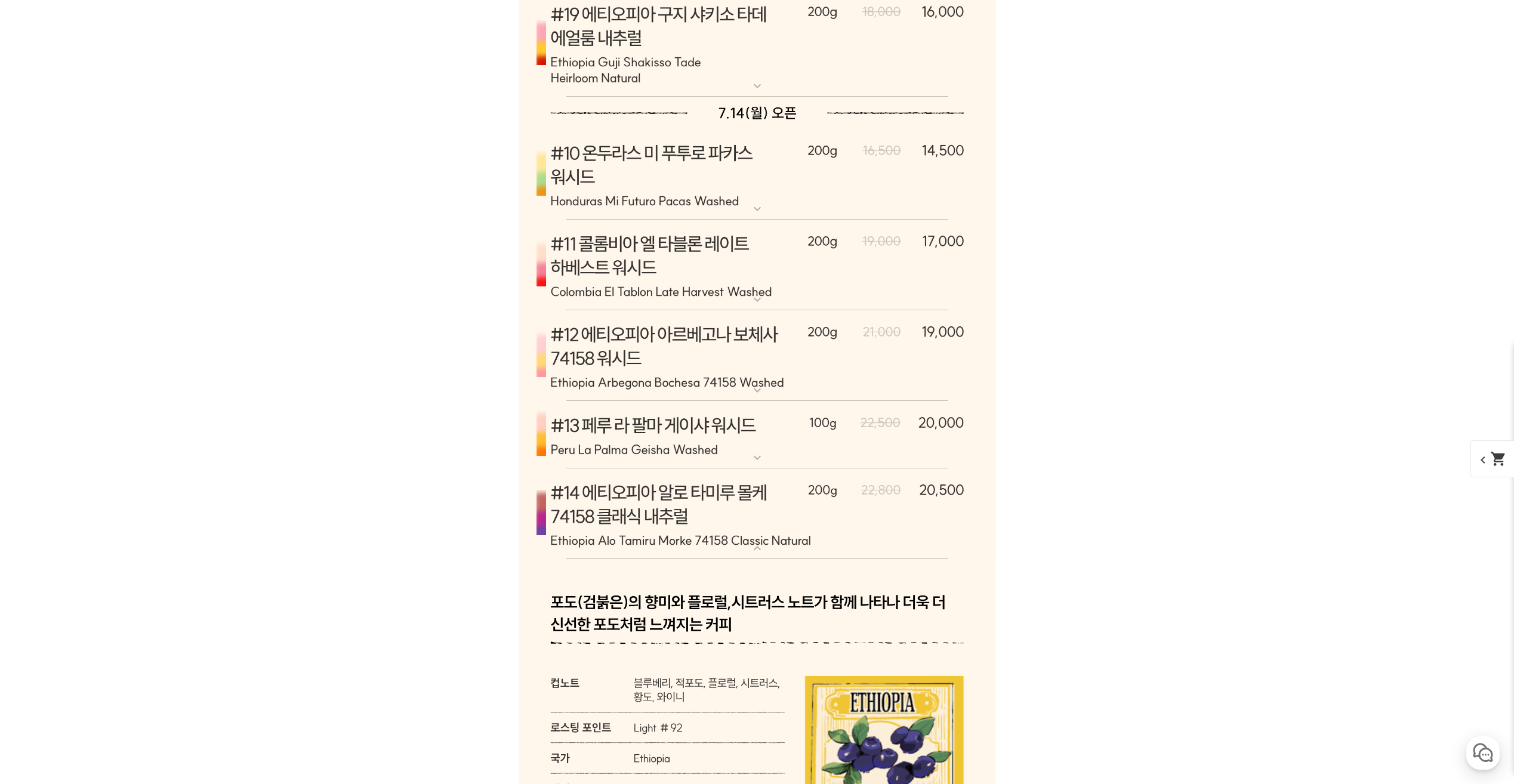 click at bounding box center [757, 514] 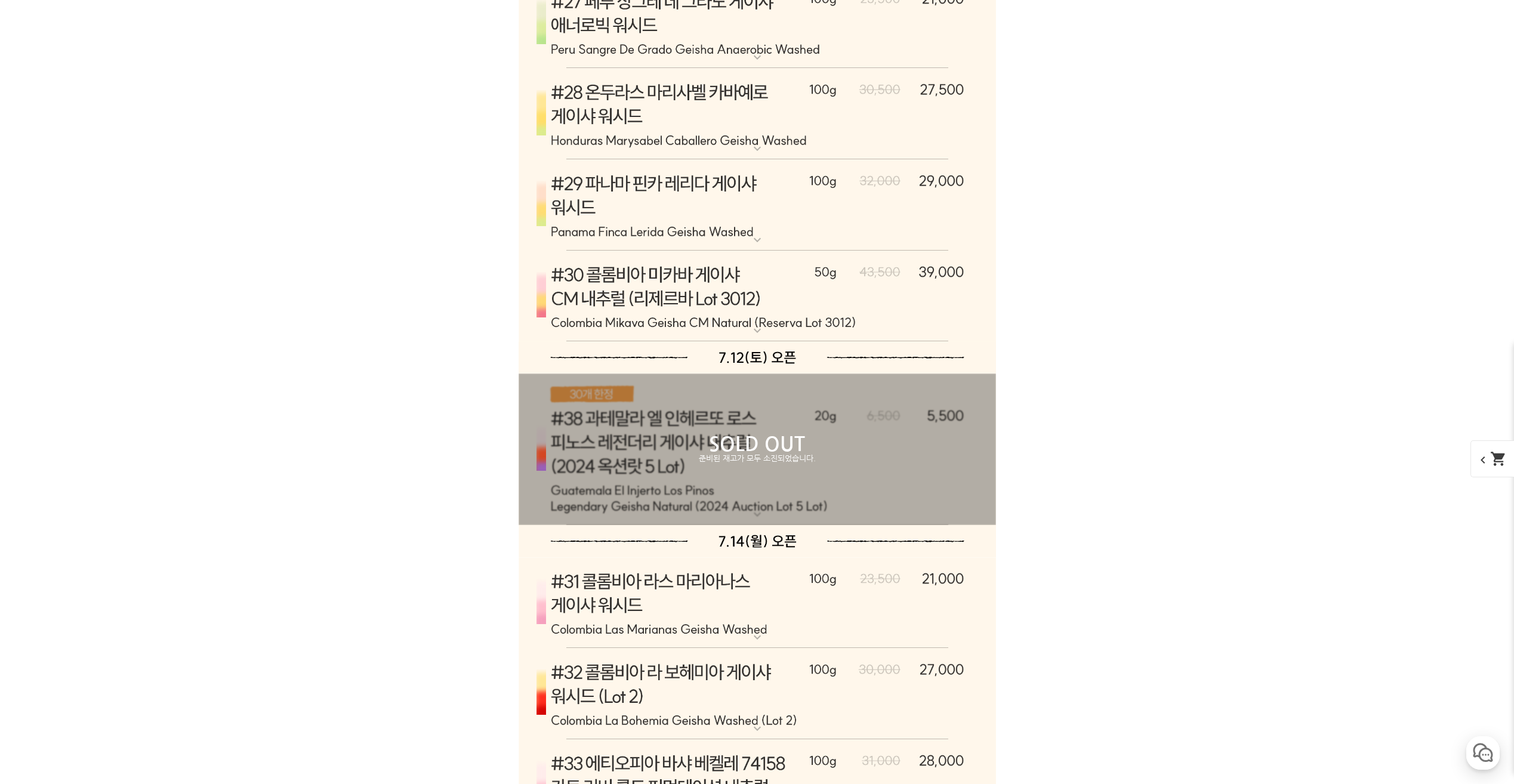 scroll, scrollTop: 13783, scrollLeft: 0, axis: vertical 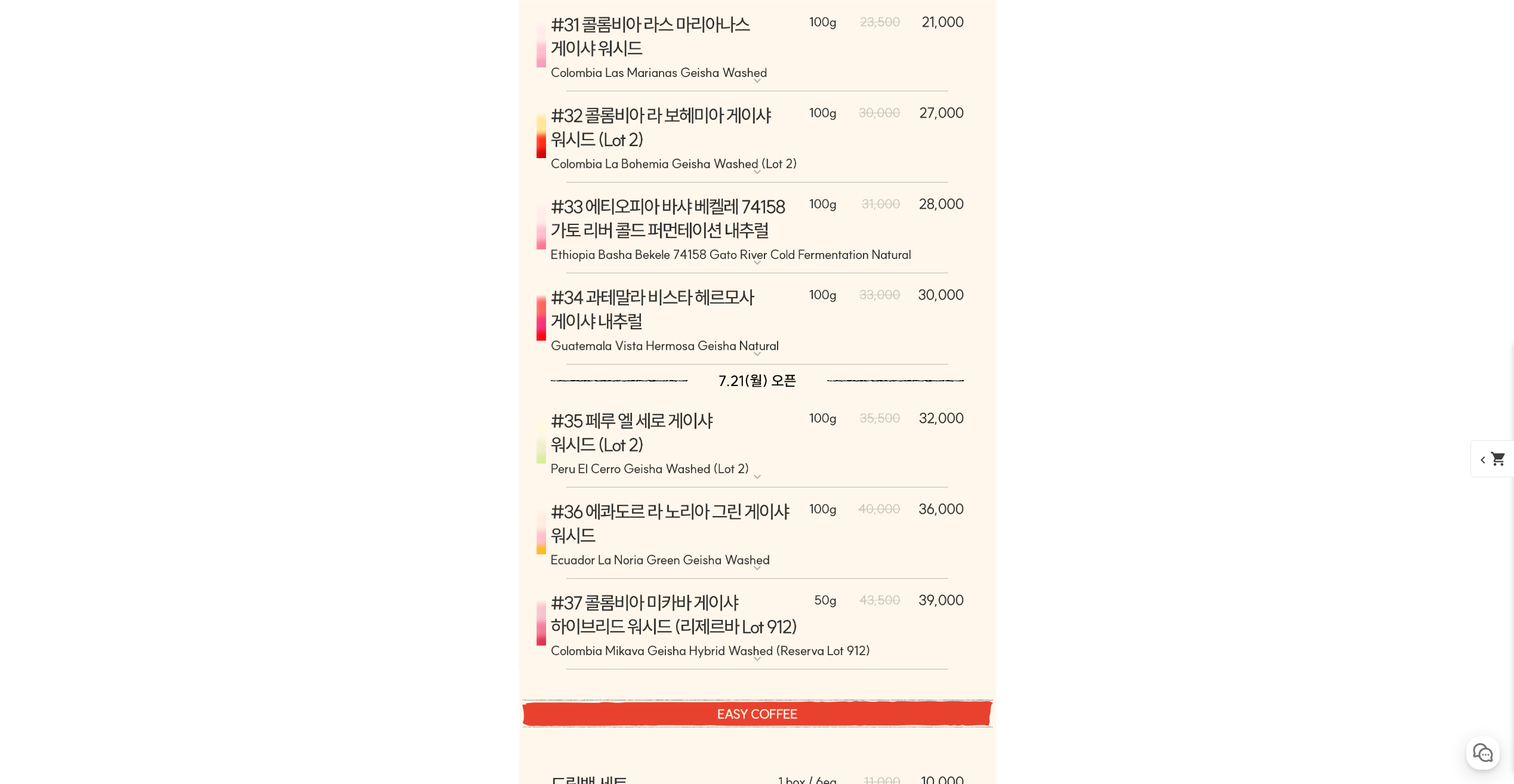 click at bounding box center [757, 625] 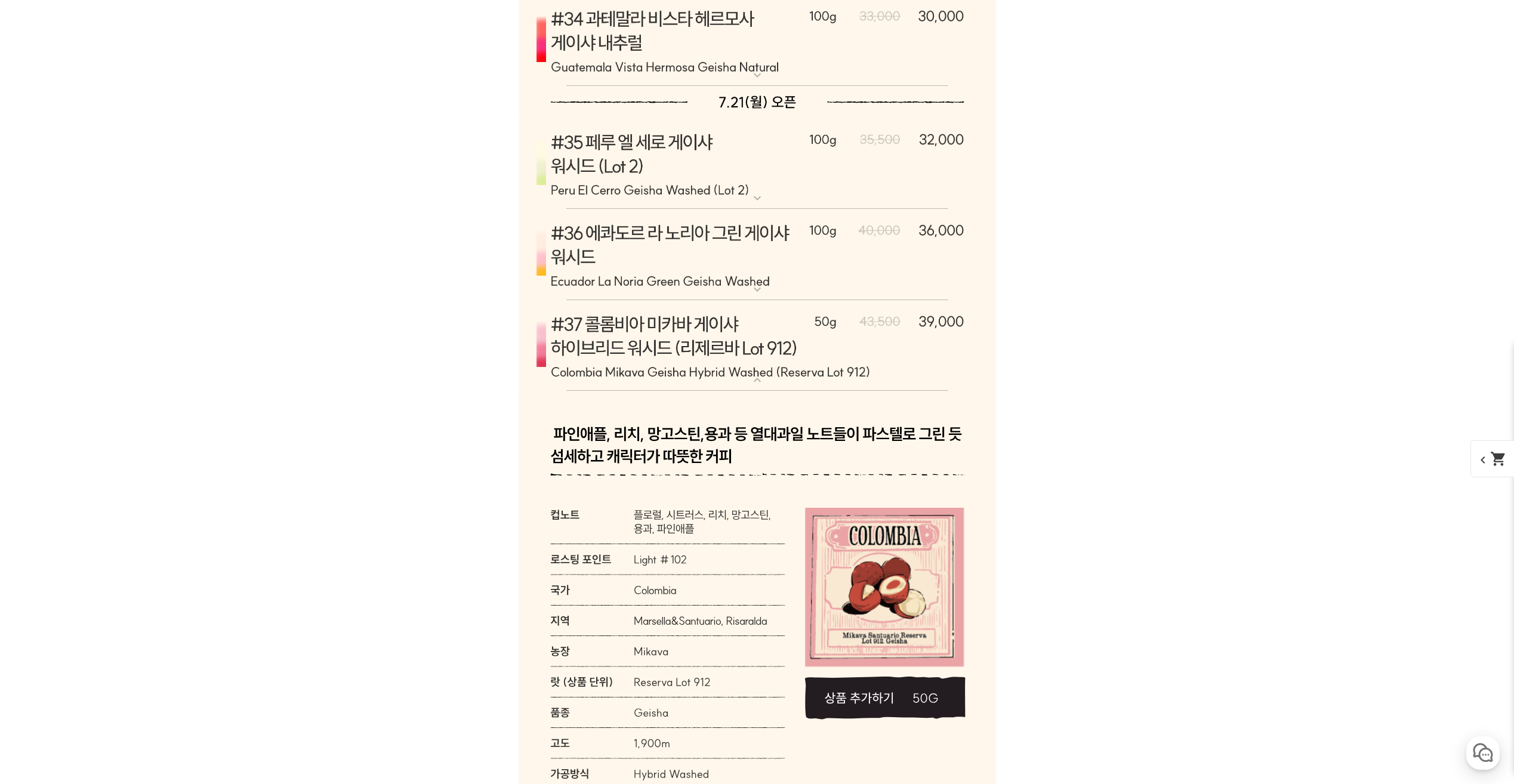 scroll, scrollTop: 13783, scrollLeft: 0, axis: vertical 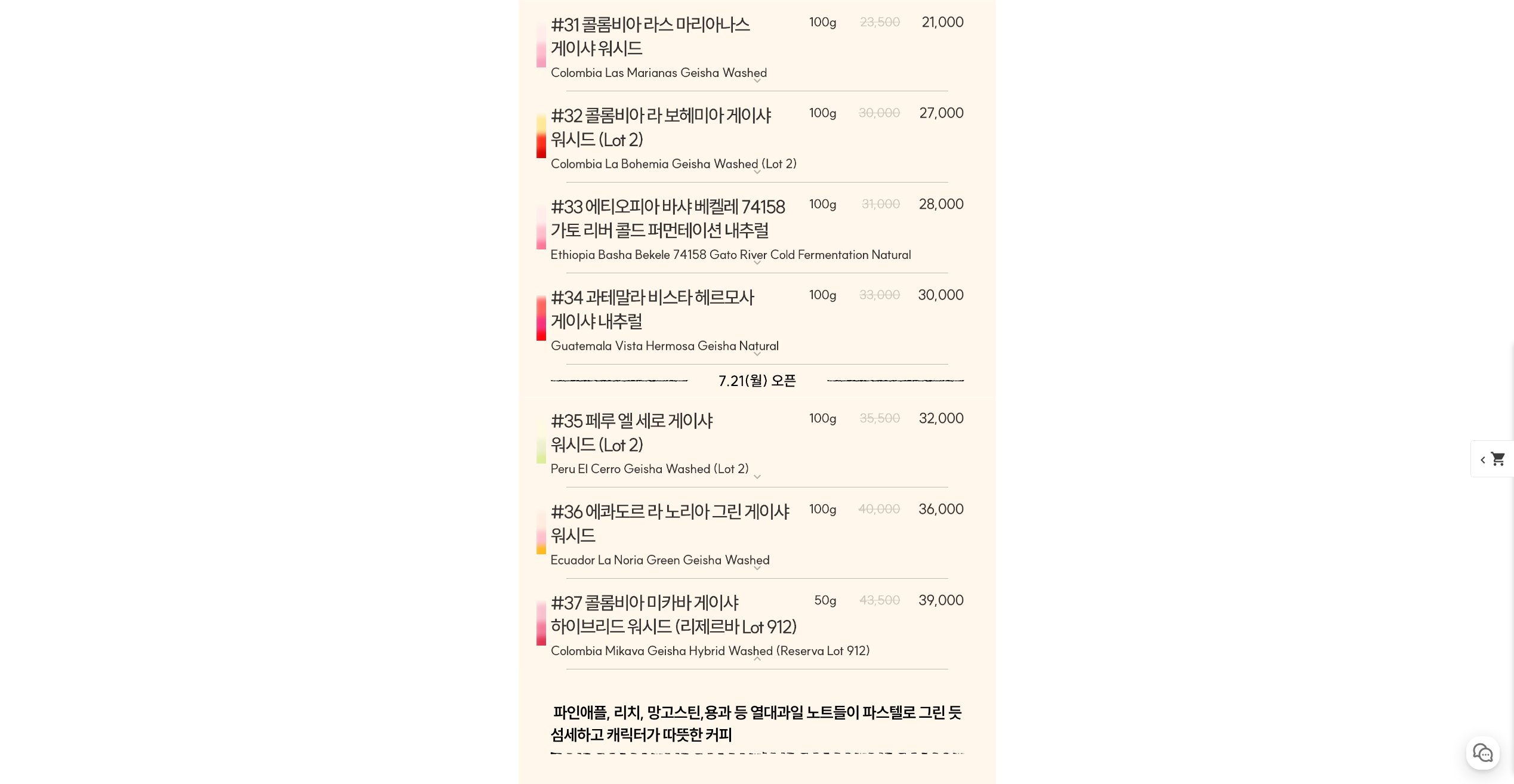 click at bounding box center (757, 533) 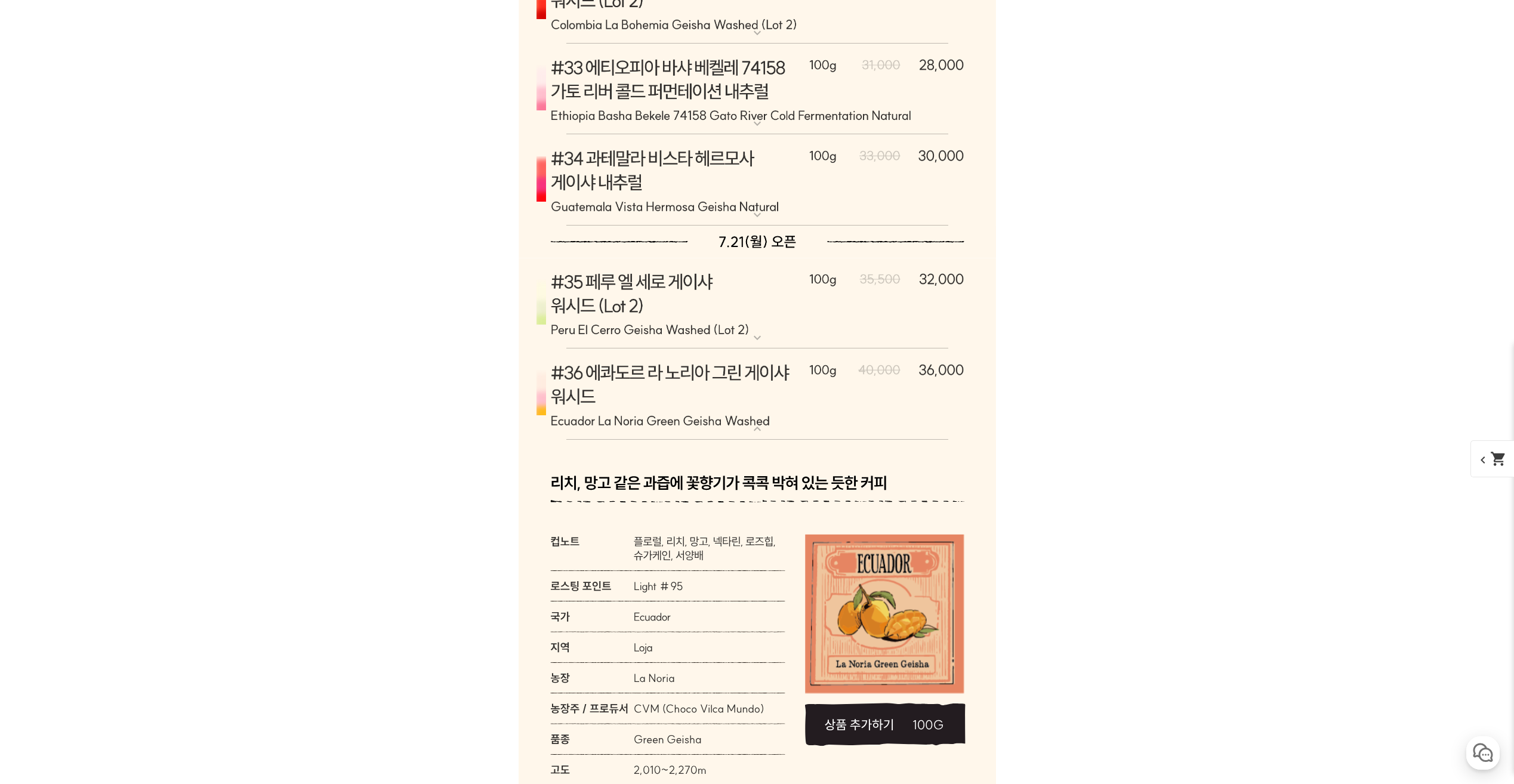 scroll, scrollTop: 13783, scrollLeft: 0, axis: vertical 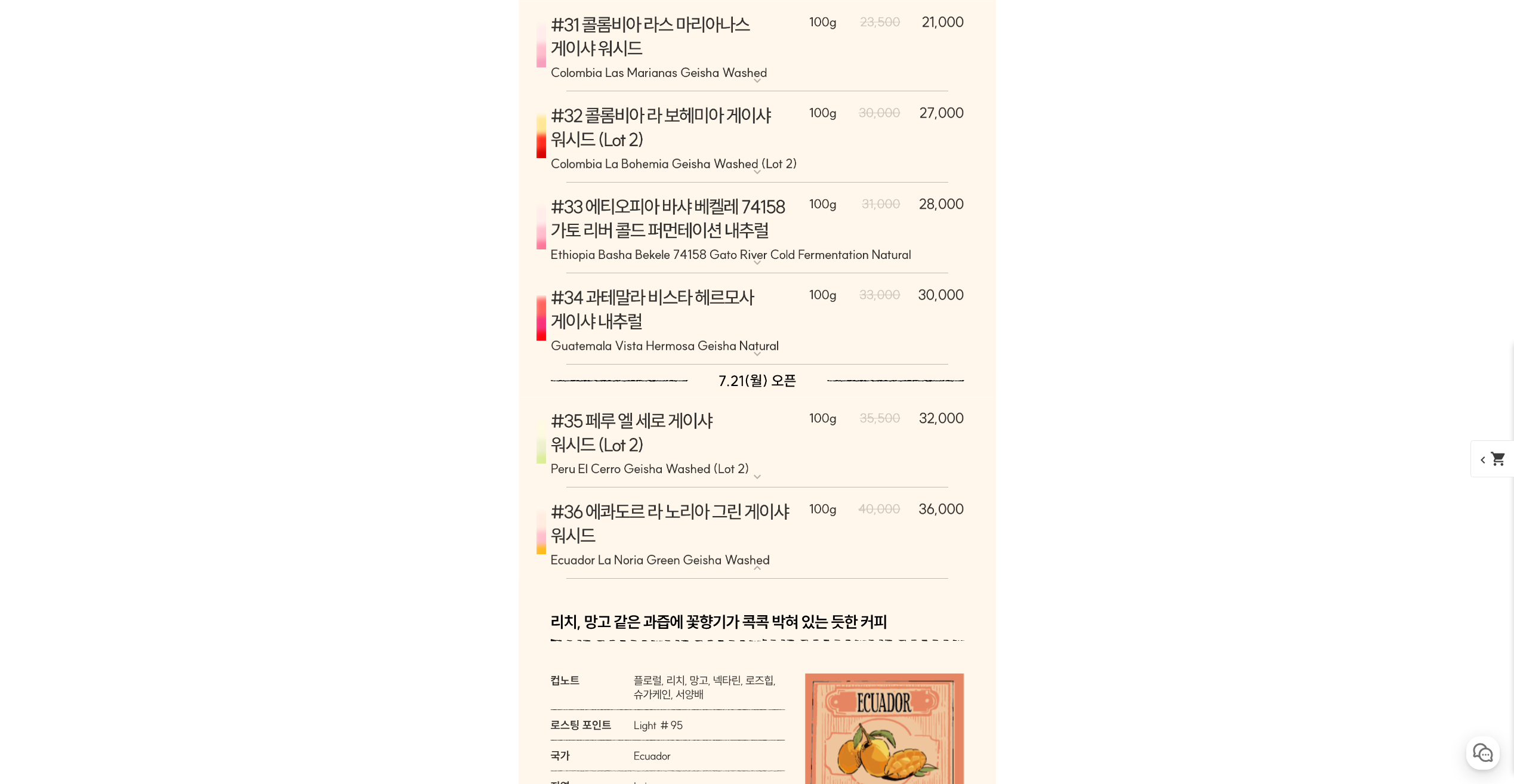 click at bounding box center [757, 443] 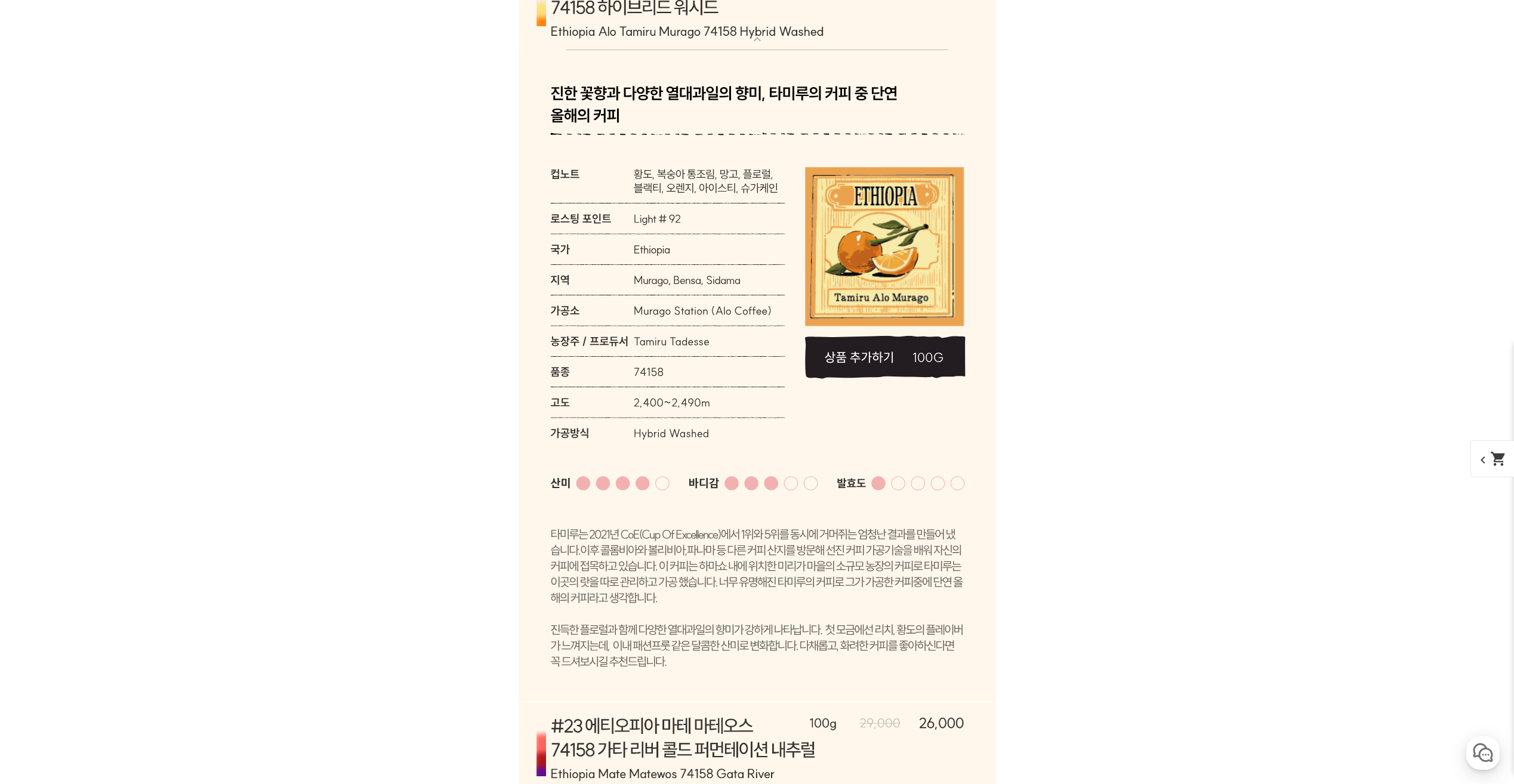 scroll, scrollTop: 9745, scrollLeft: 0, axis: vertical 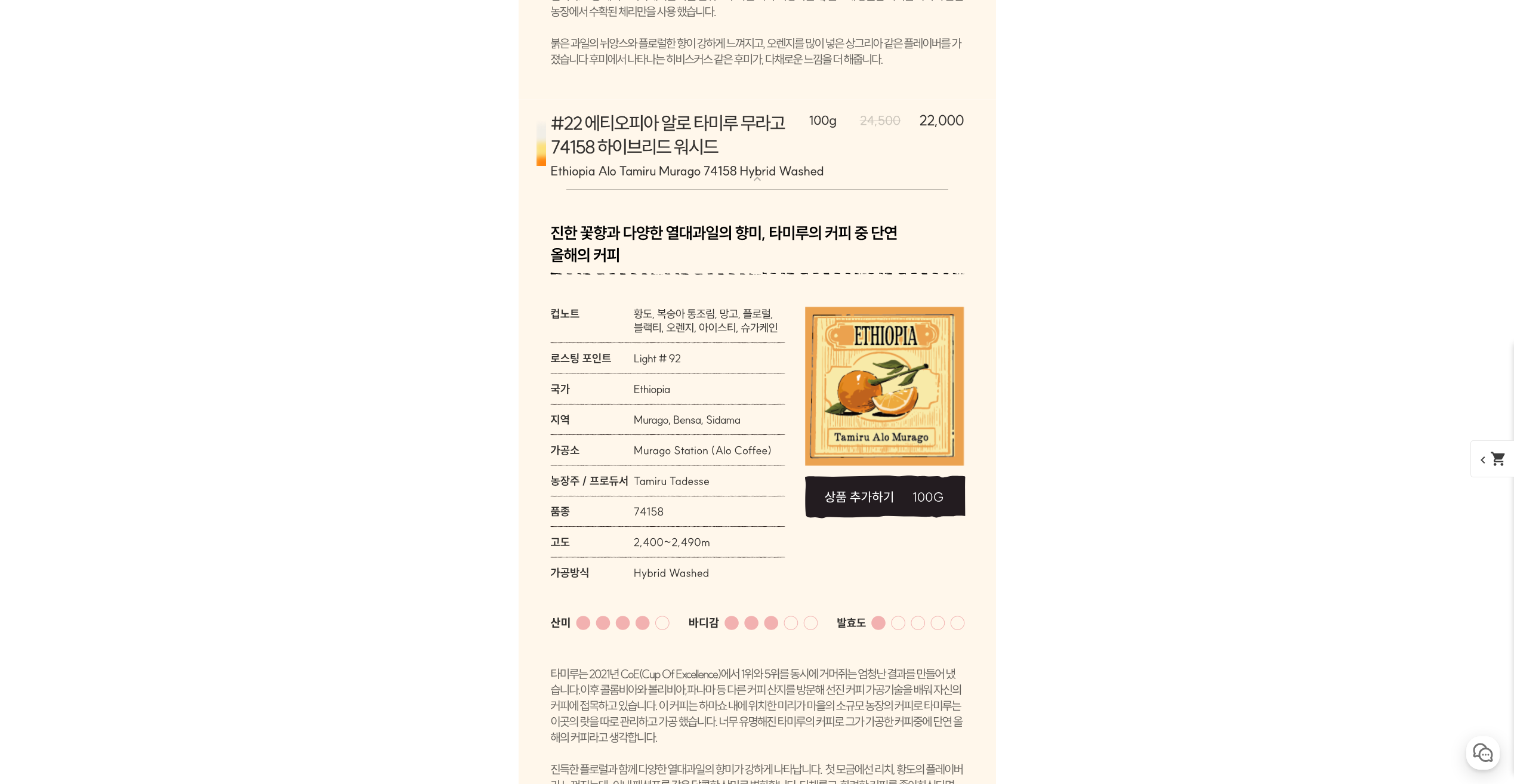 click 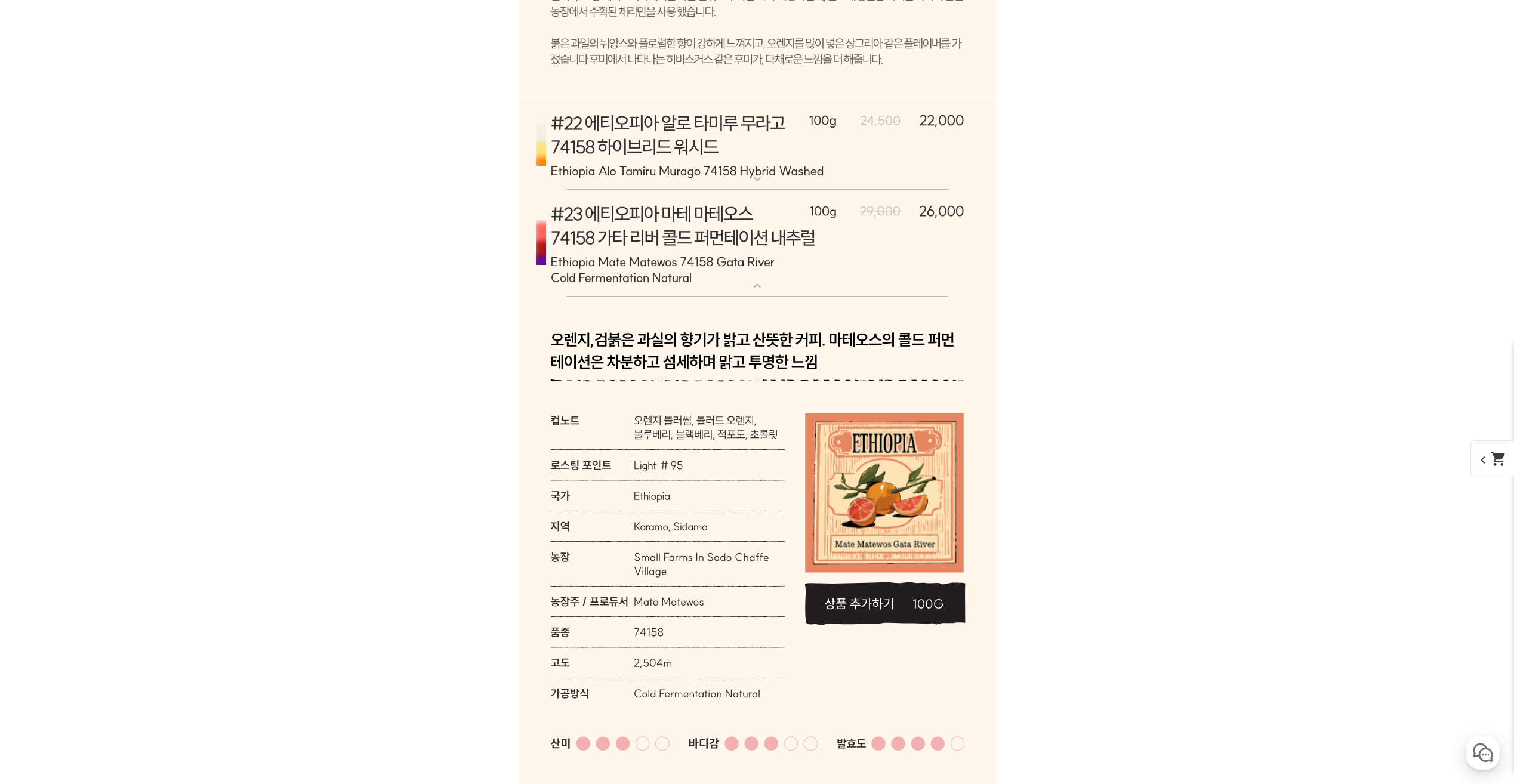 click 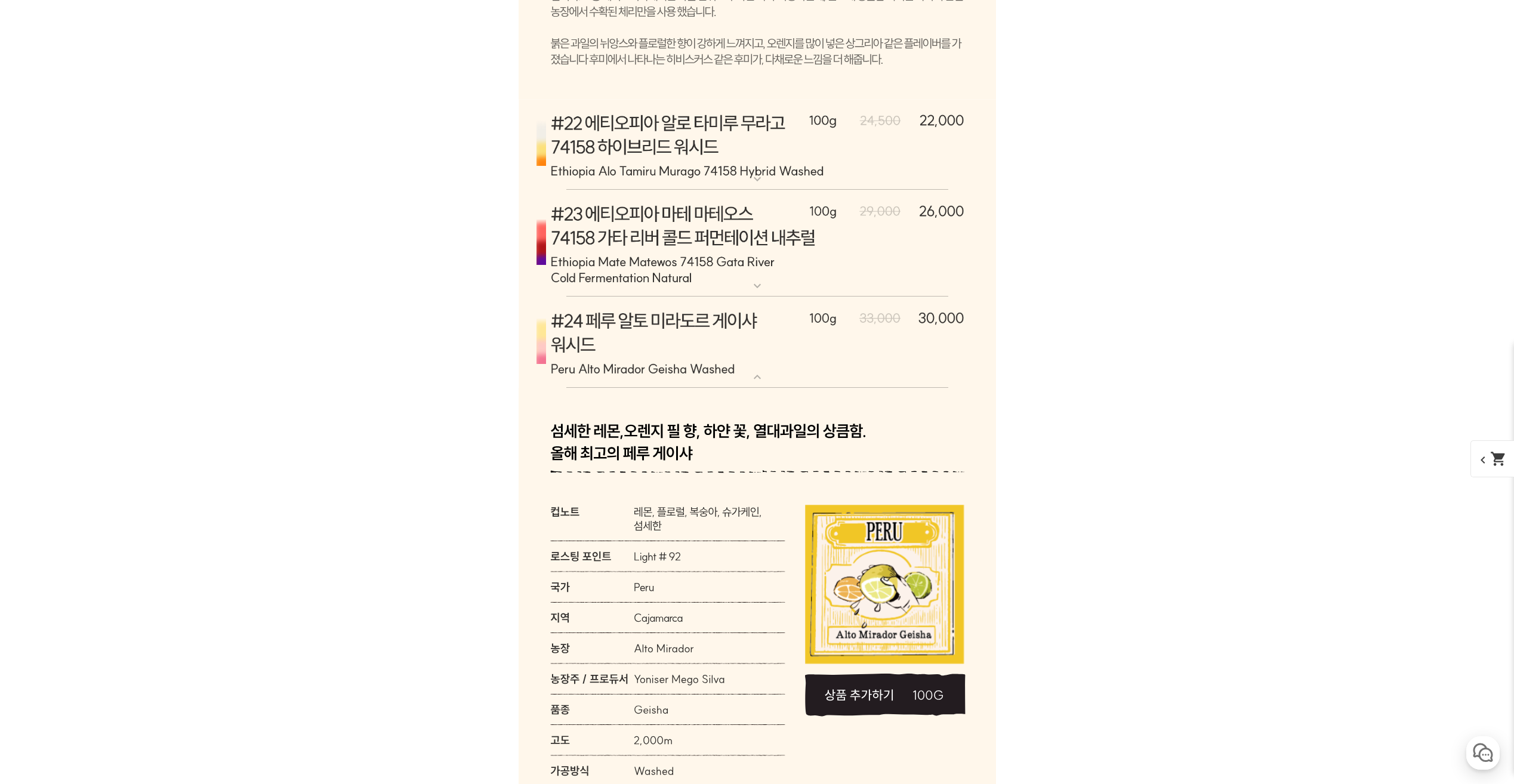 scroll, scrollTop: 10024, scrollLeft: 0, axis: vertical 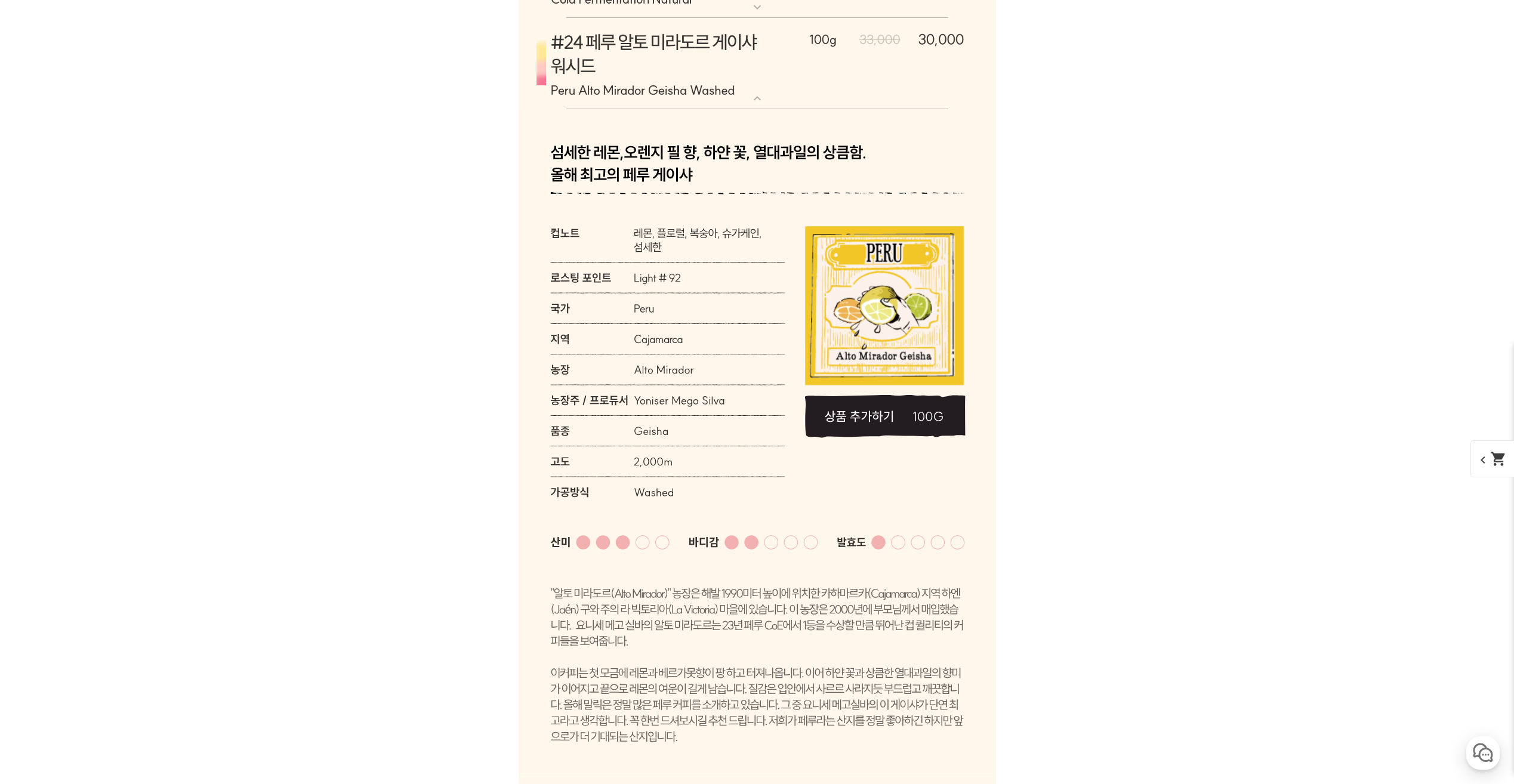 click 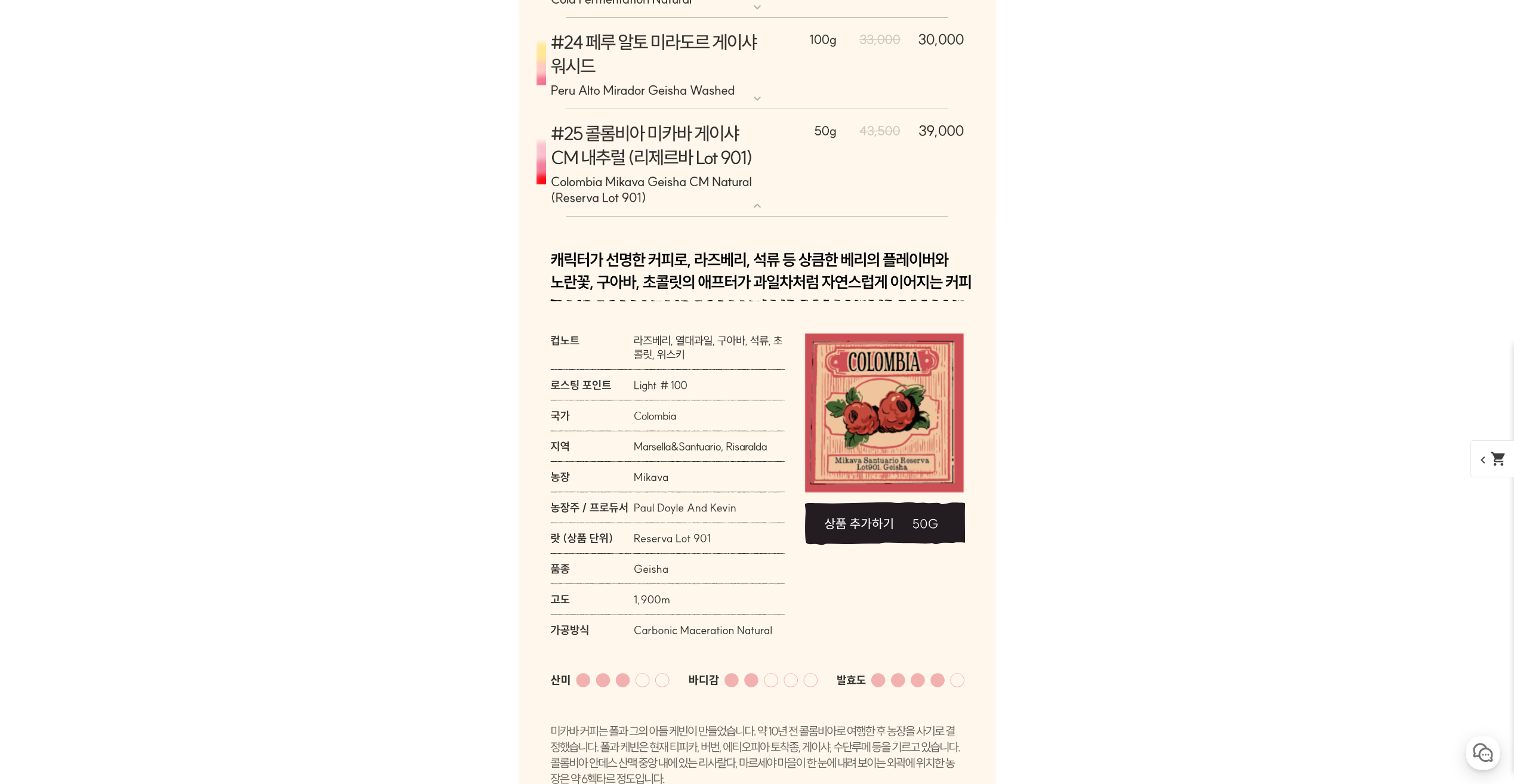 click 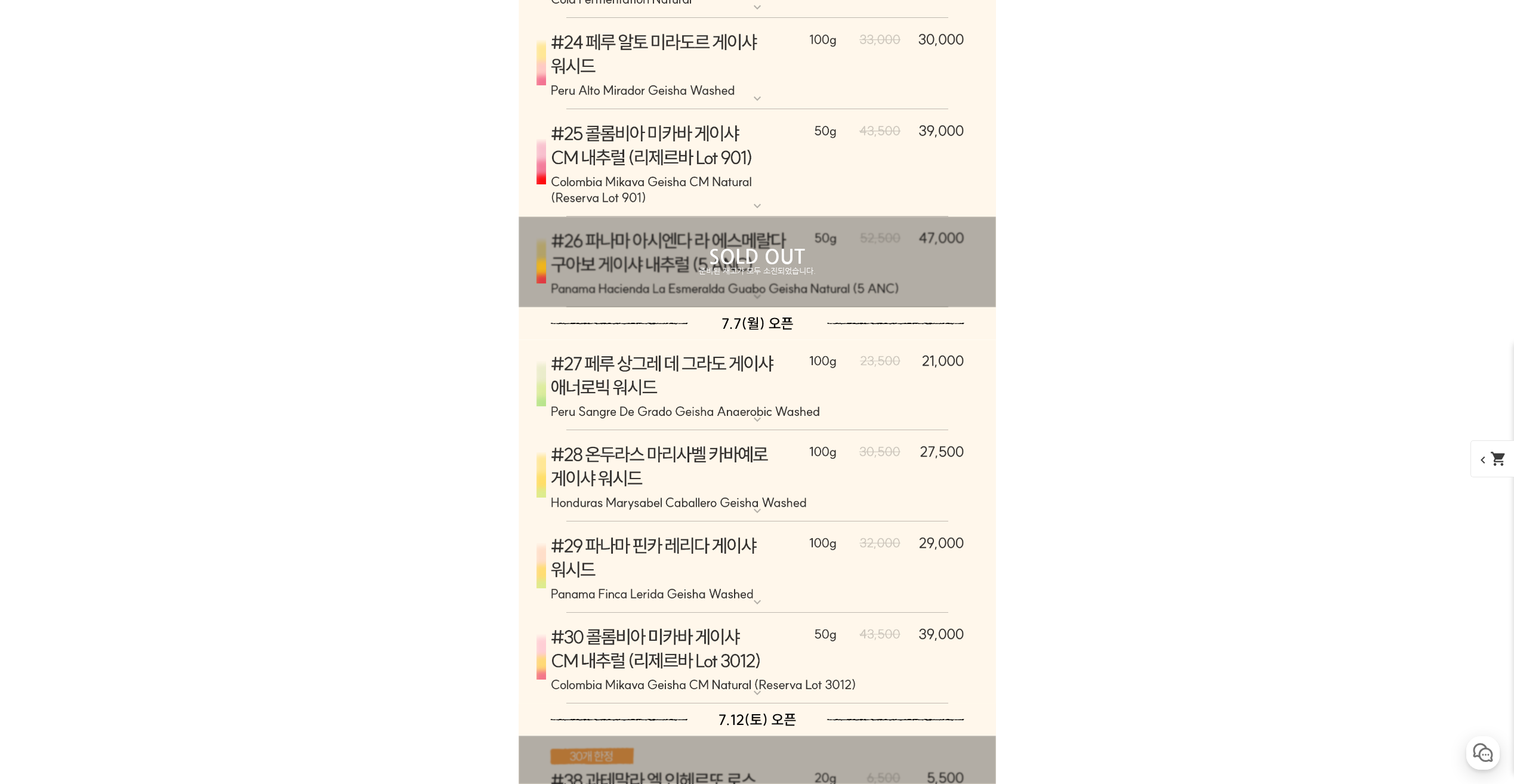 click at bounding box center [757, 385] 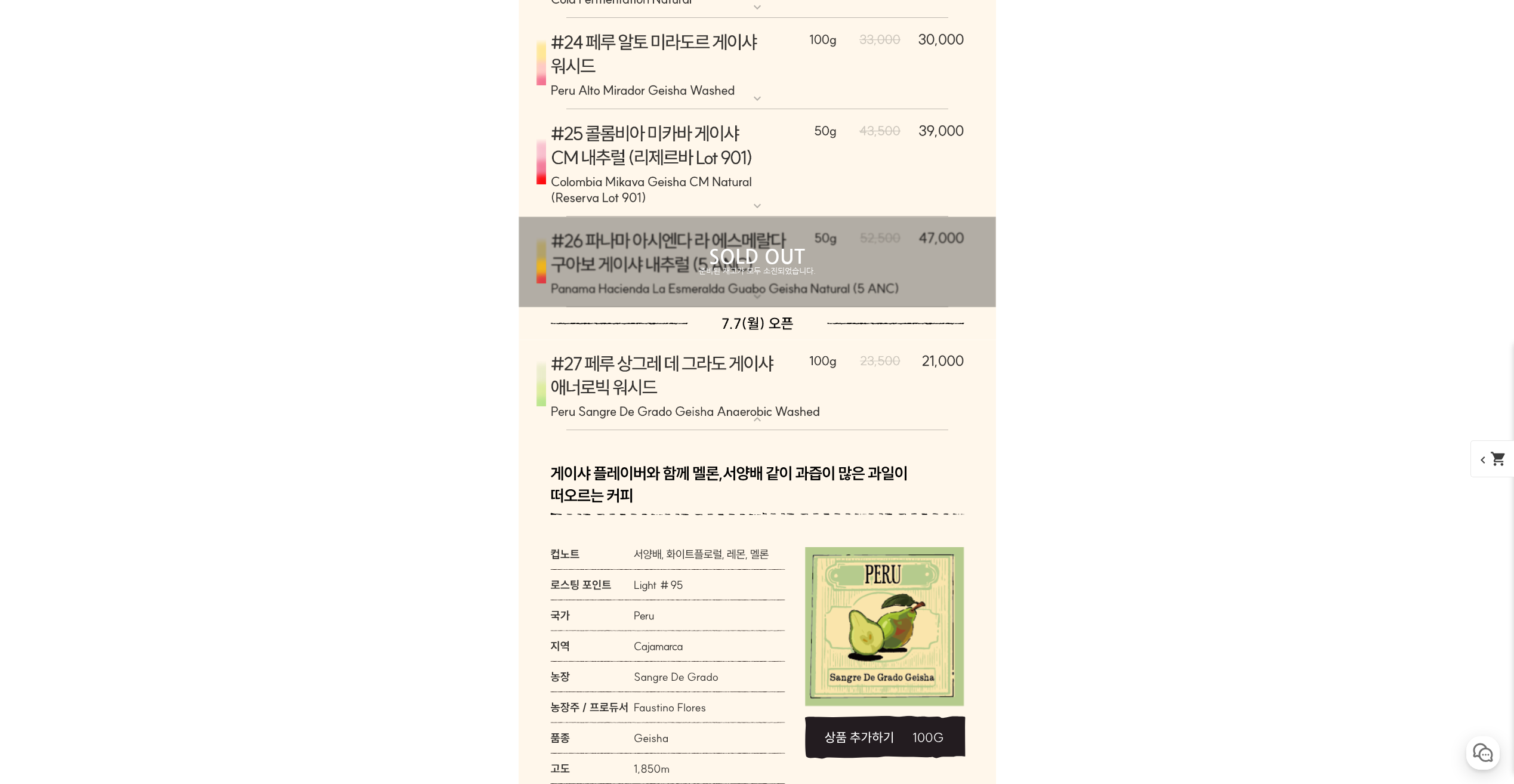 click at bounding box center (757, 385) 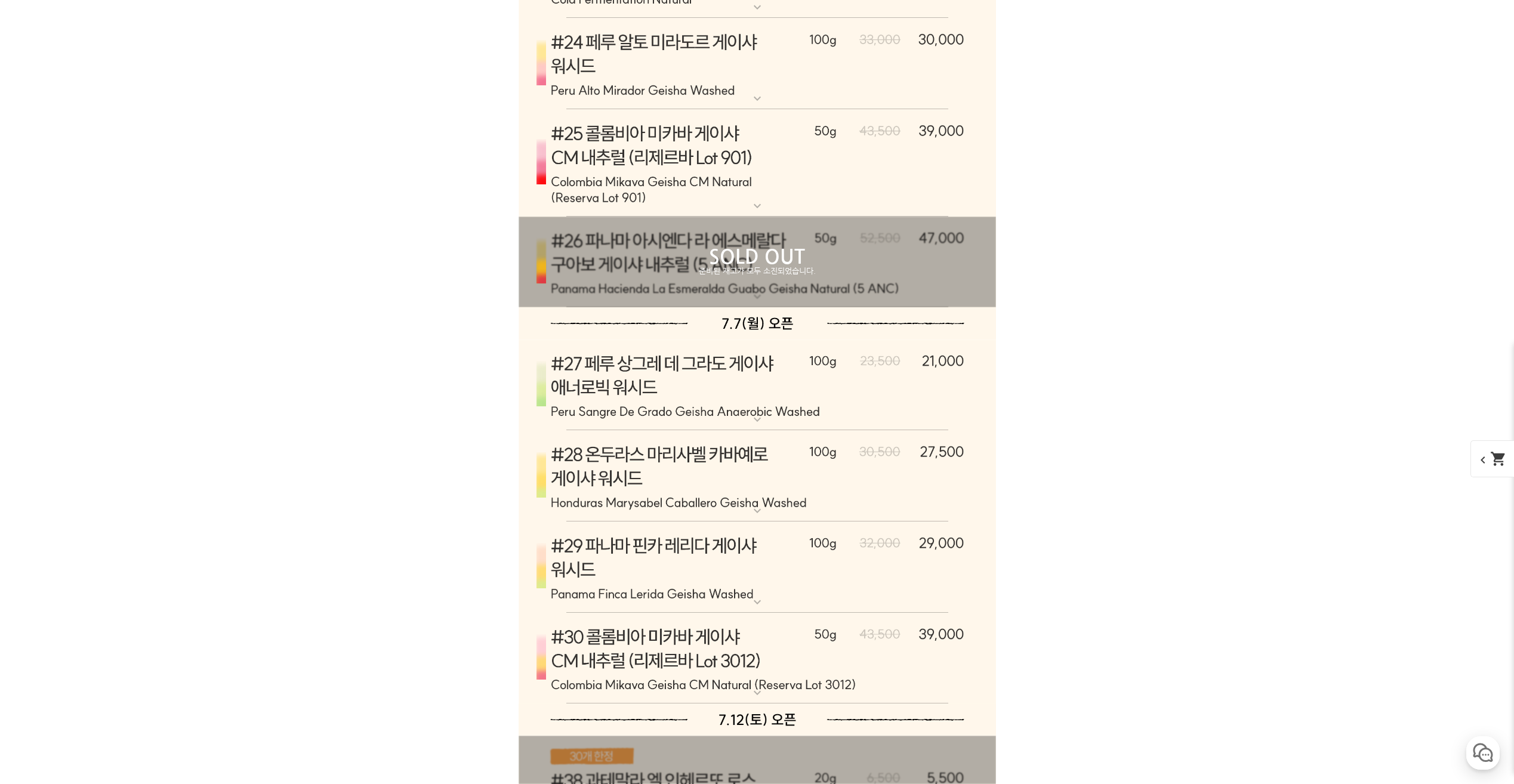 click at bounding box center [757, 476] 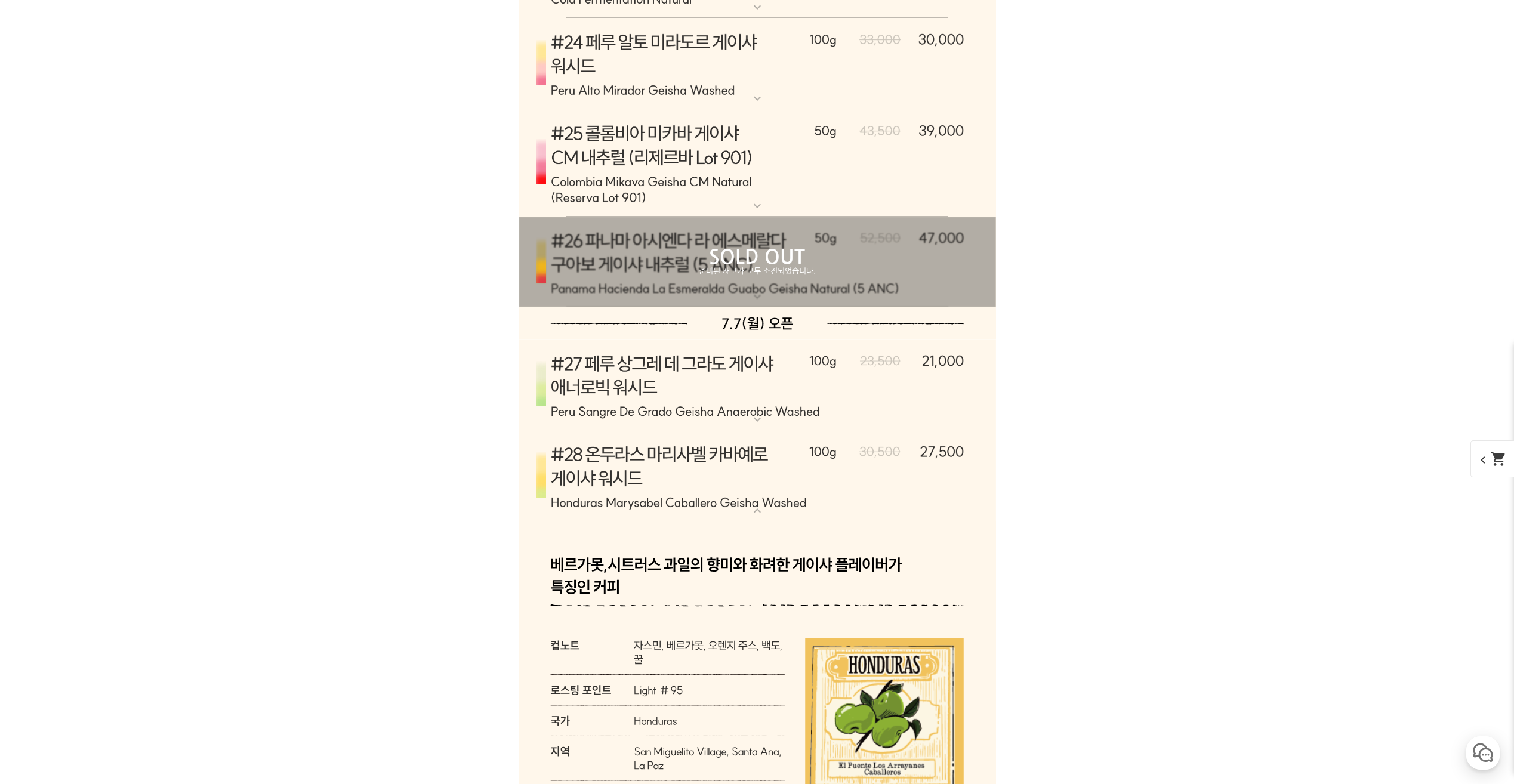 click at bounding box center [757, 476] 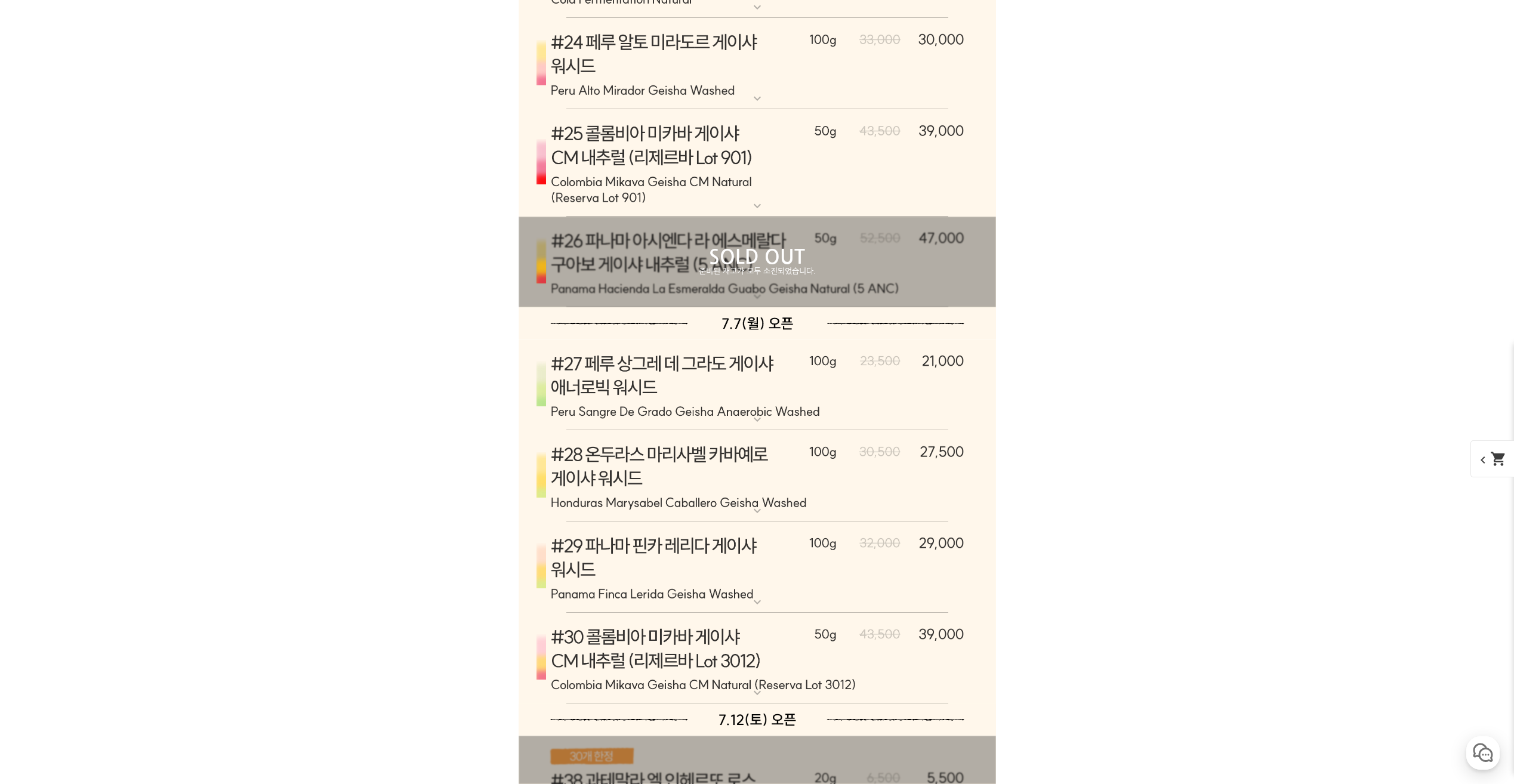 click at bounding box center (757, 567) 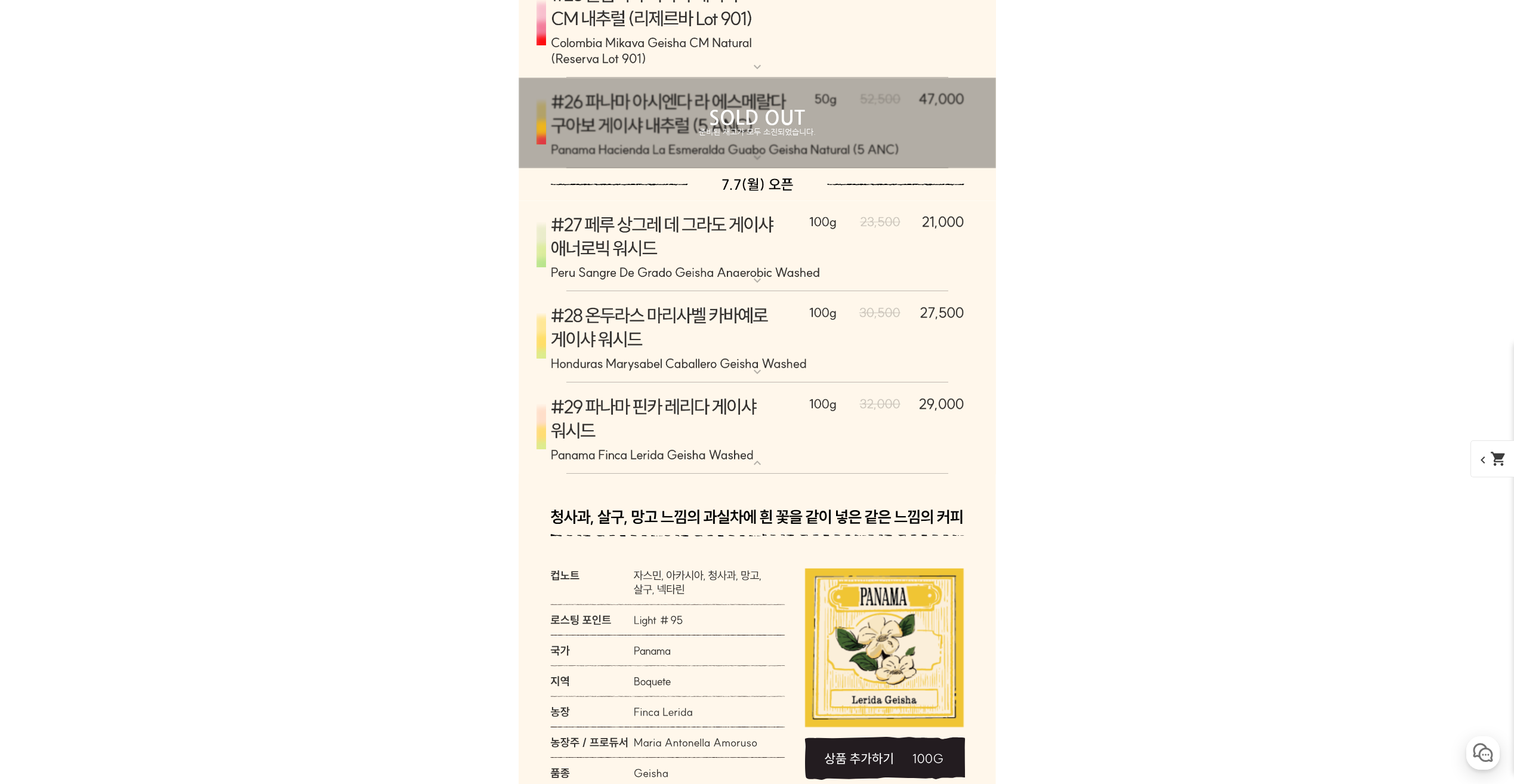 scroll, scrollTop: 10302, scrollLeft: 0, axis: vertical 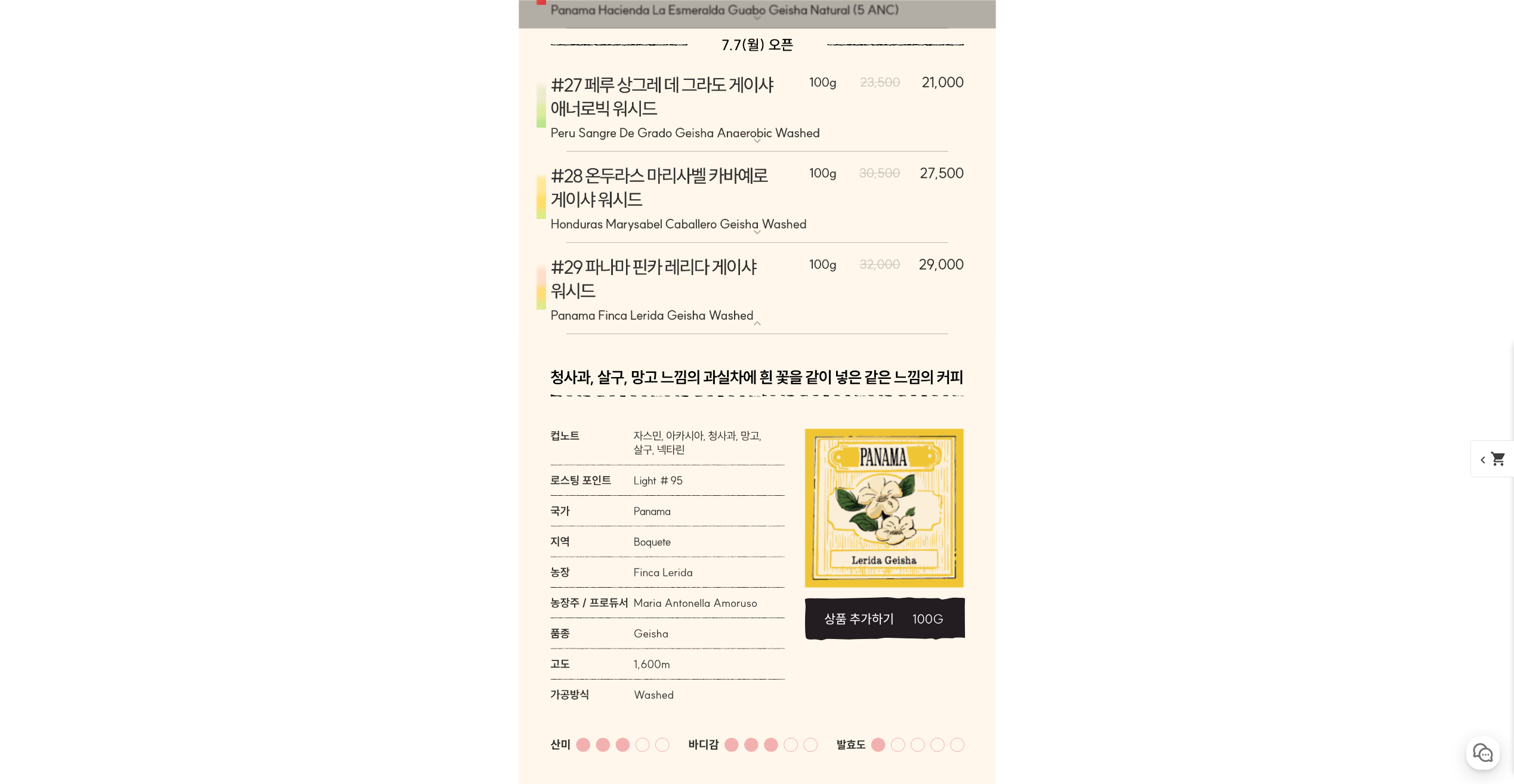 click at bounding box center (757, 289) 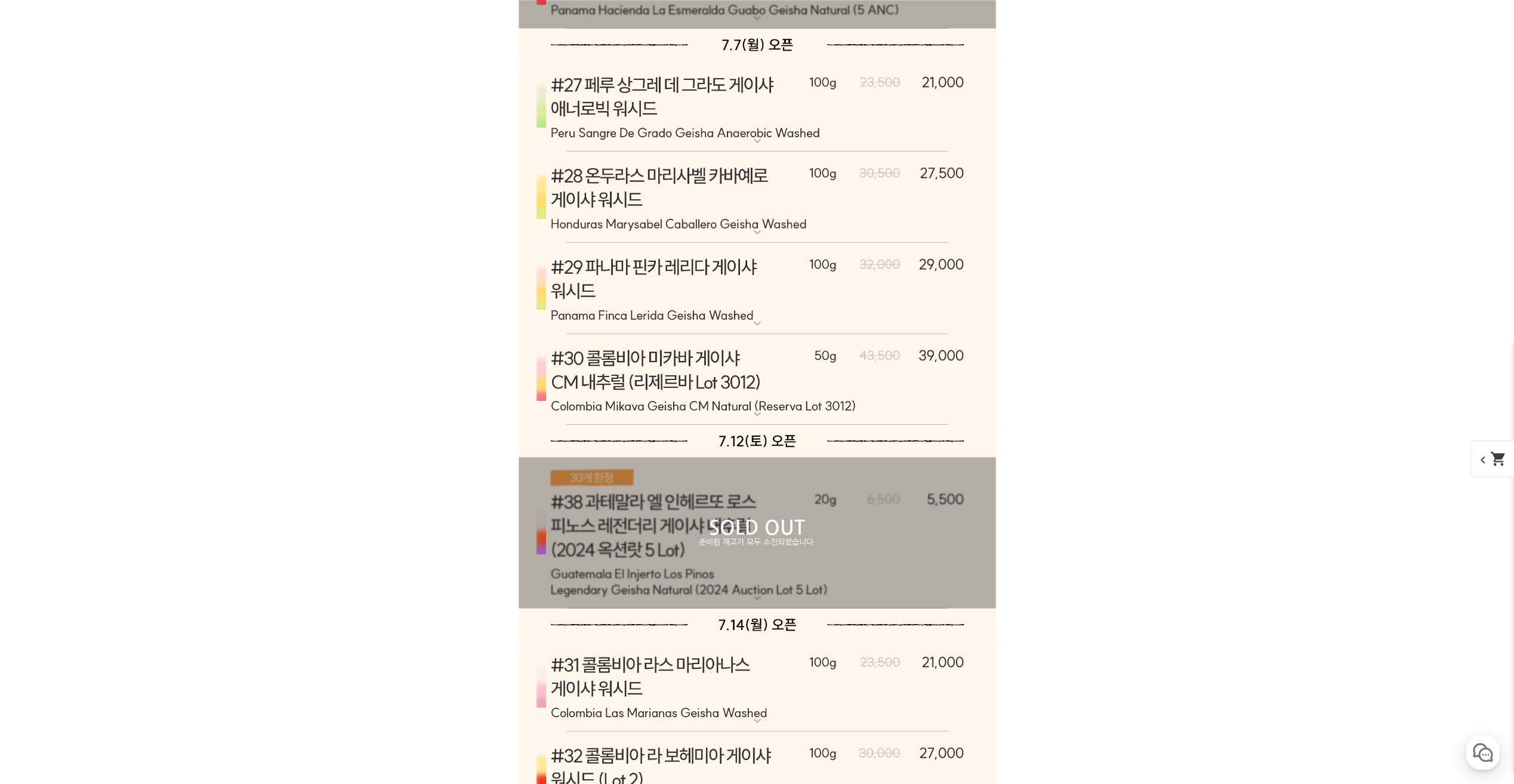 click at bounding box center (757, 380) 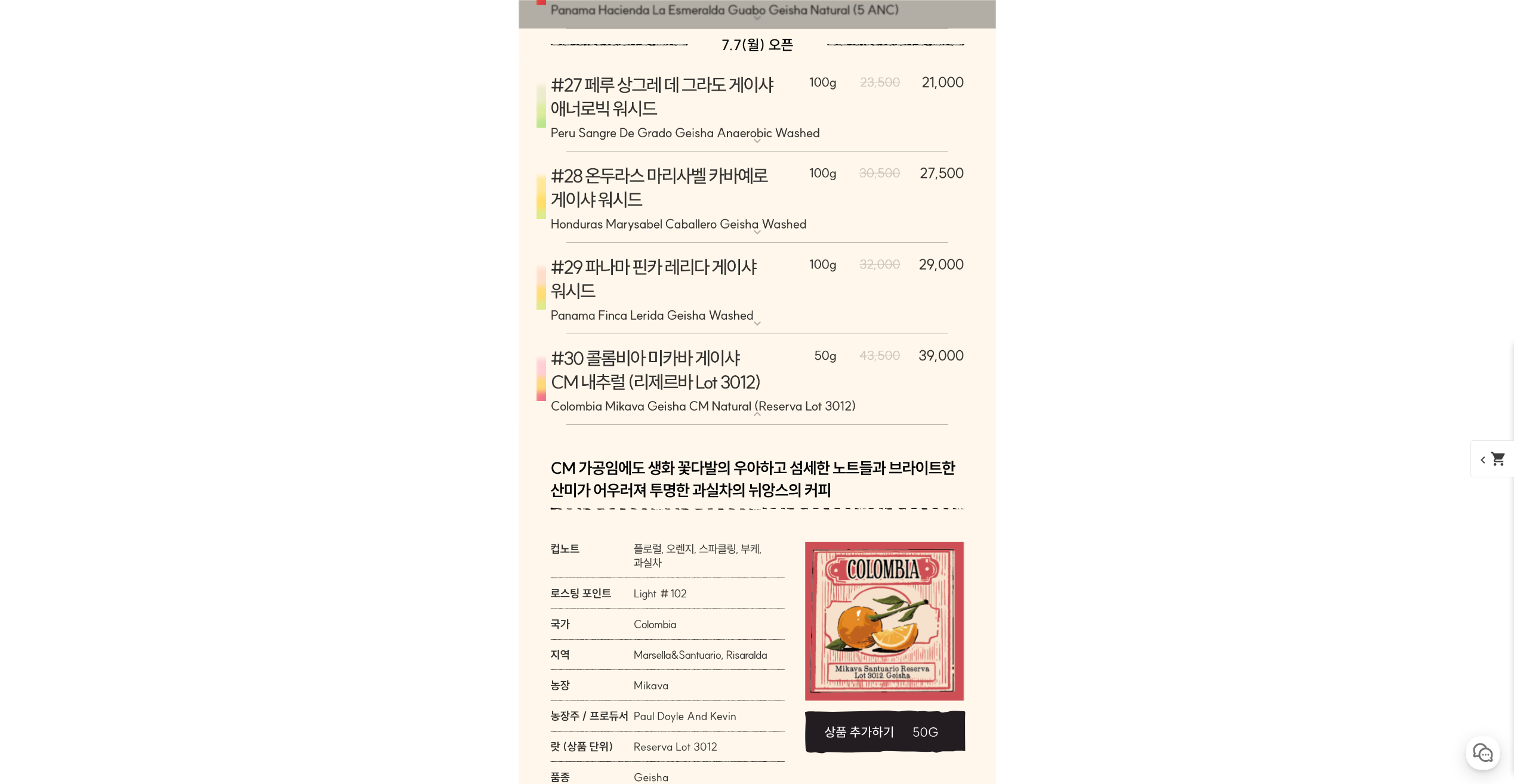 click at bounding box center [757, 380] 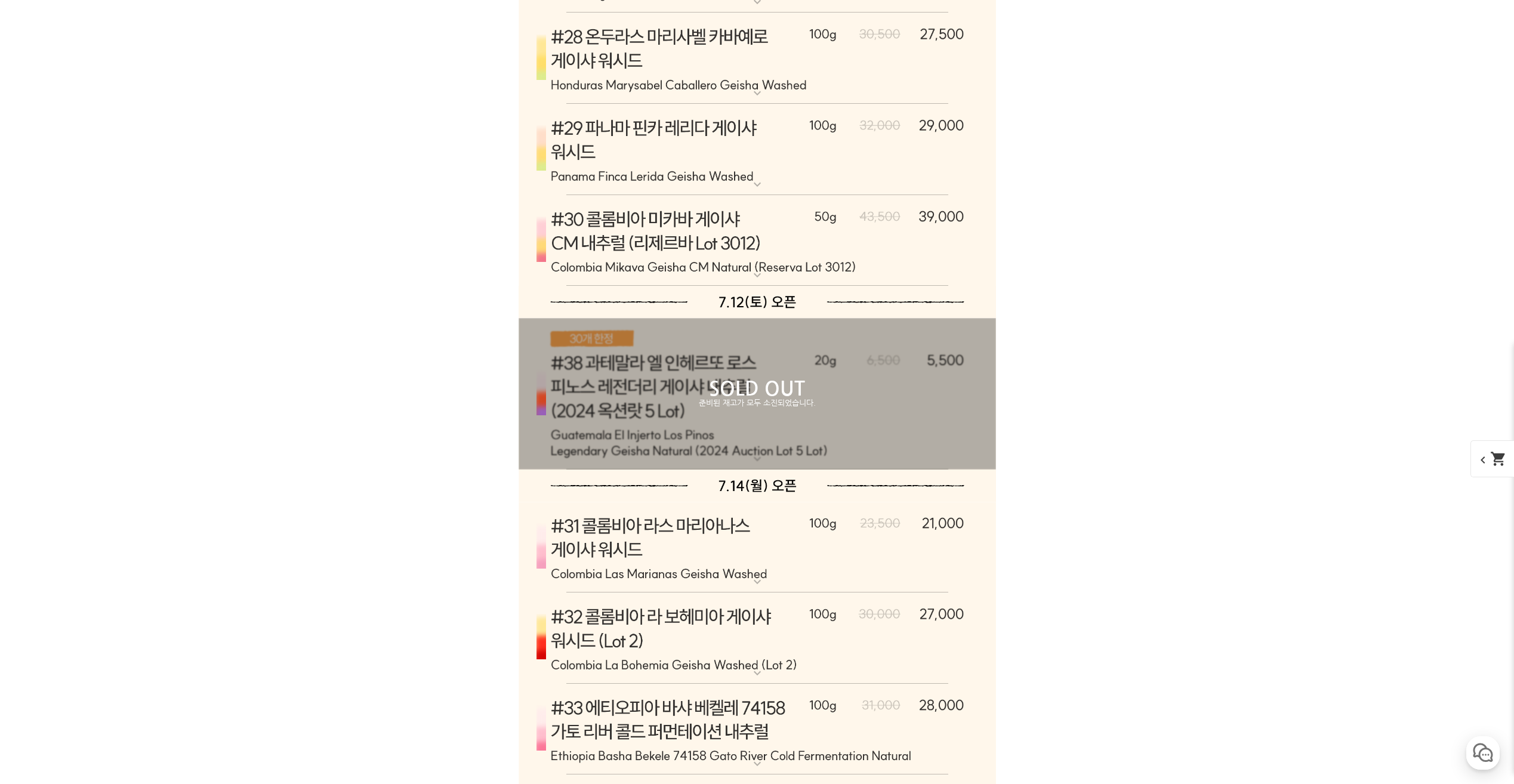 scroll, scrollTop: 10720, scrollLeft: 0, axis: vertical 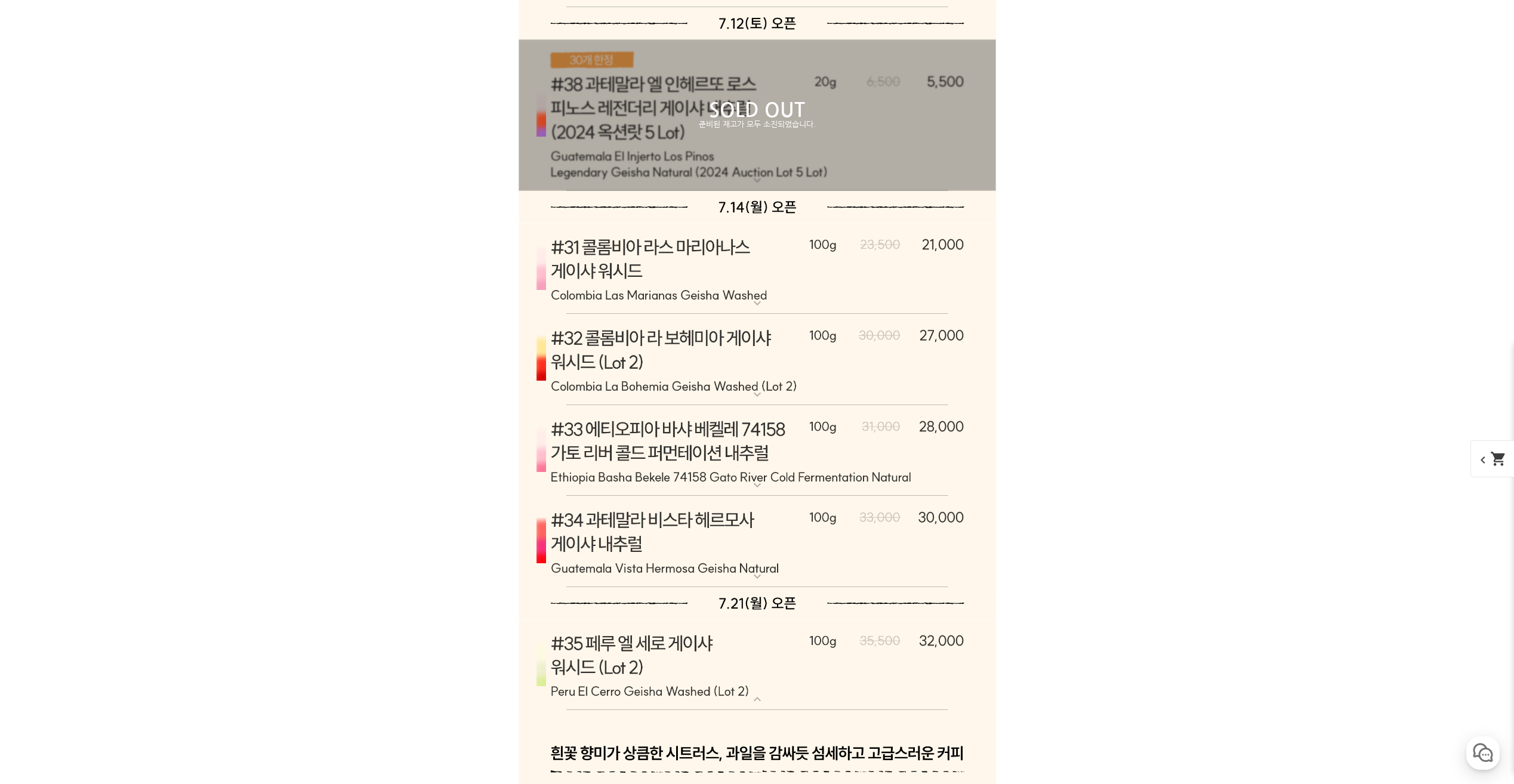 click at bounding box center (757, 269) 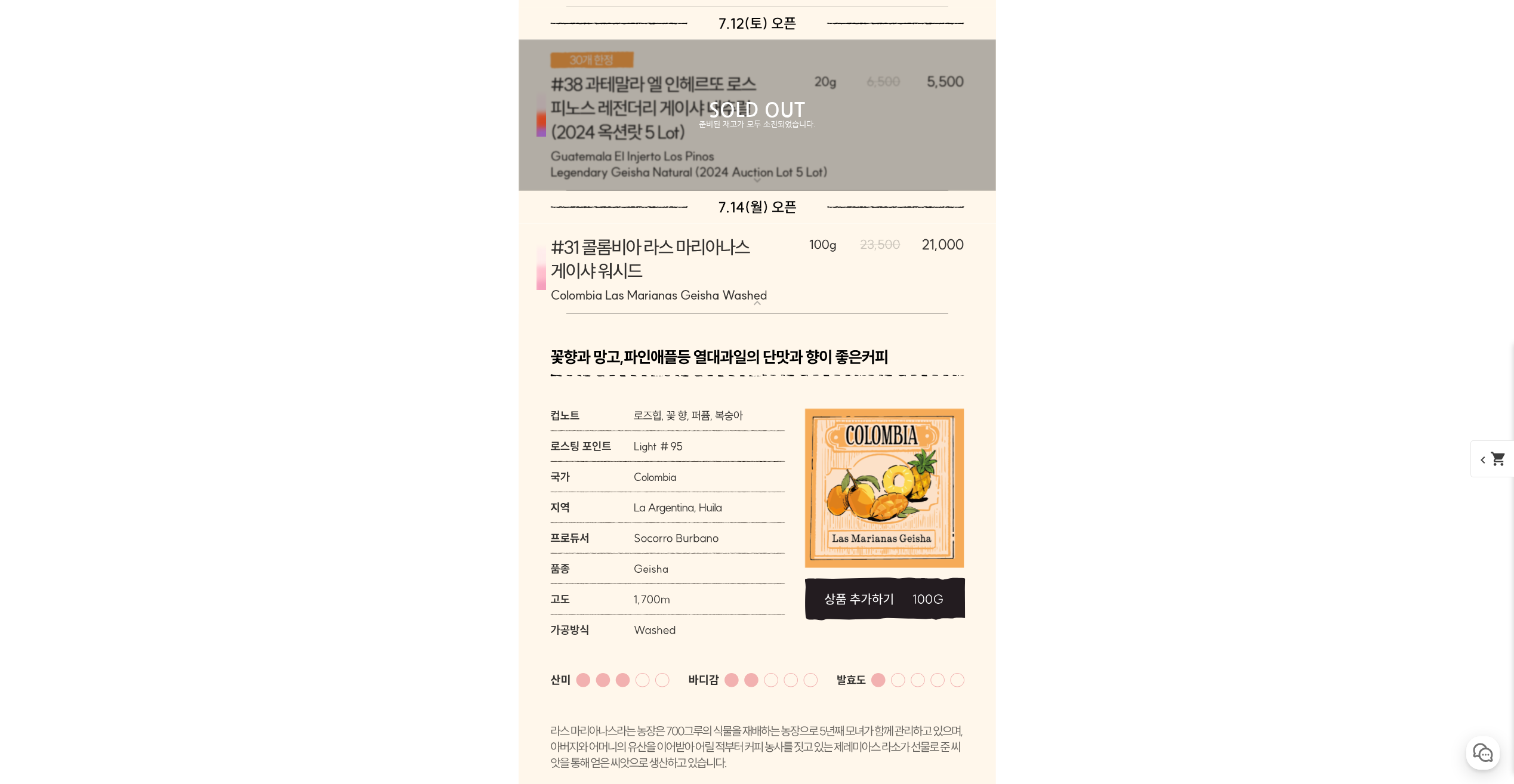 click at bounding box center [757, 269] 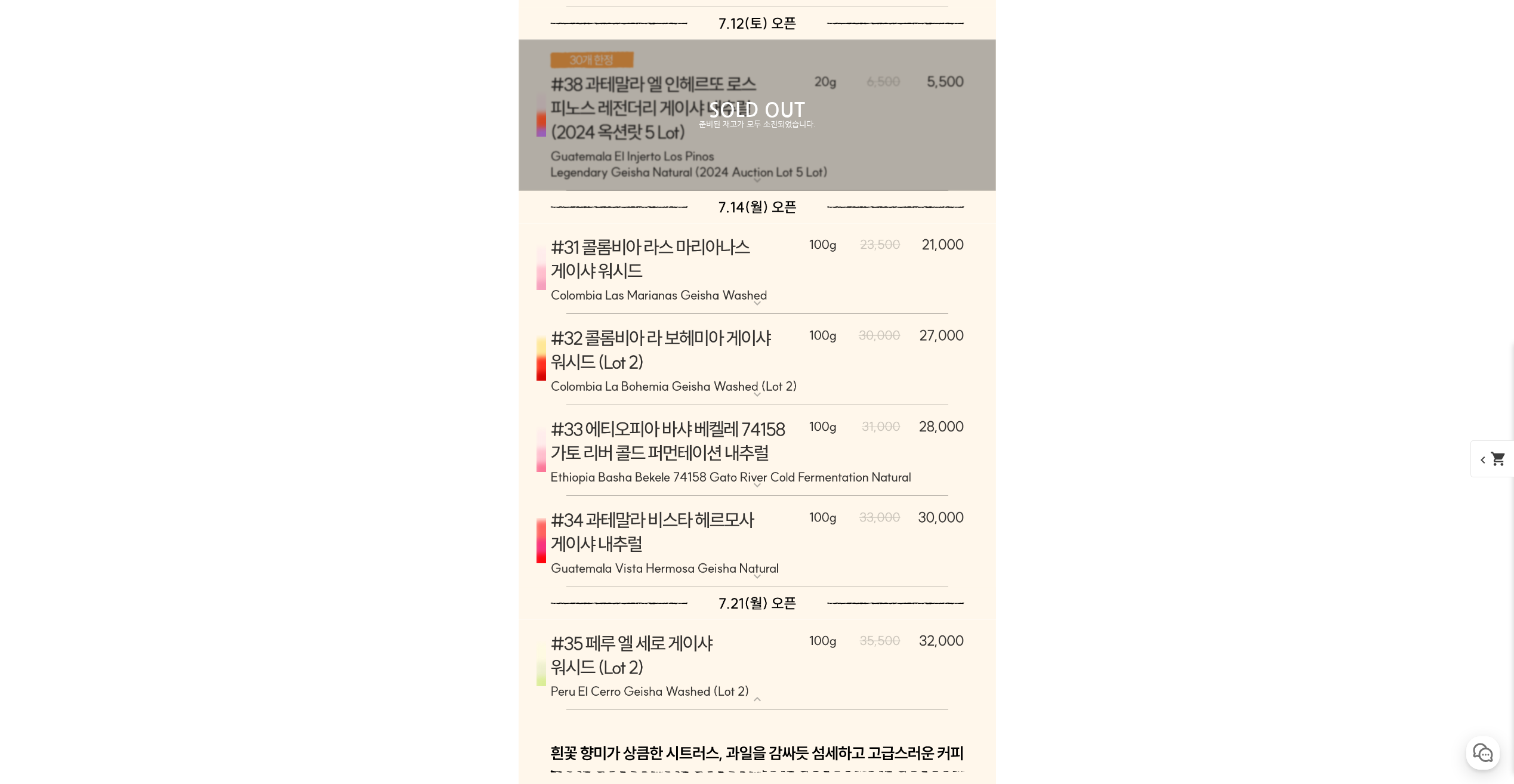 click at bounding box center [757, 360] 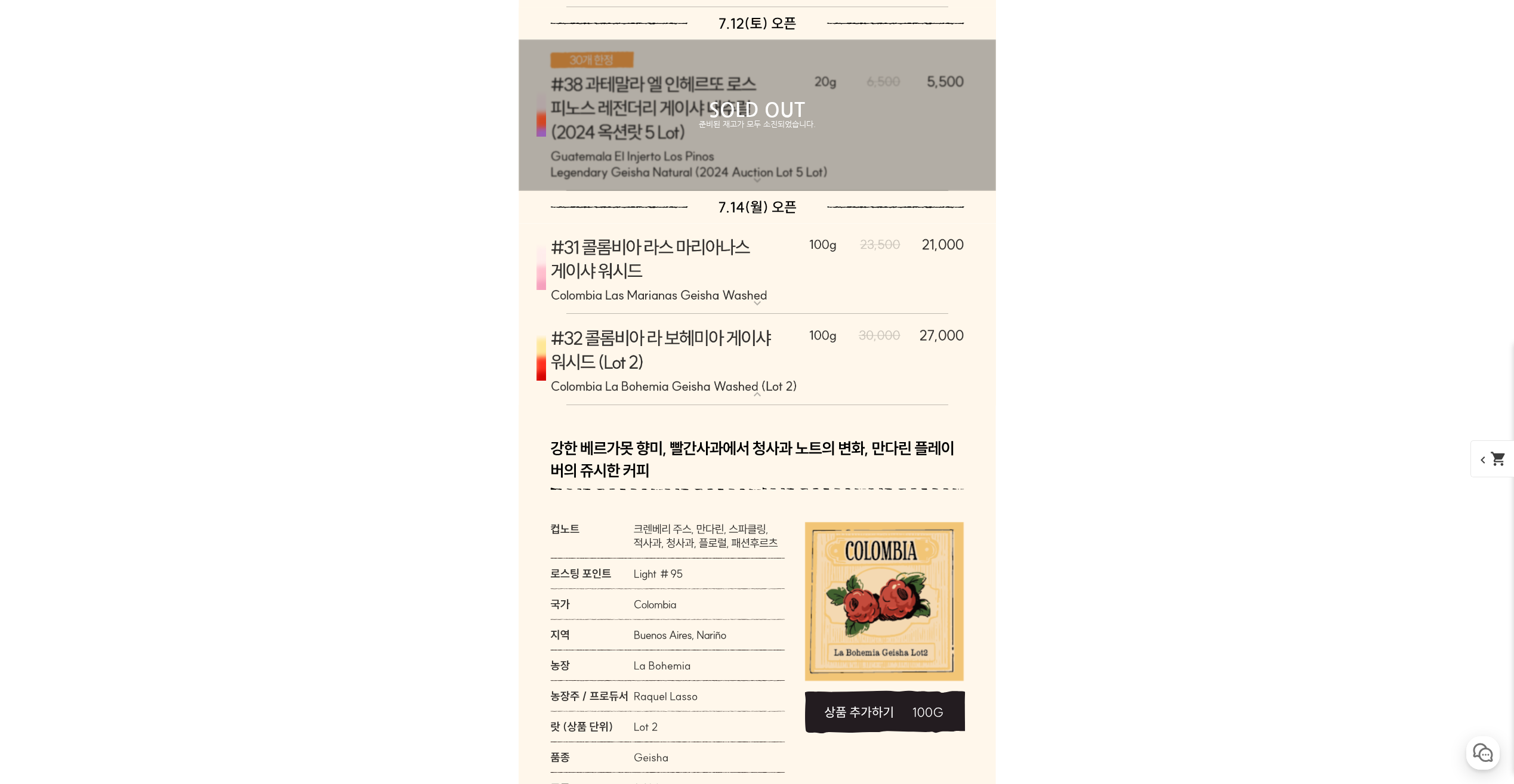 click at bounding box center [757, 360] 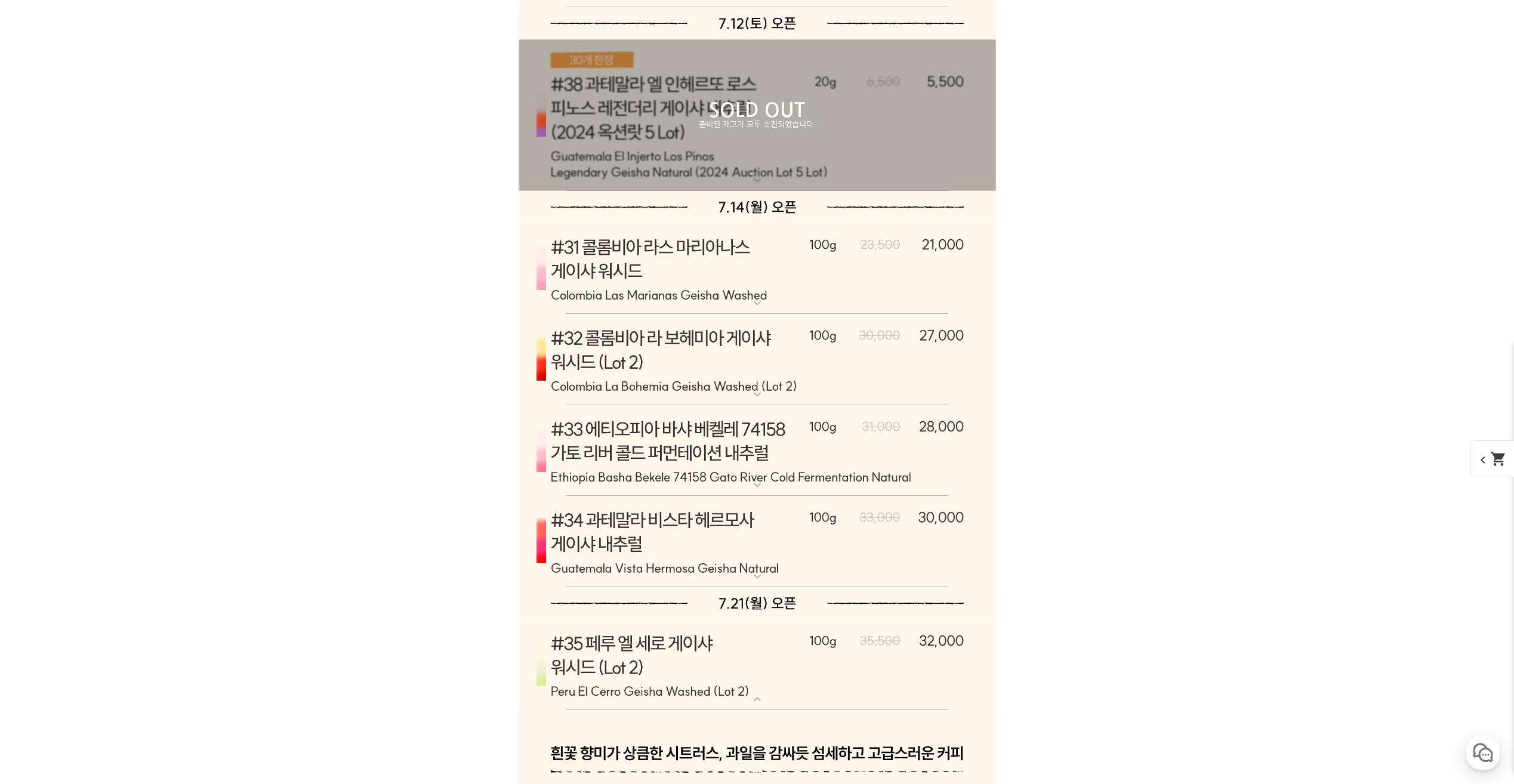 drag, startPoint x: 669, startPoint y: 428, endPoint x: 676, endPoint y: 435, distance: 9.899495 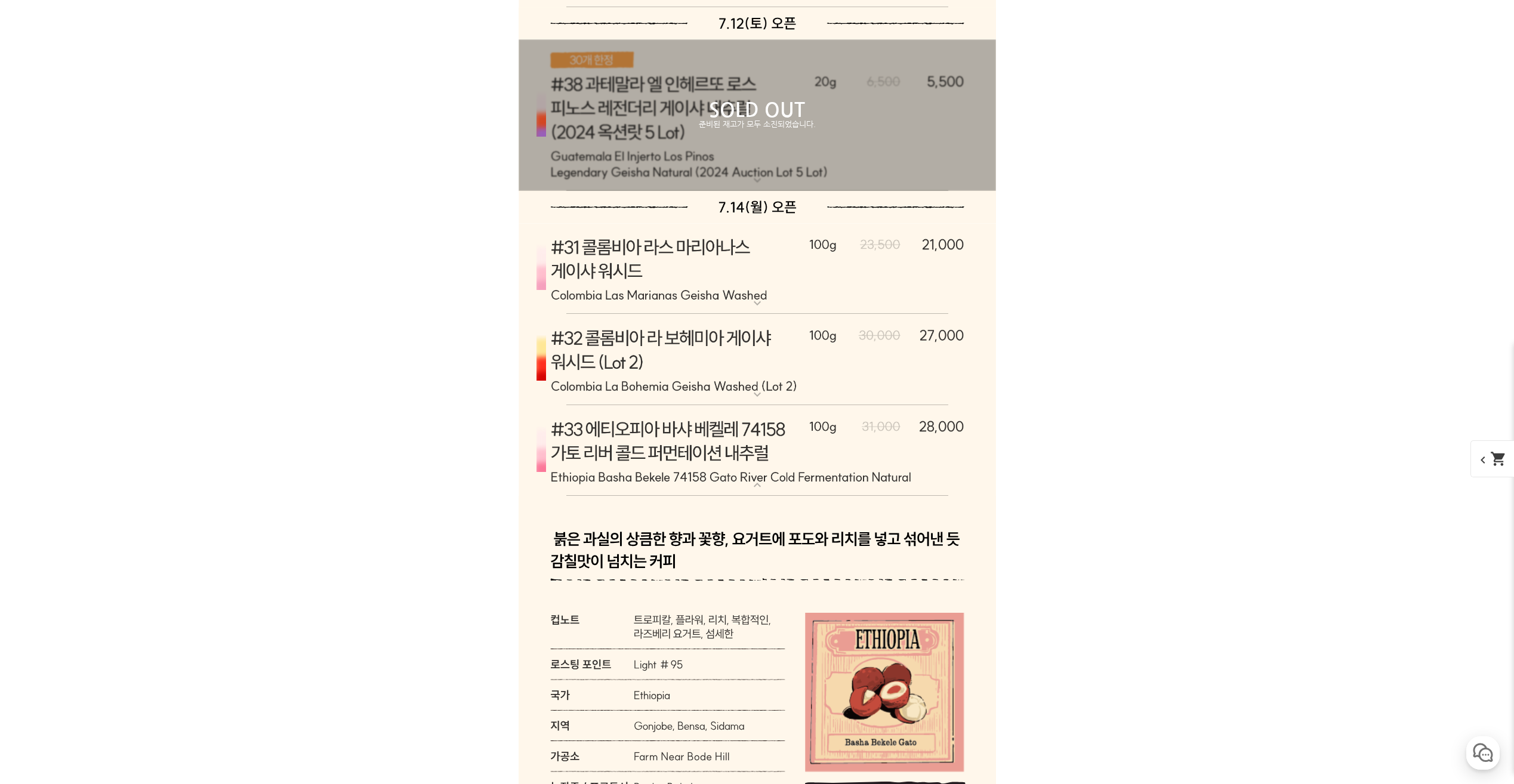 click at bounding box center [757, 451] 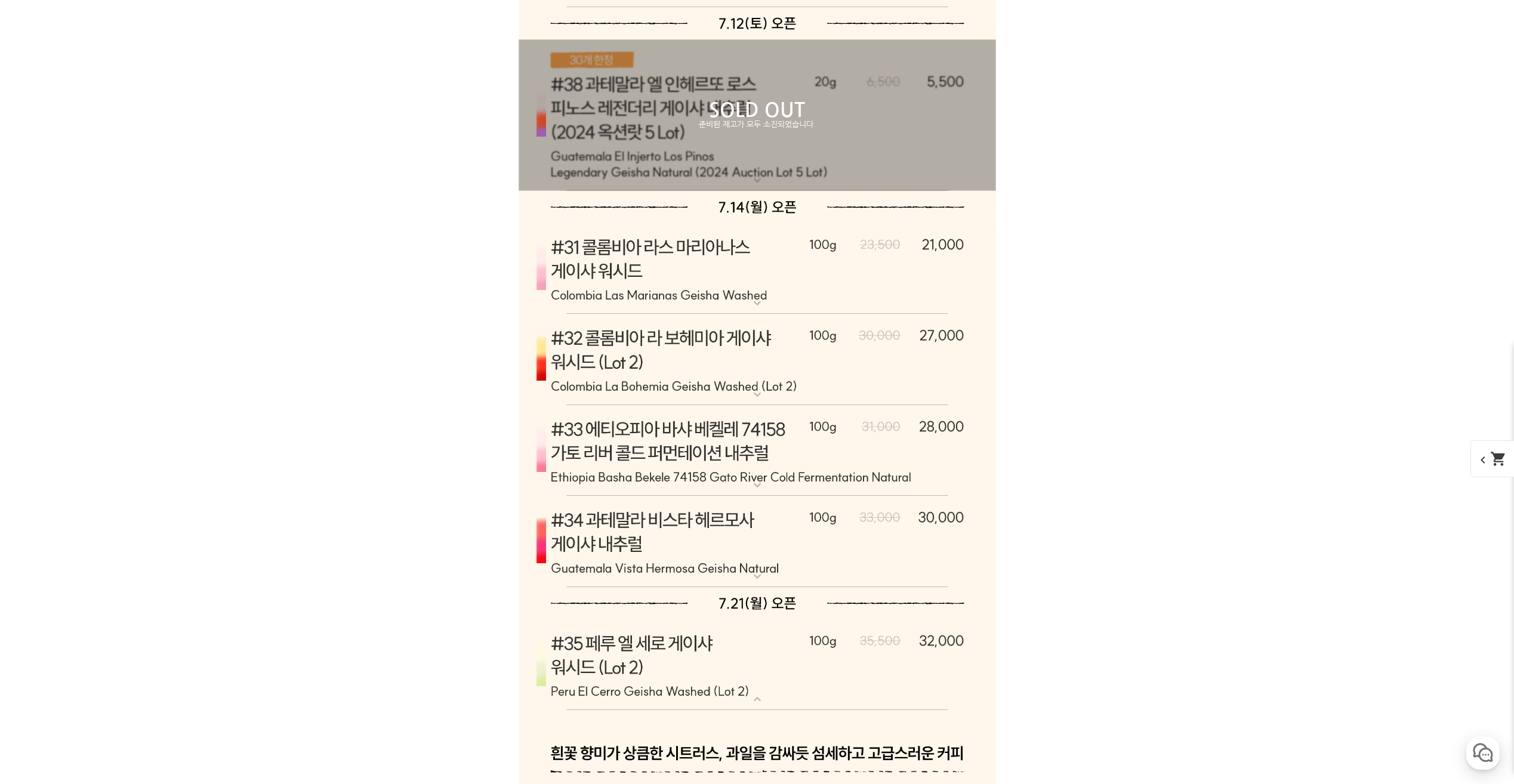 click at bounding box center (757, 542) 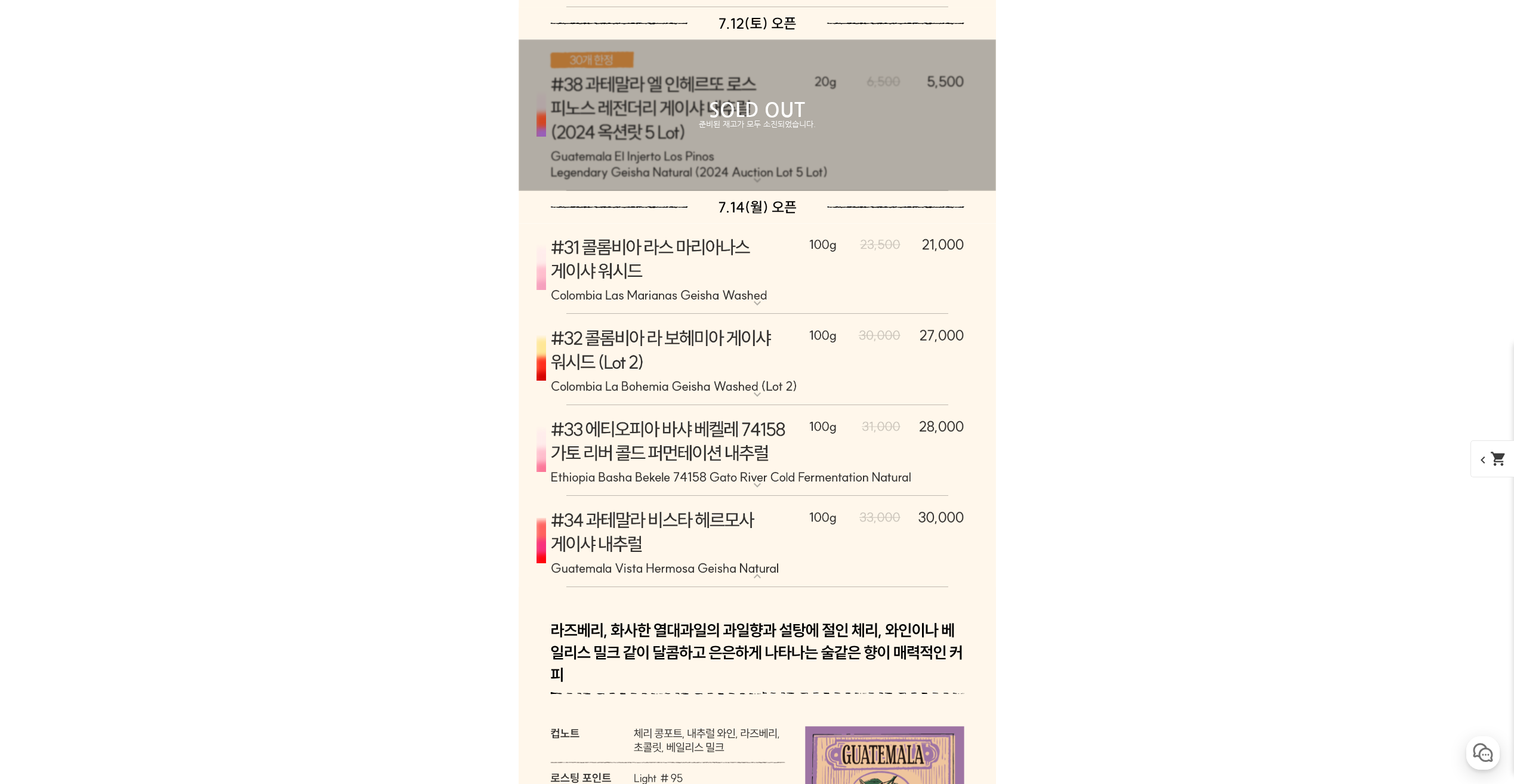 scroll, scrollTop: 10859, scrollLeft: 0, axis: vertical 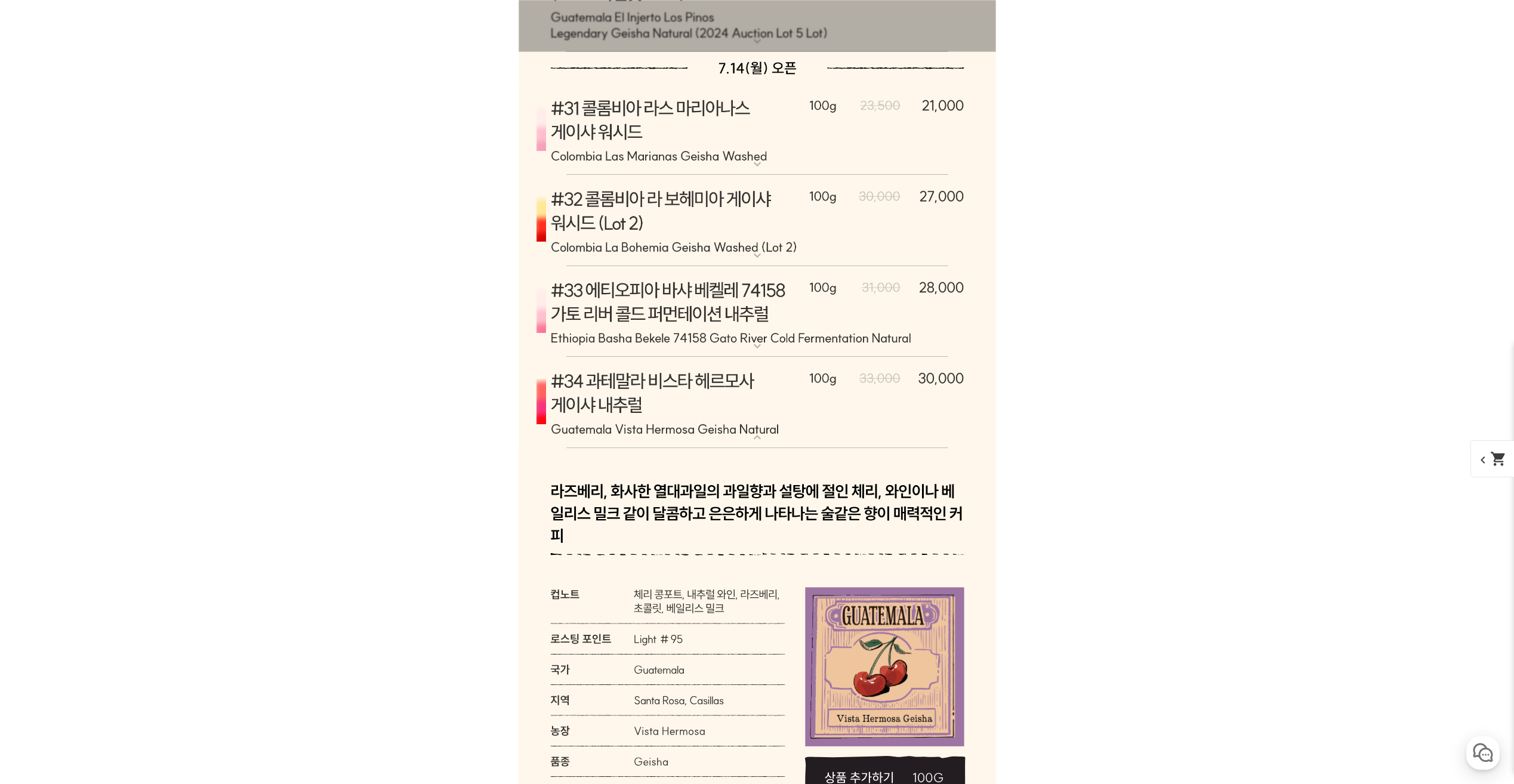 click at bounding box center (757, 403) 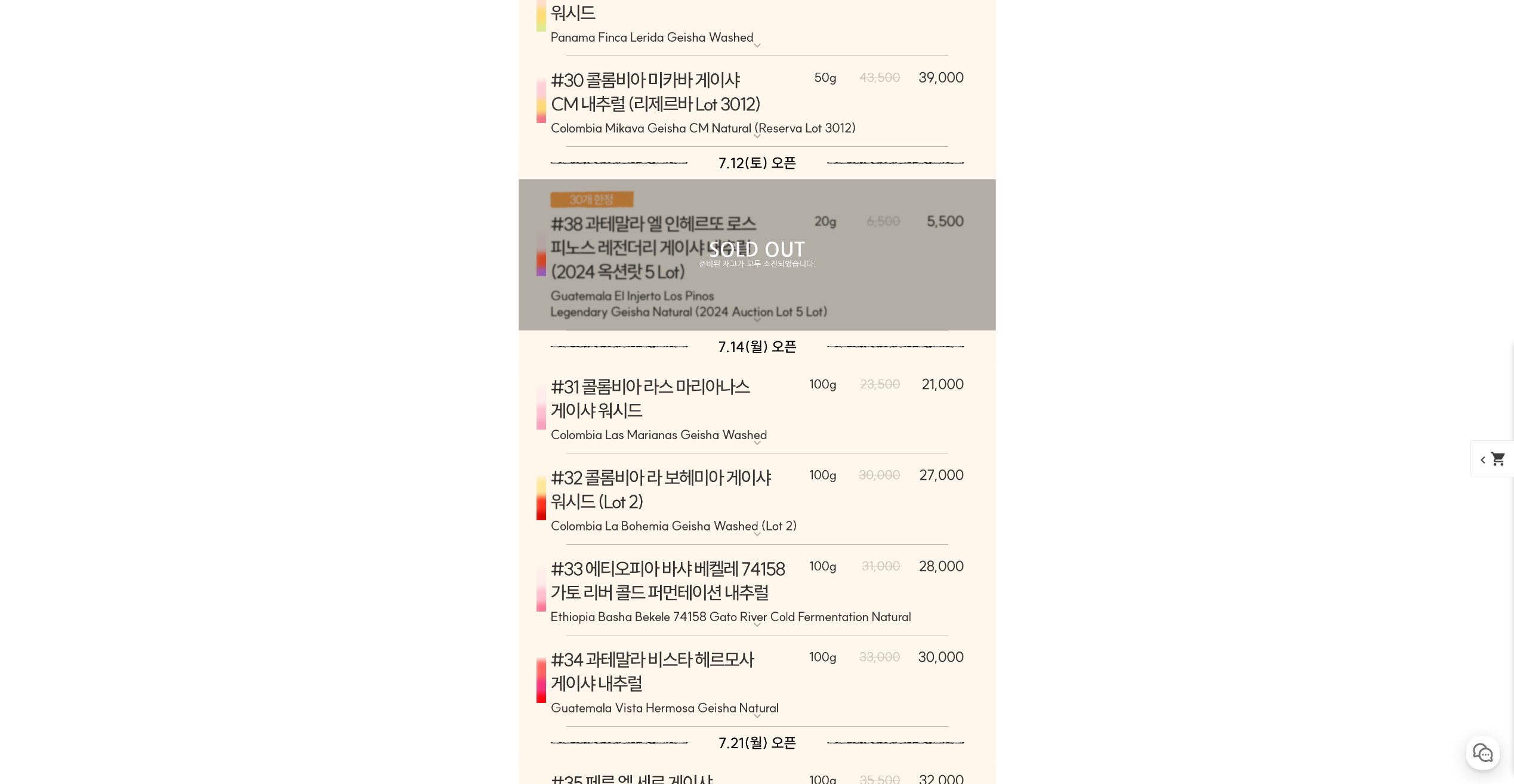 scroll, scrollTop: 10163, scrollLeft: 0, axis: vertical 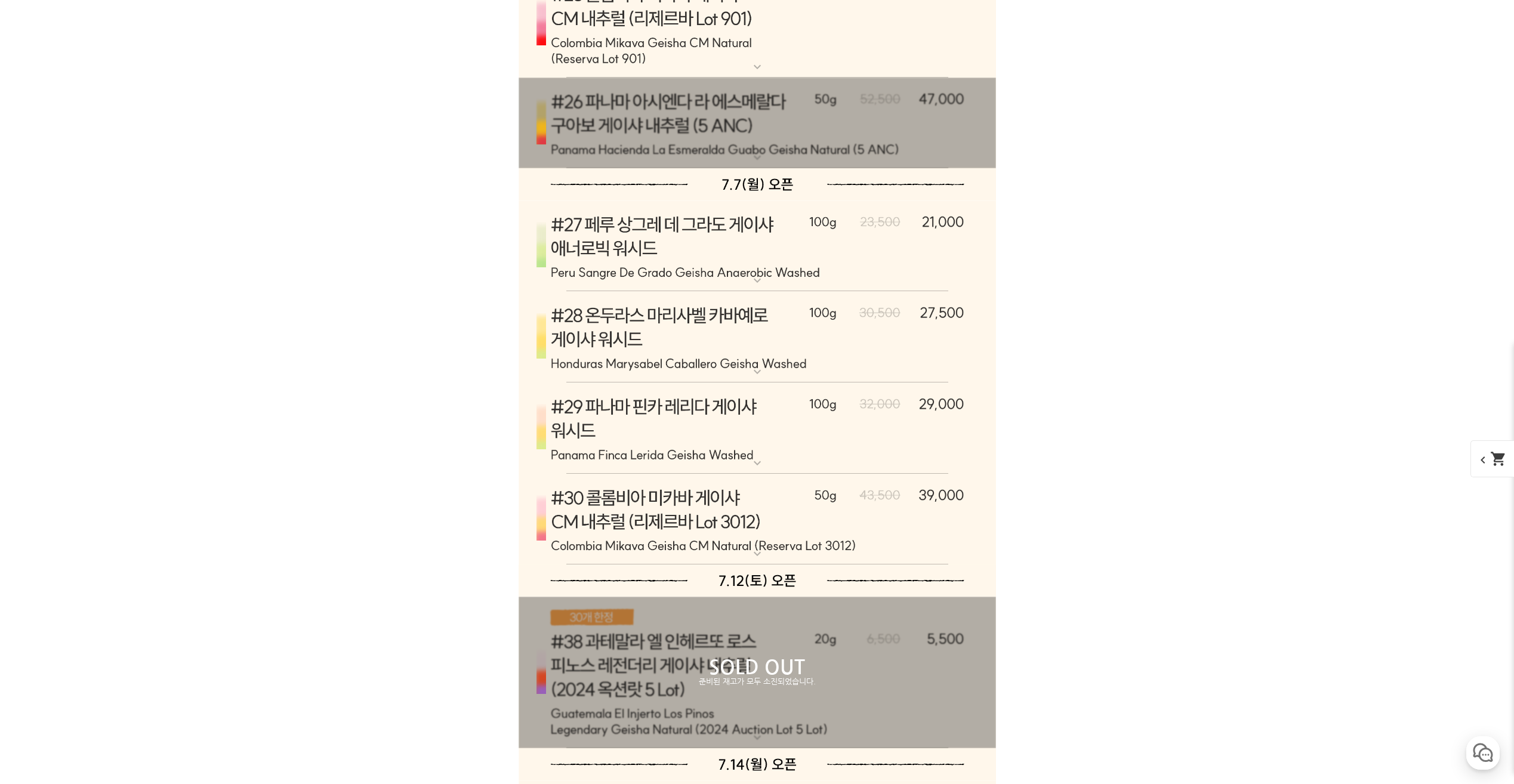 click at bounding box center [757, 520] 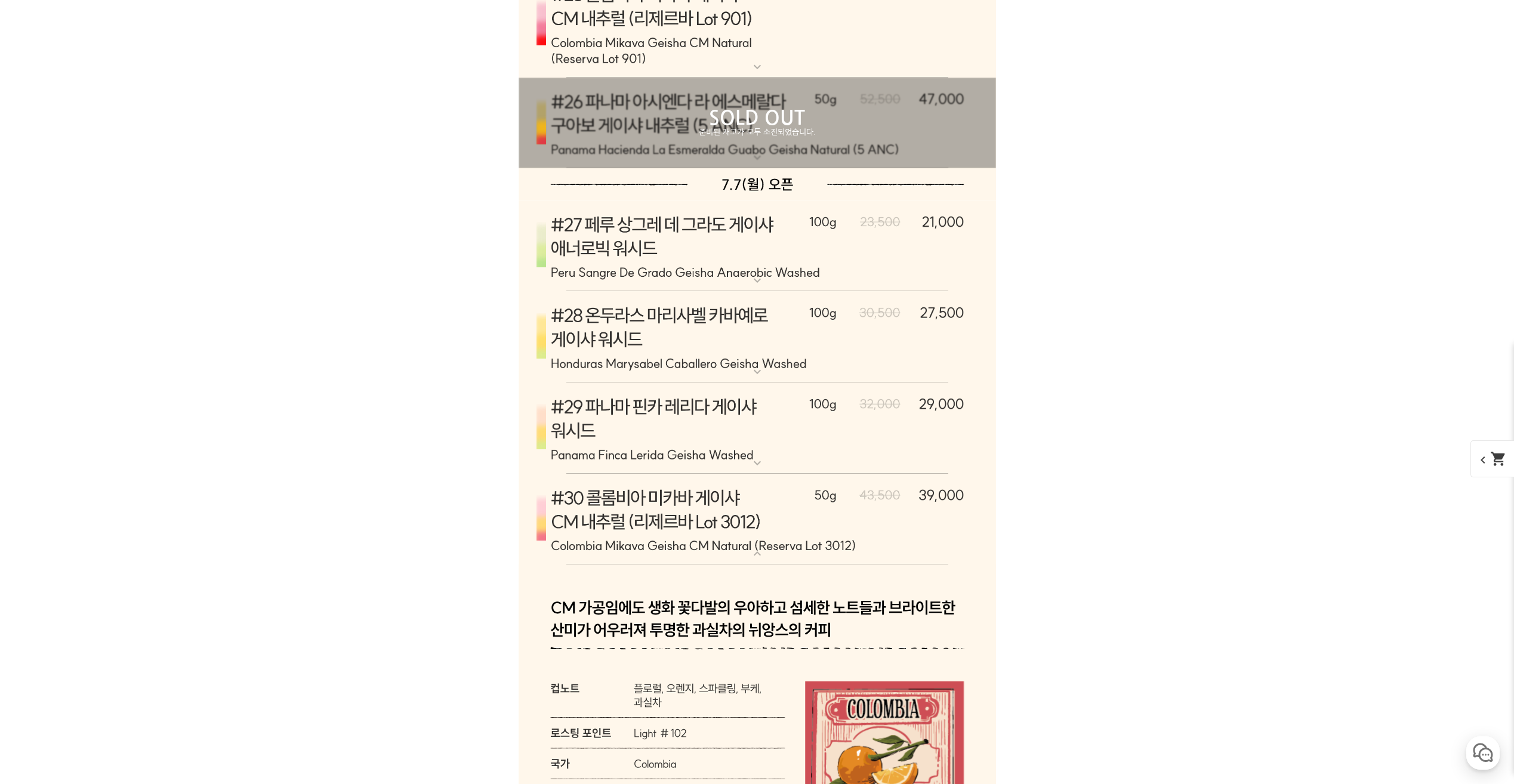 click at bounding box center (757, 520) 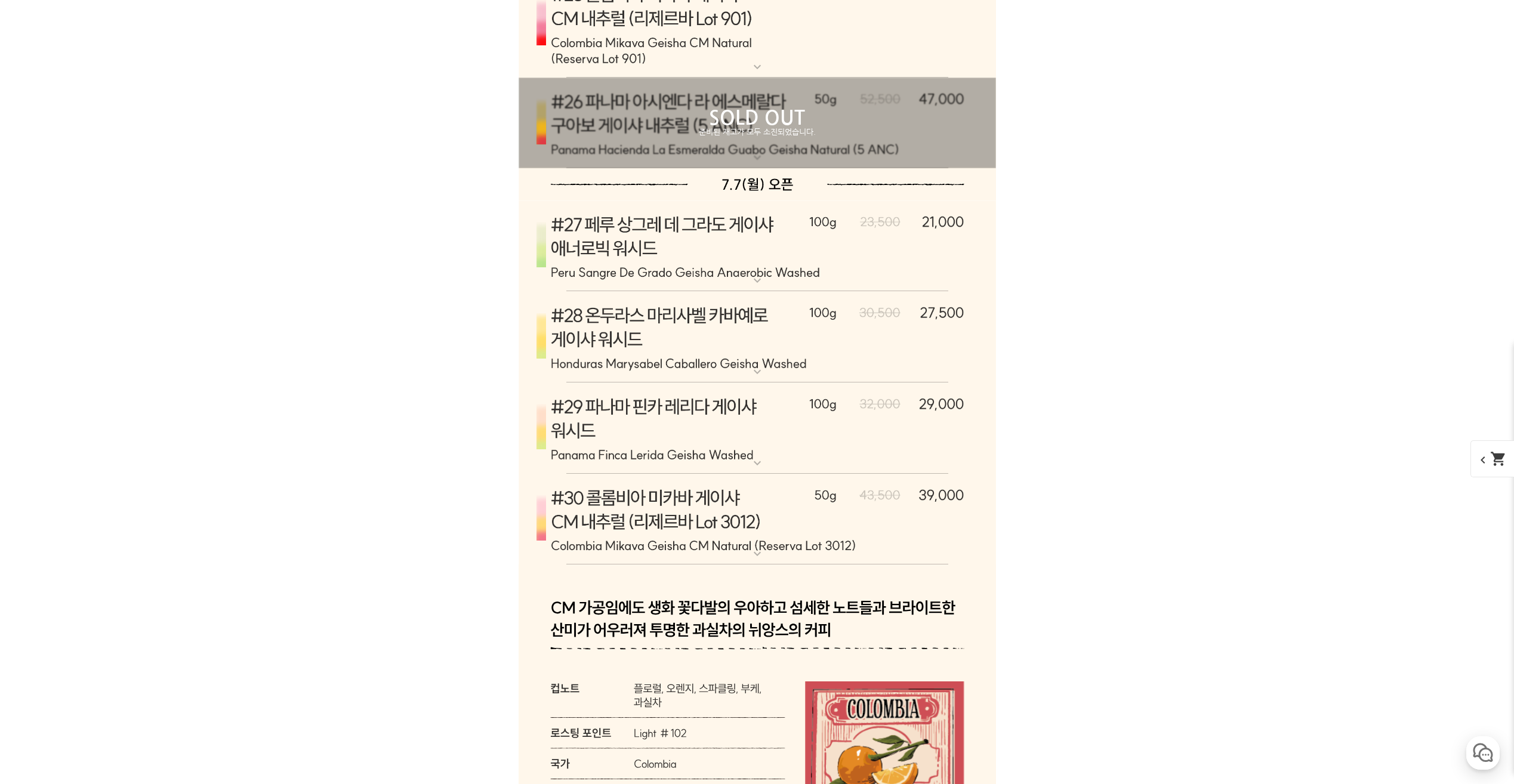 click at bounding box center (757, 428) 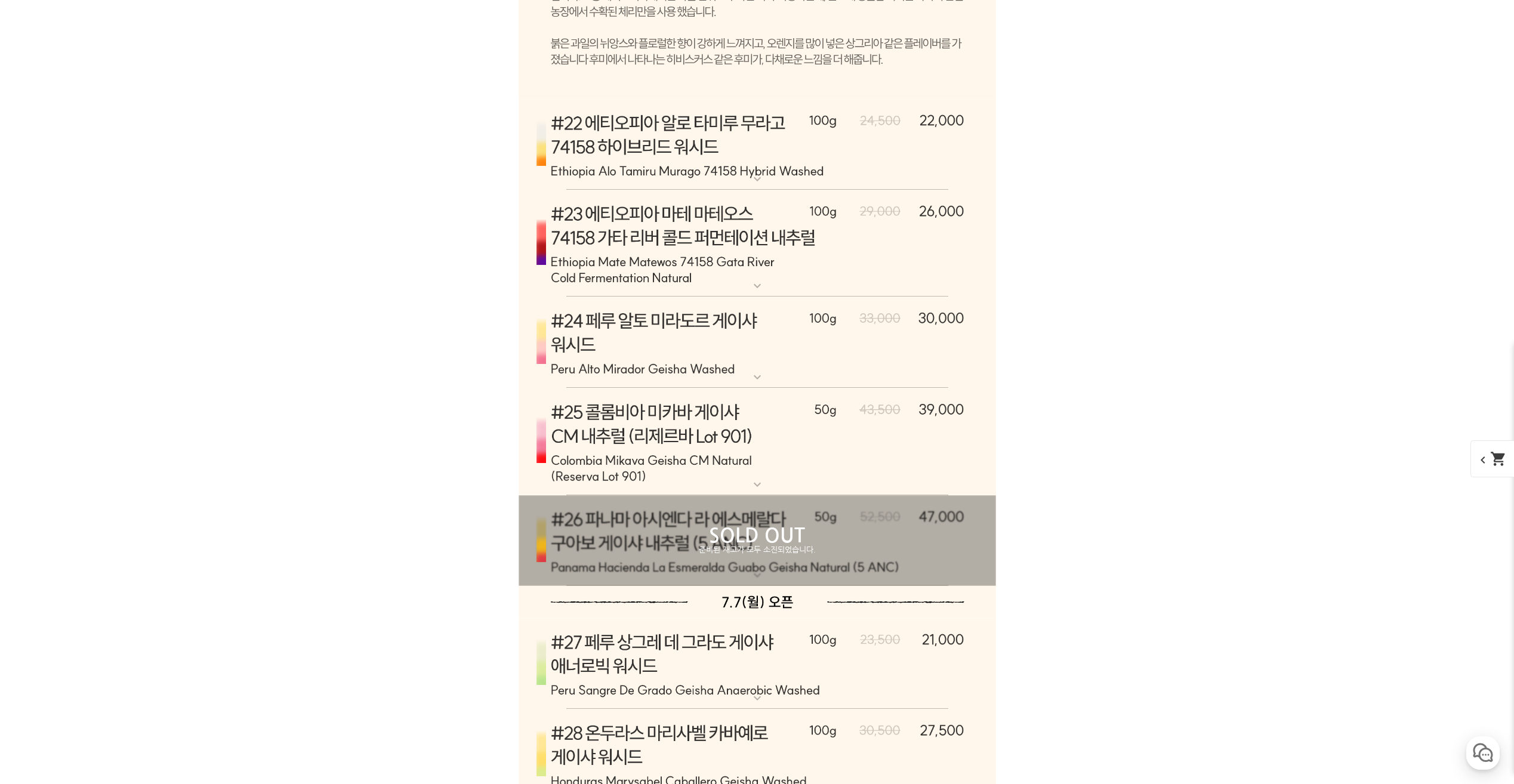 scroll, scrollTop: 9606, scrollLeft: 0, axis: vertical 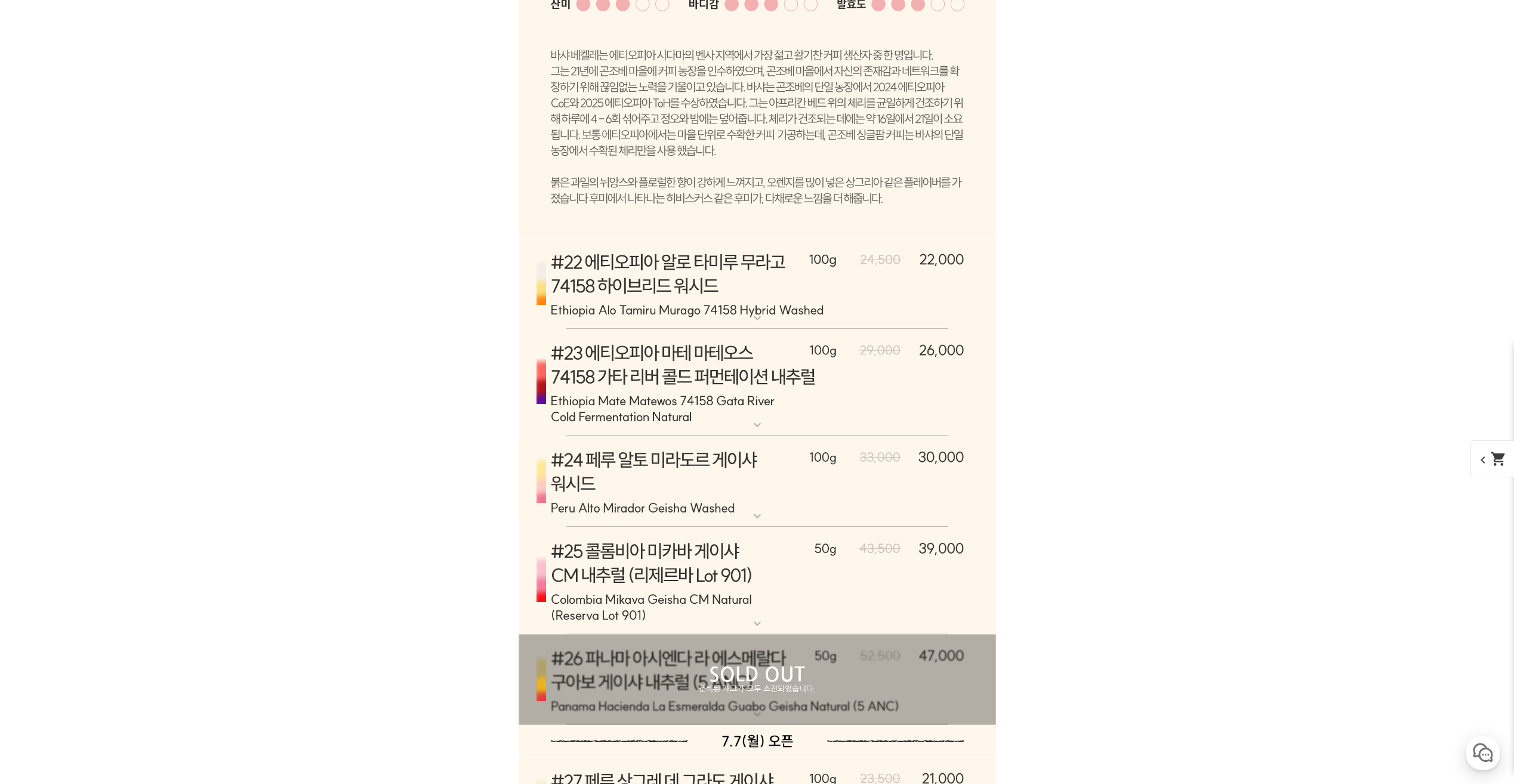 click at bounding box center (757, 481) 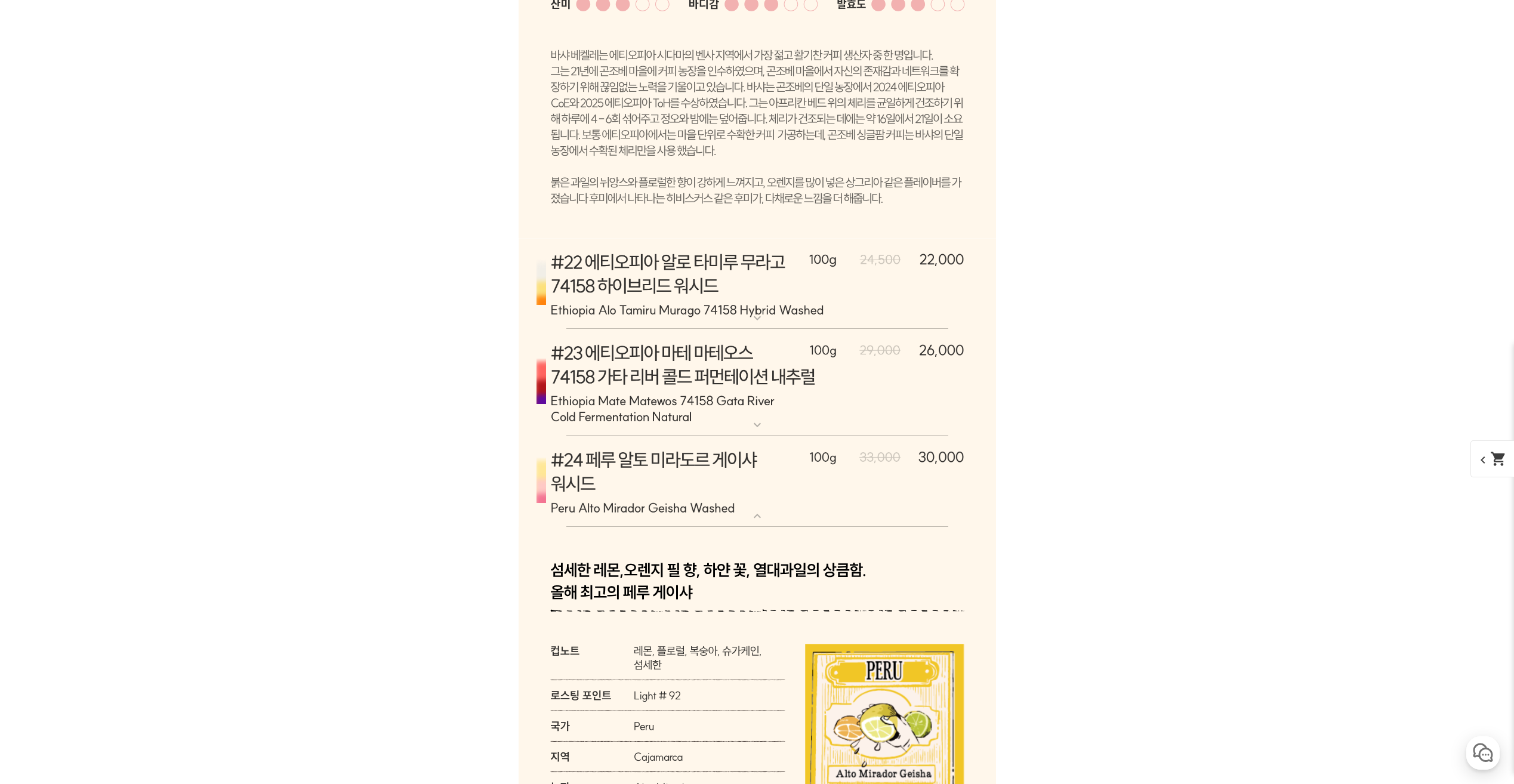 click at bounding box center (757, 481) 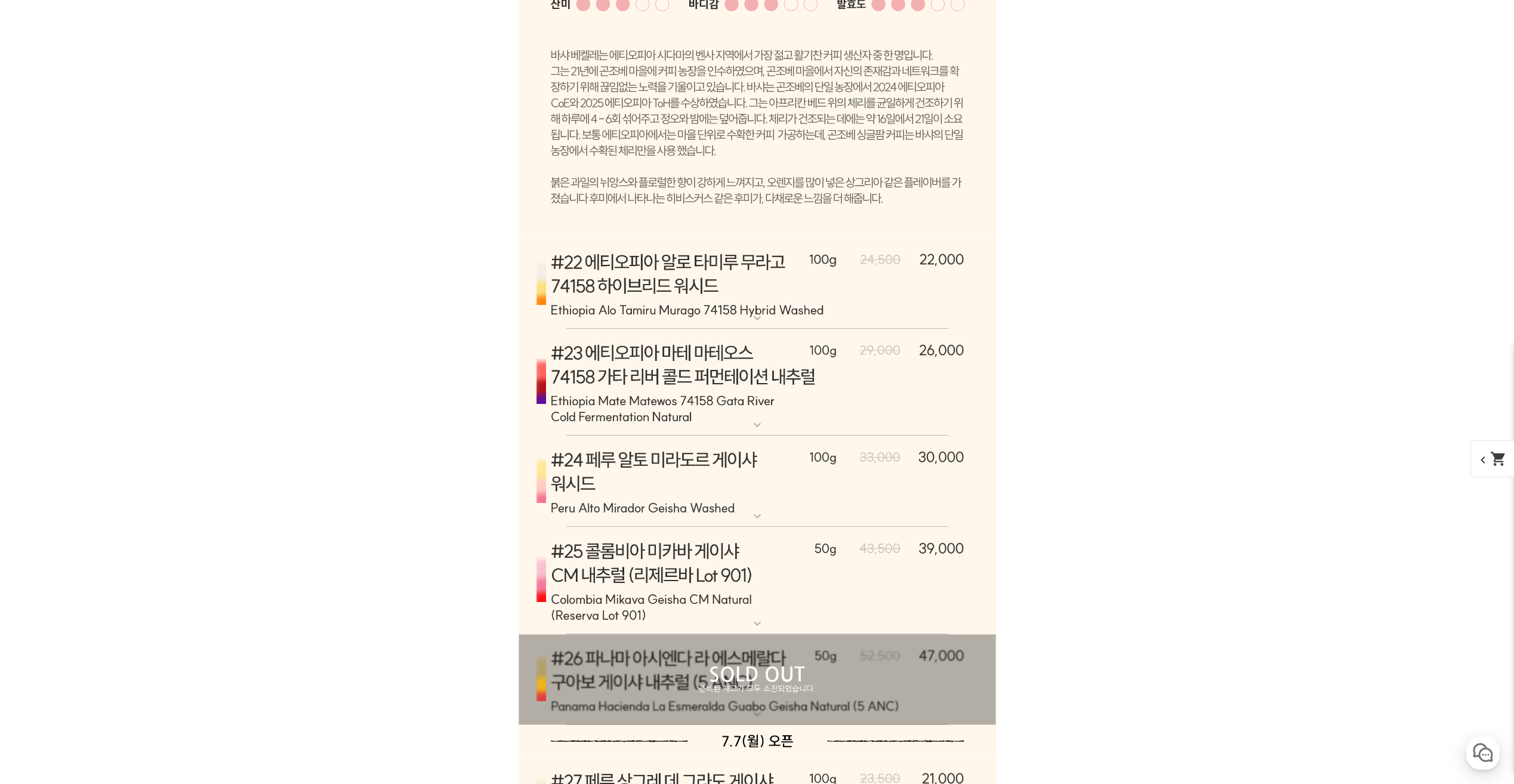 click at bounding box center (757, 581) 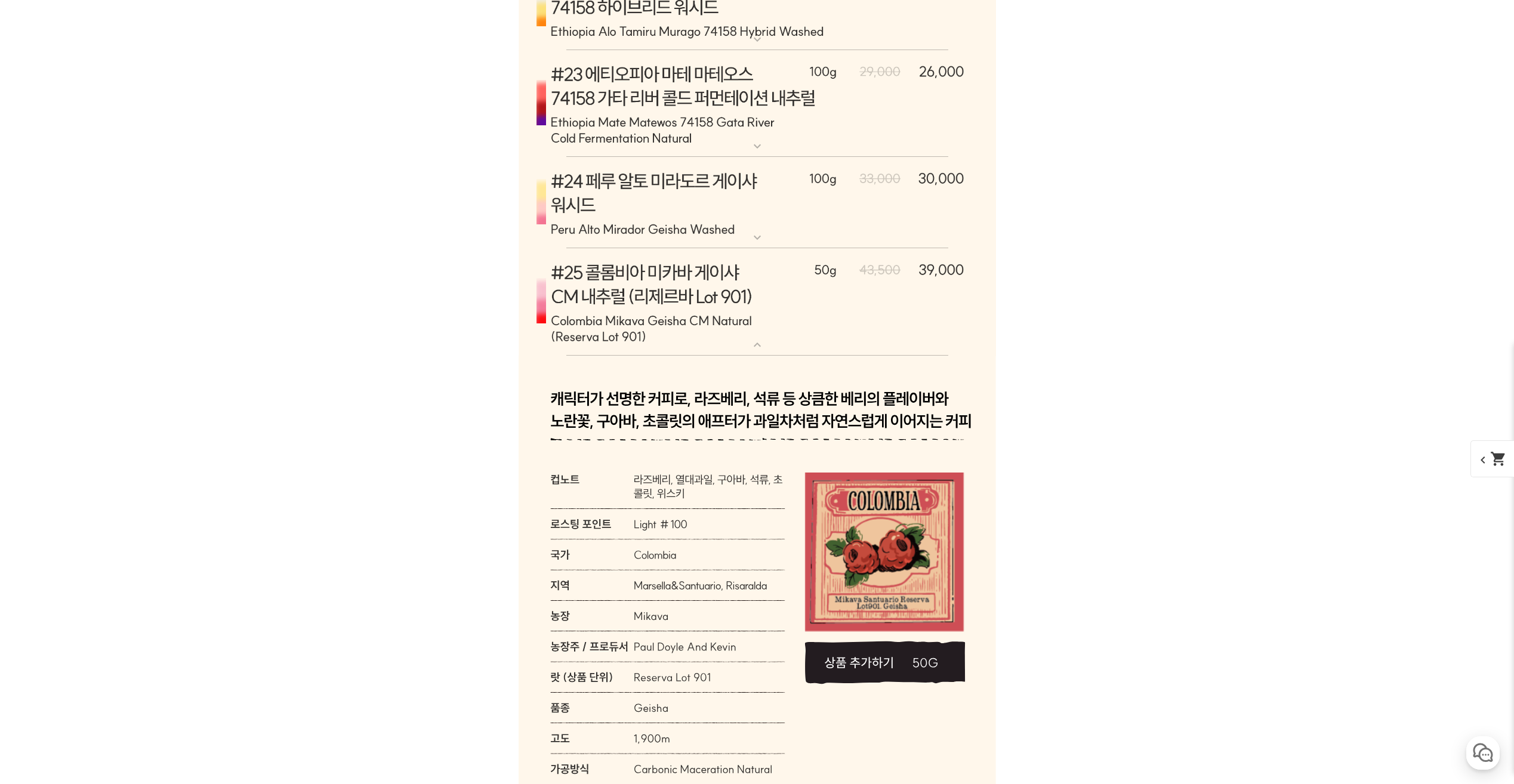 scroll, scrollTop: 9606, scrollLeft: 0, axis: vertical 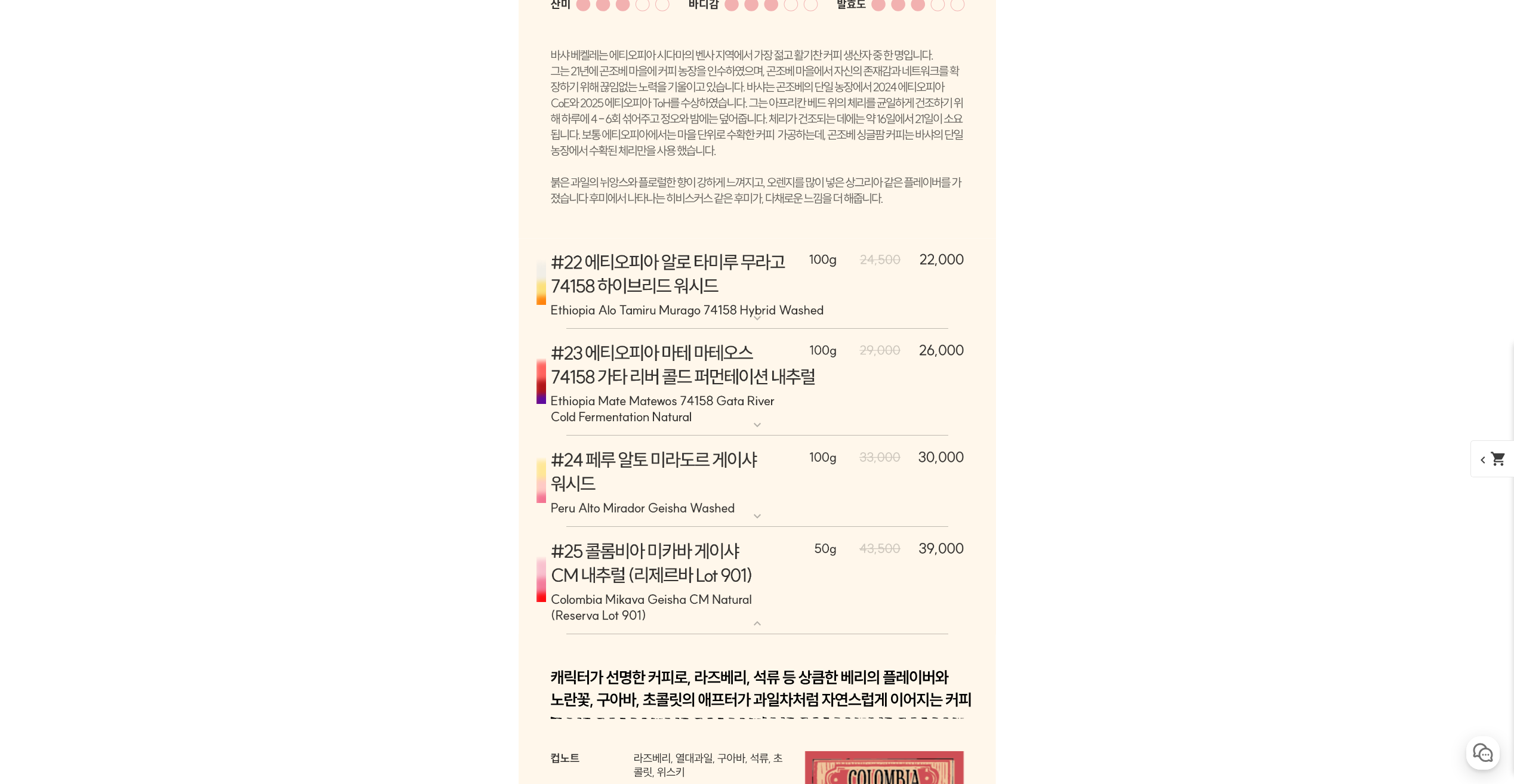 click at bounding box center (757, 581) 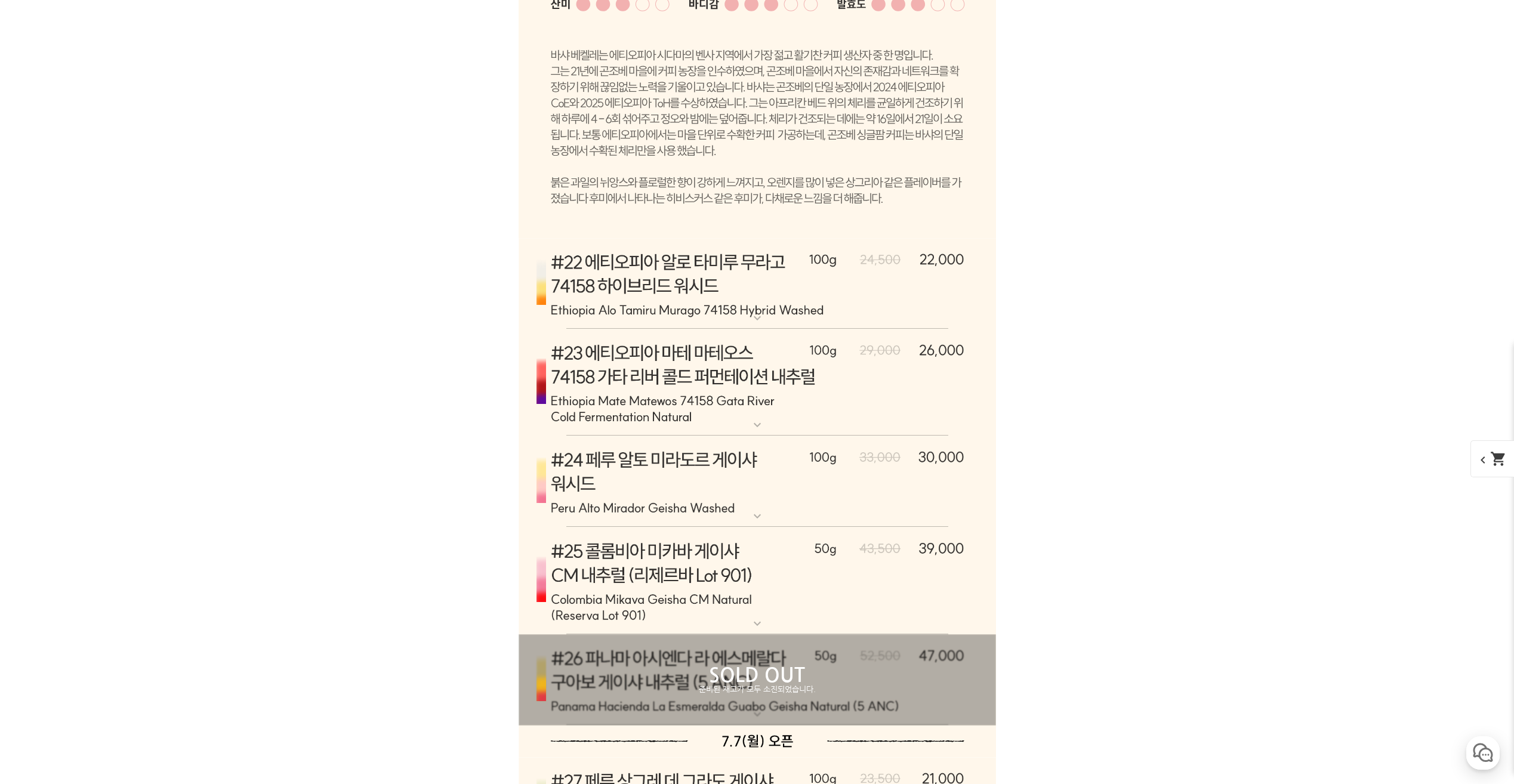 click at bounding box center (757, 382) 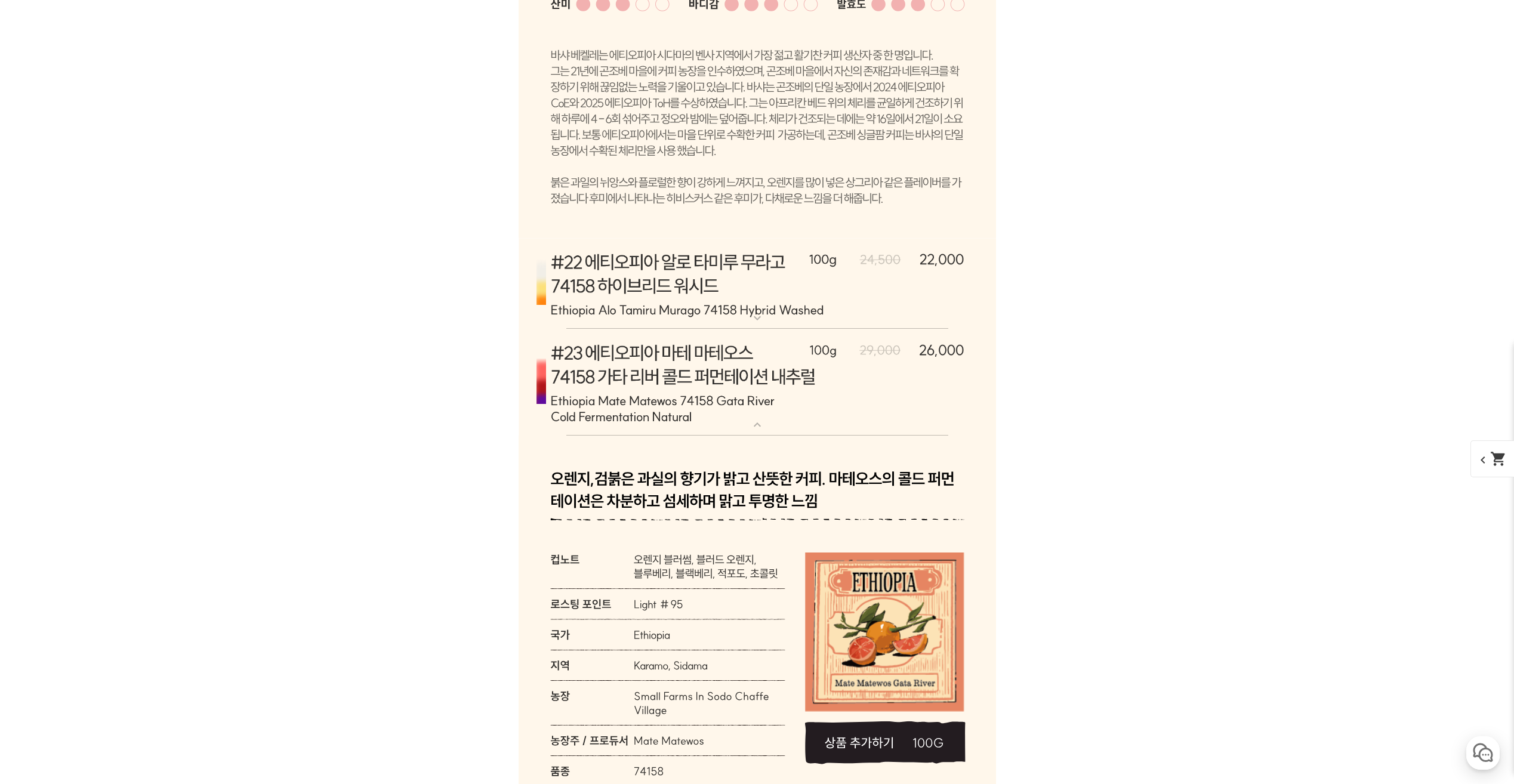 click at bounding box center (757, 382) 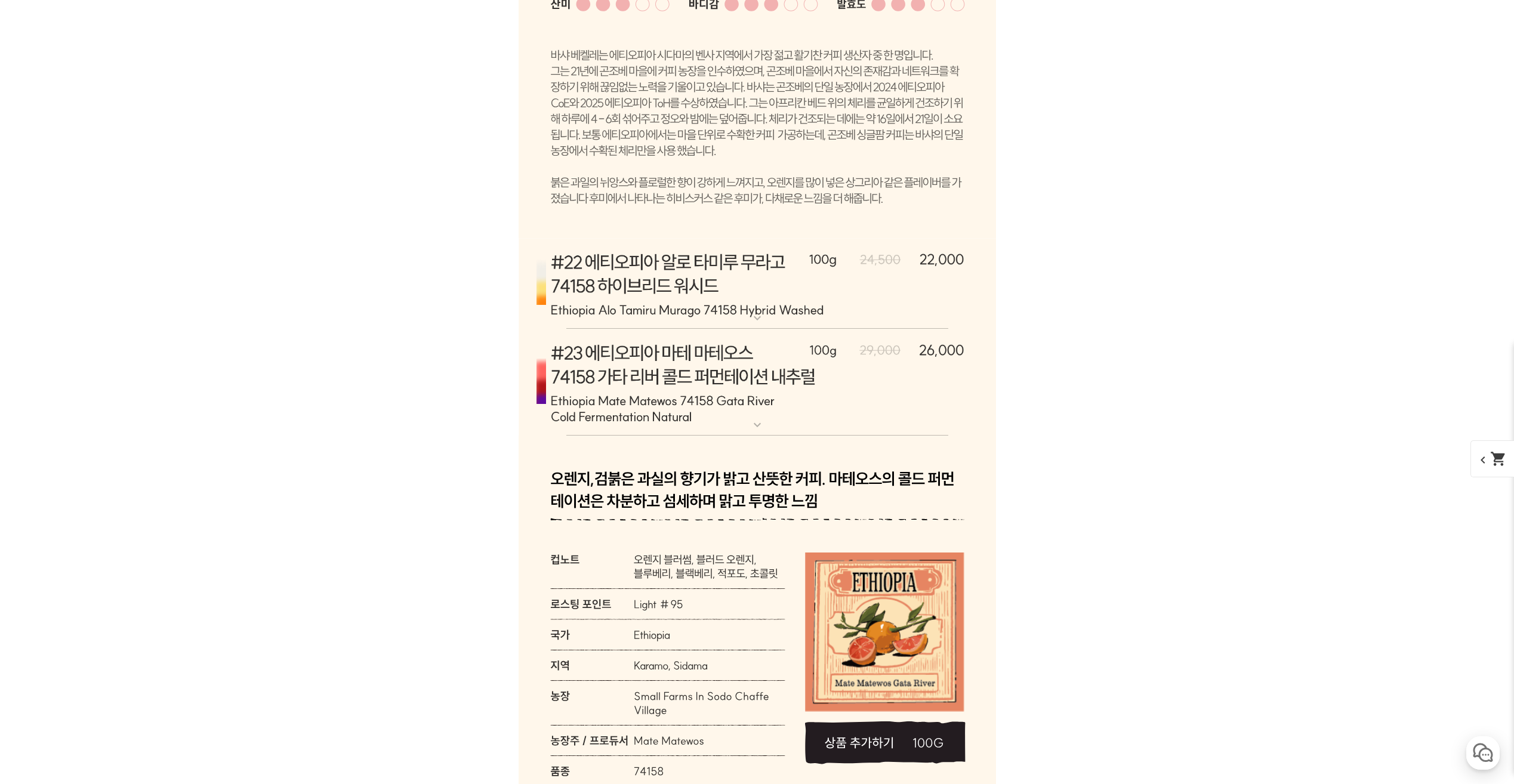 click at bounding box center (757, 284) 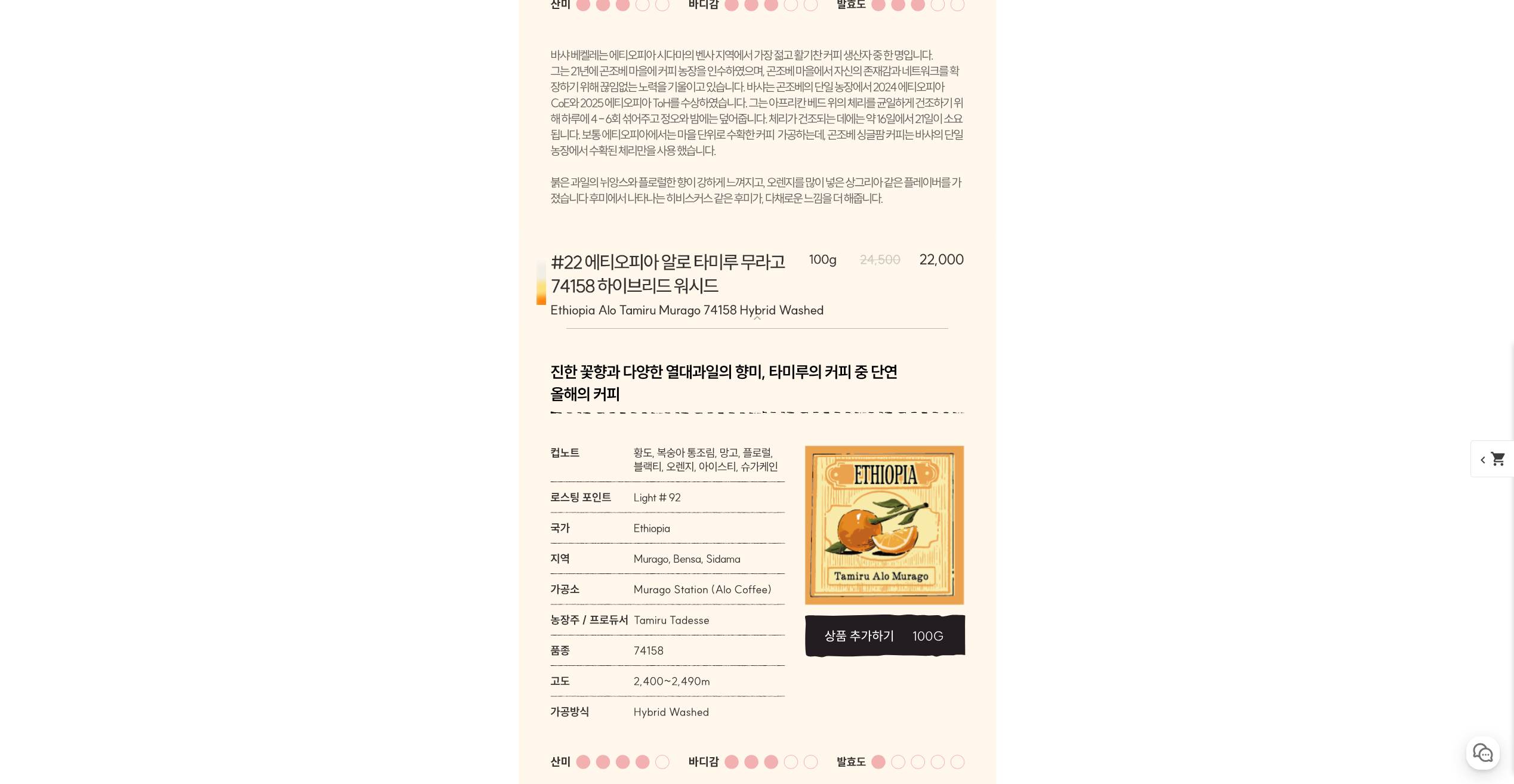 click at bounding box center (757, 284) 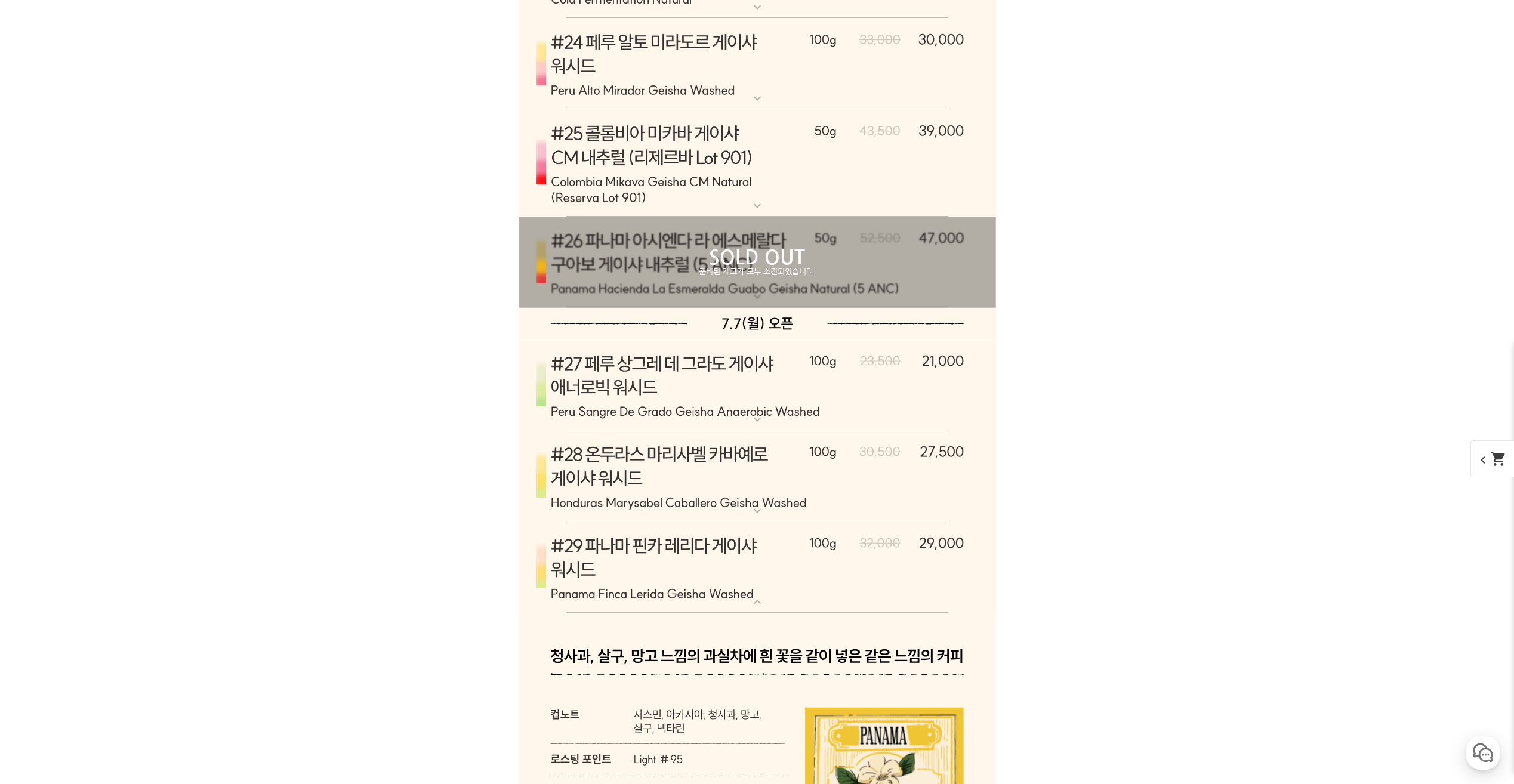 scroll, scrollTop: 10163, scrollLeft: 0, axis: vertical 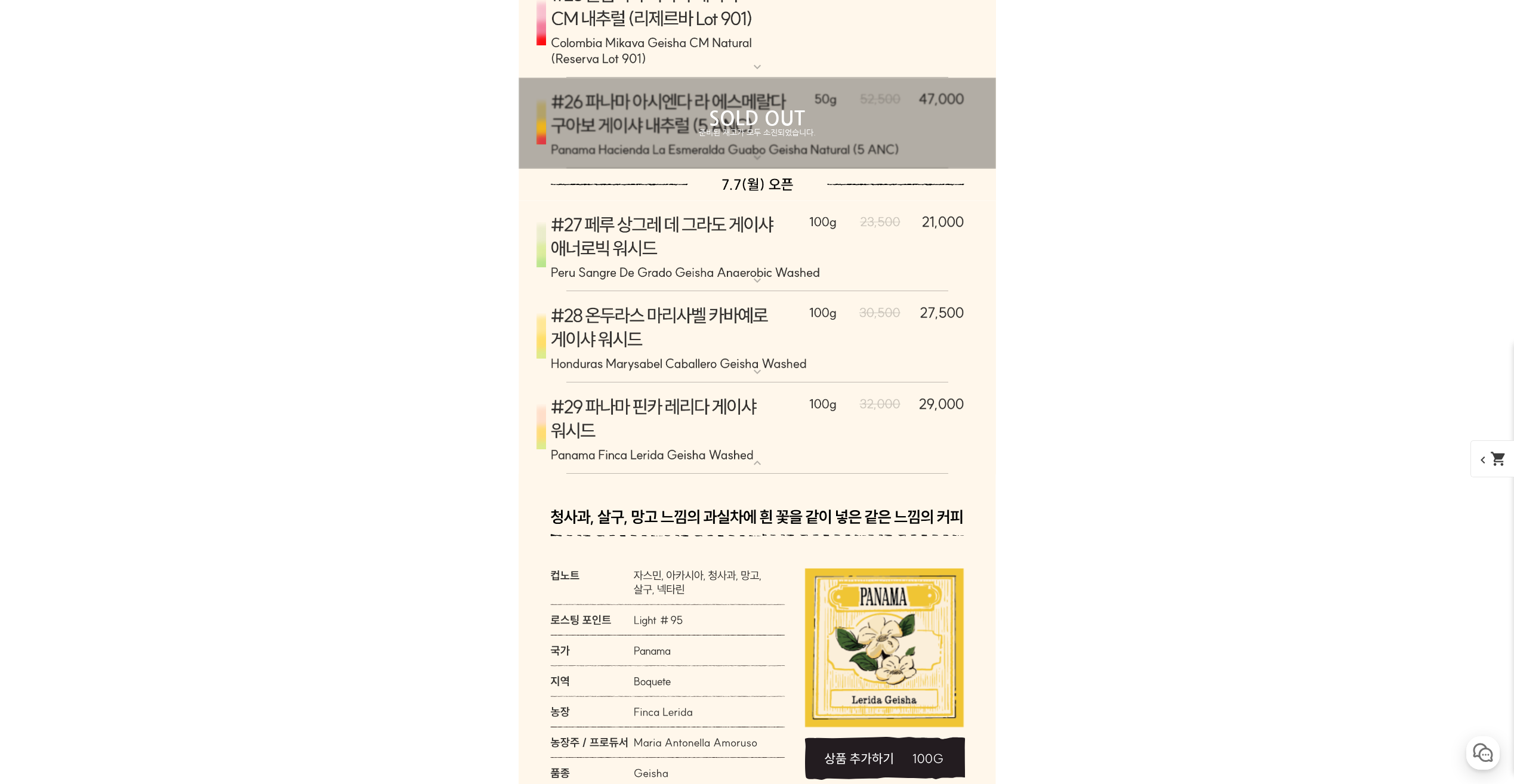 click at bounding box center [757, 246] 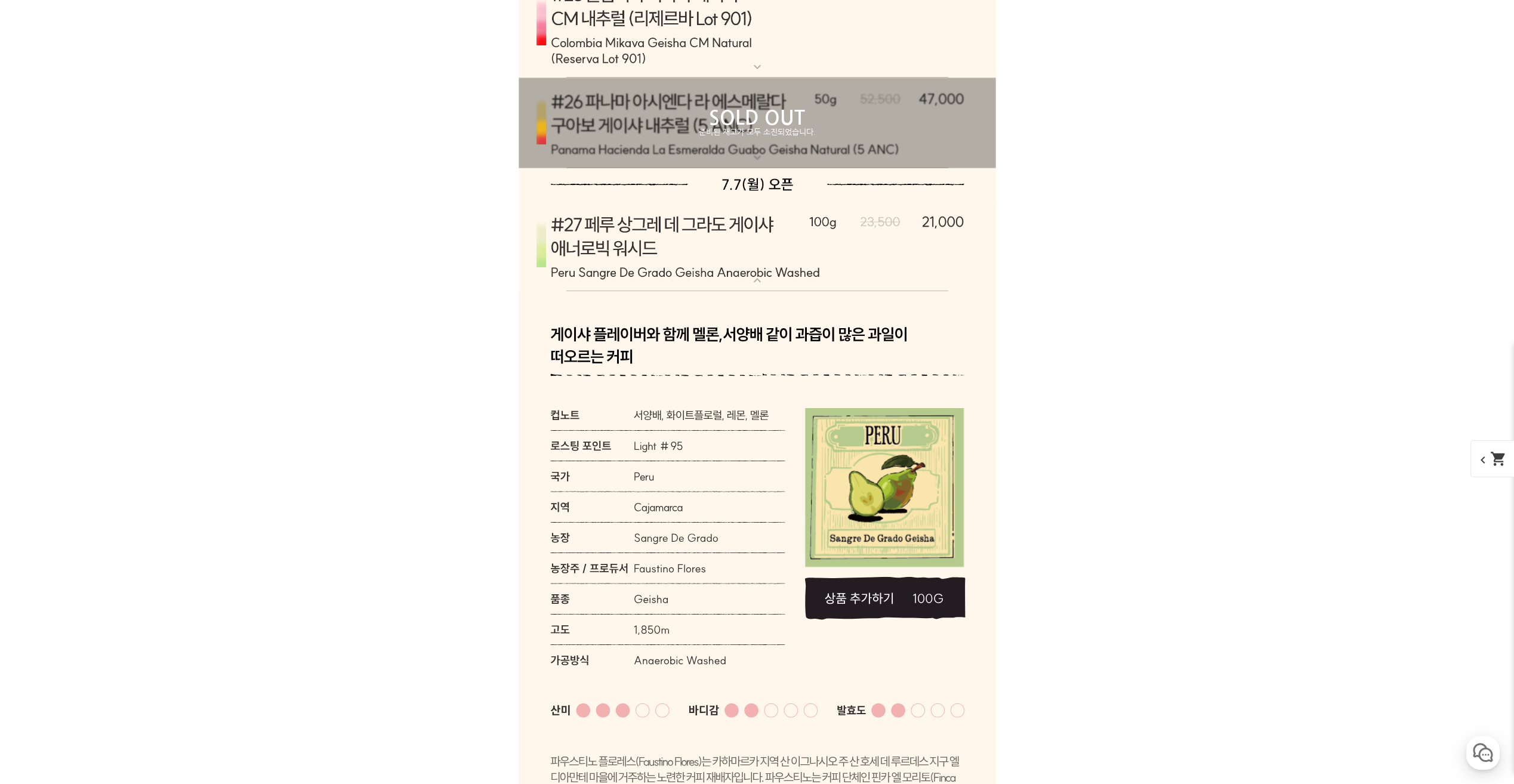 click at bounding box center (757, 246) 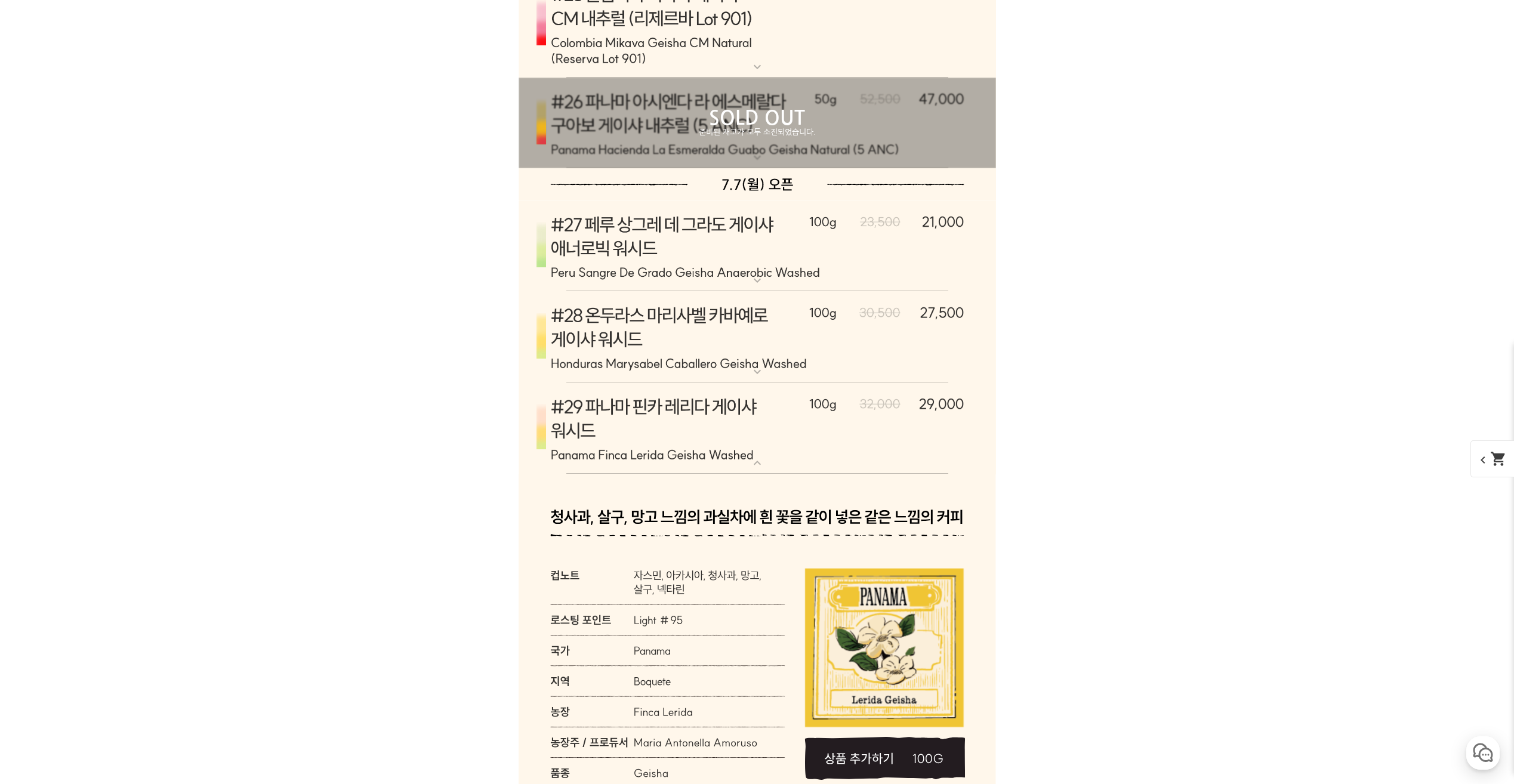 click at bounding box center (757, 337) 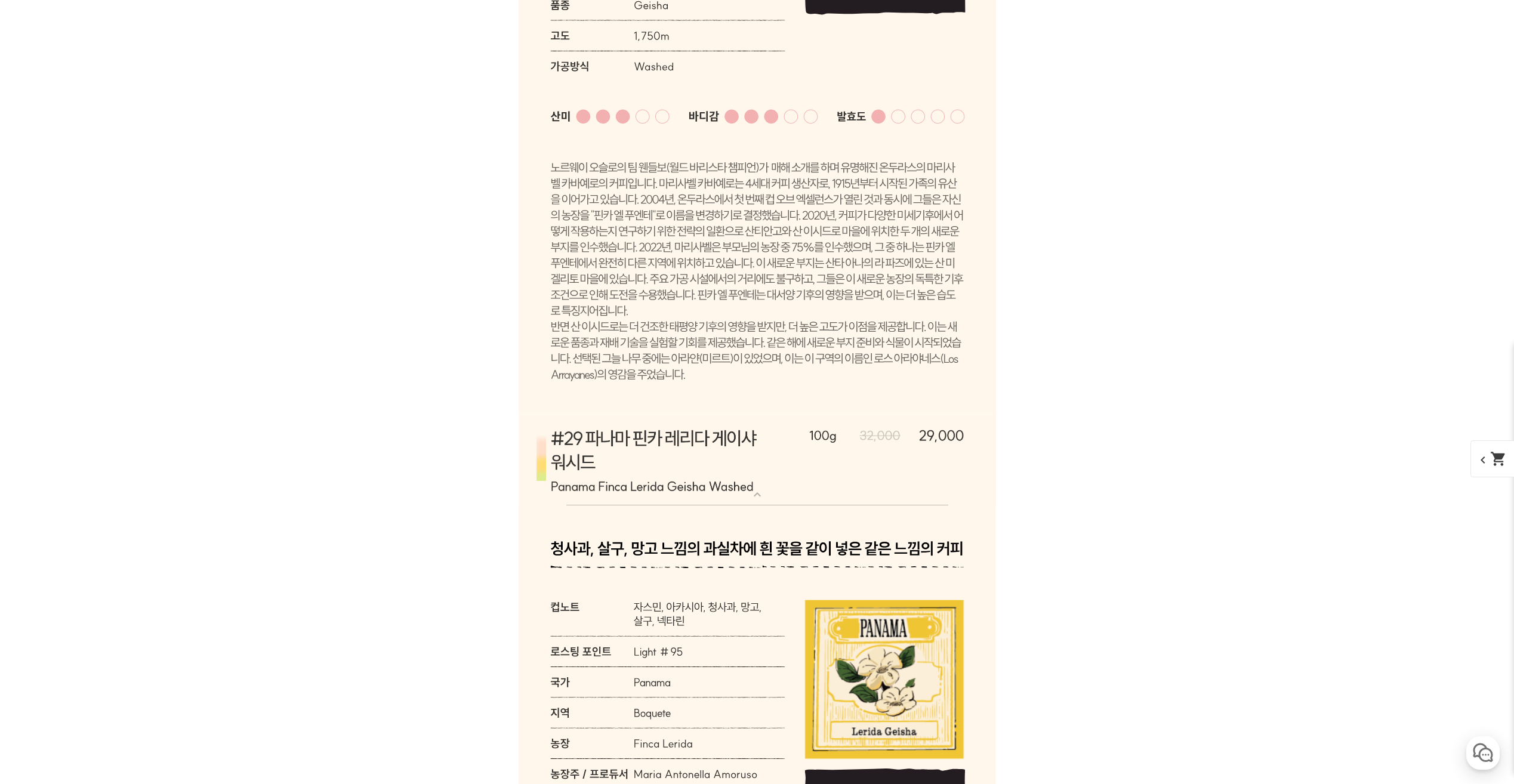 scroll, scrollTop: 10163, scrollLeft: 0, axis: vertical 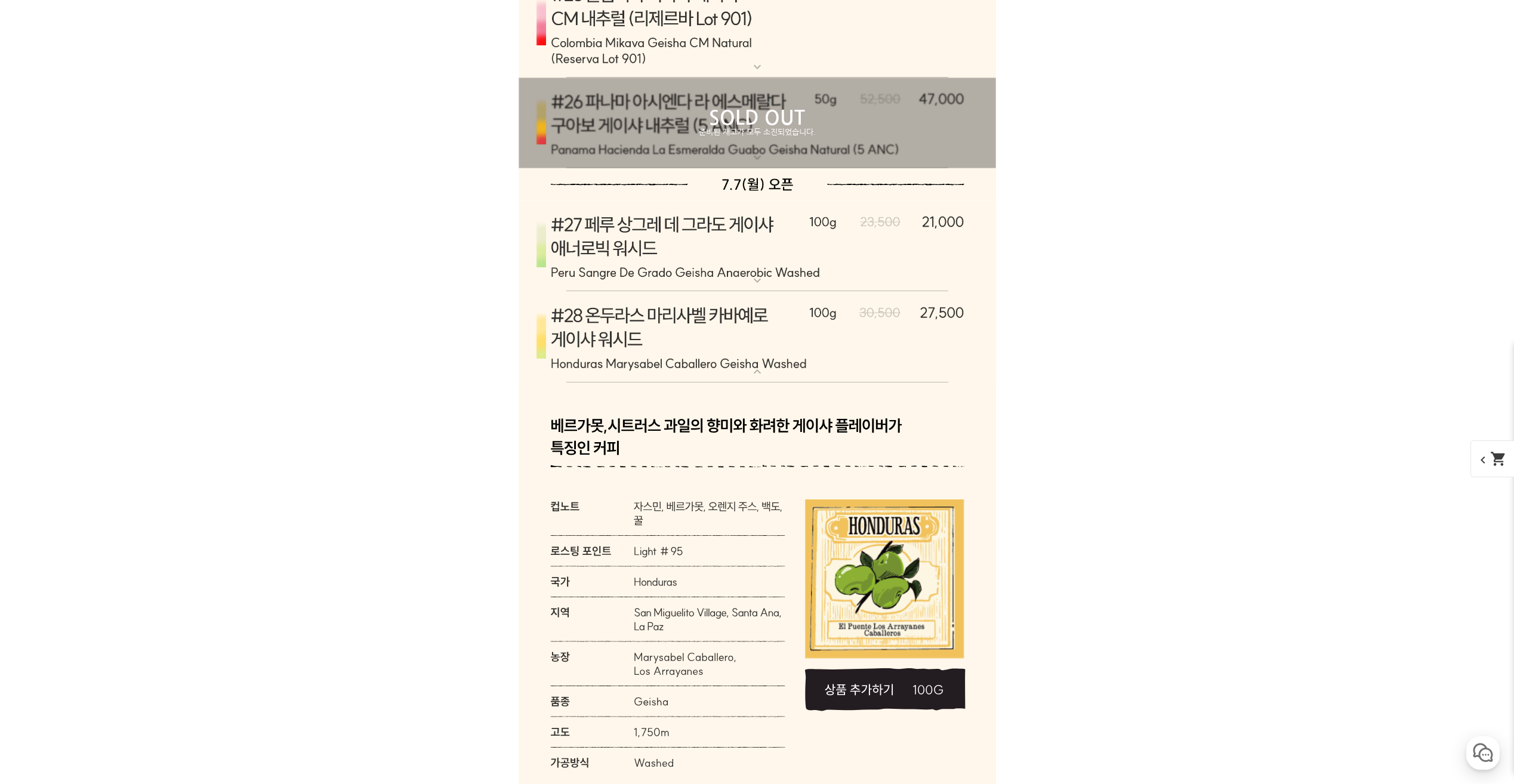 click at bounding box center [757, 337] 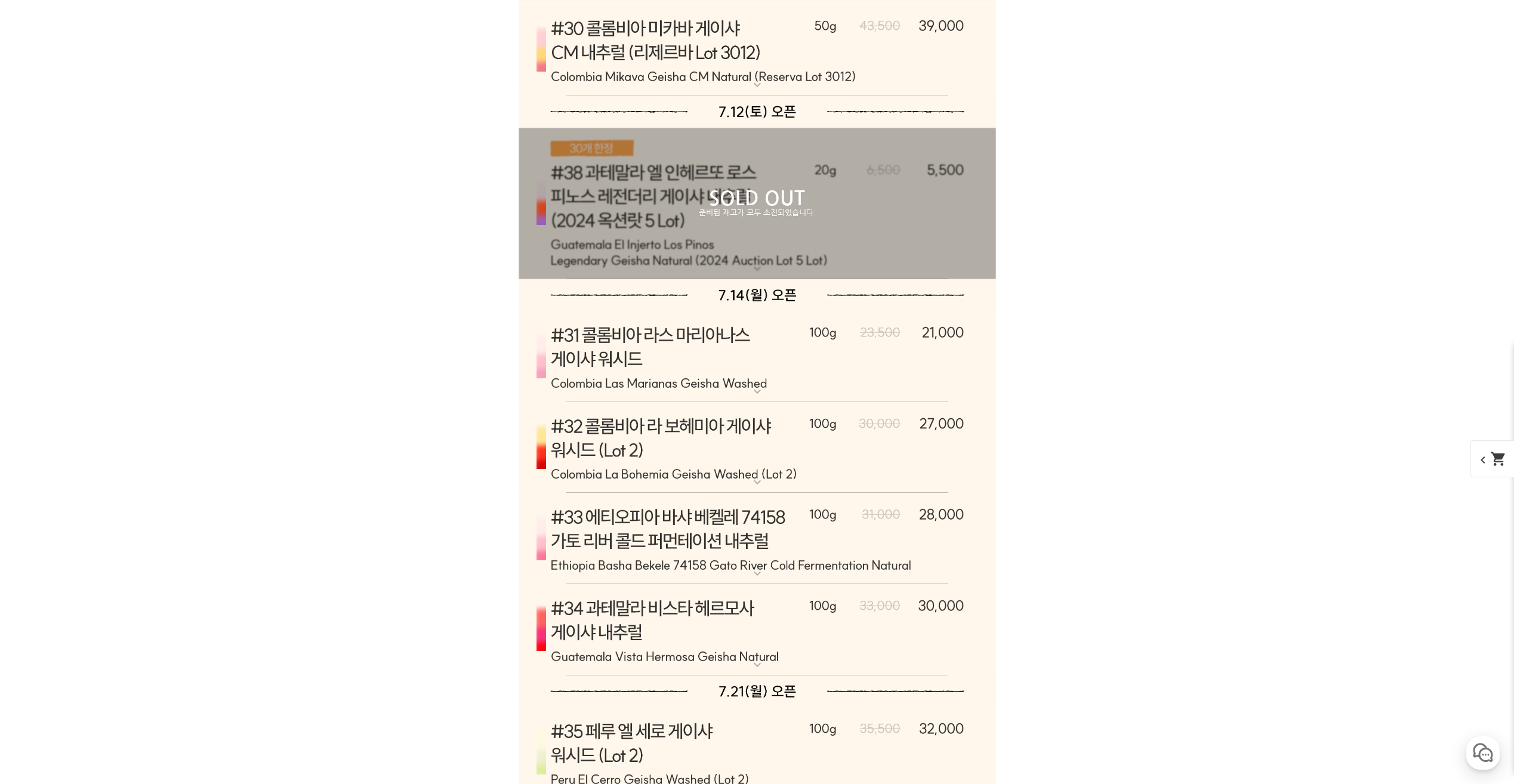 scroll, scrollTop: 11416, scrollLeft: 0, axis: vertical 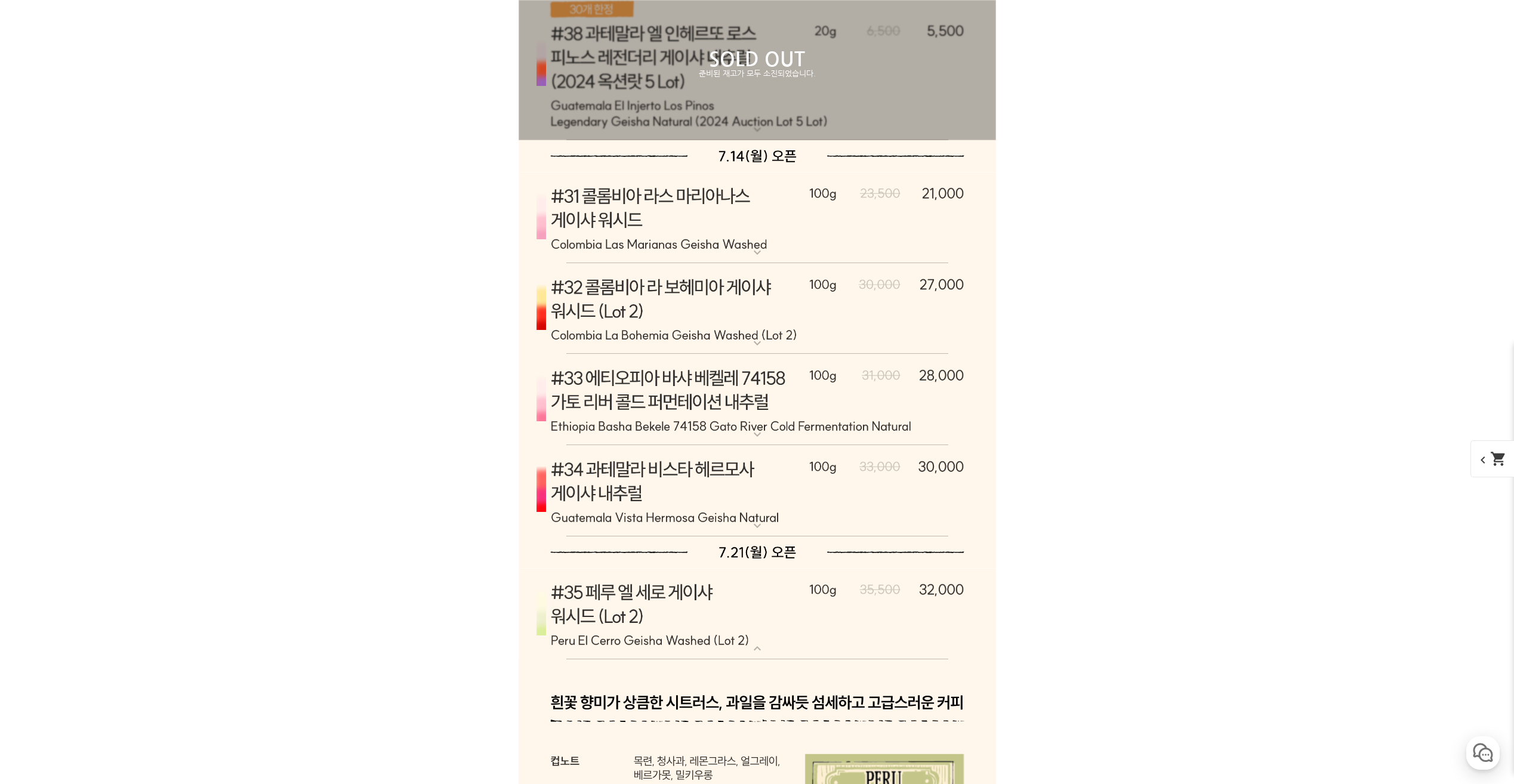 click at bounding box center (757, 218) 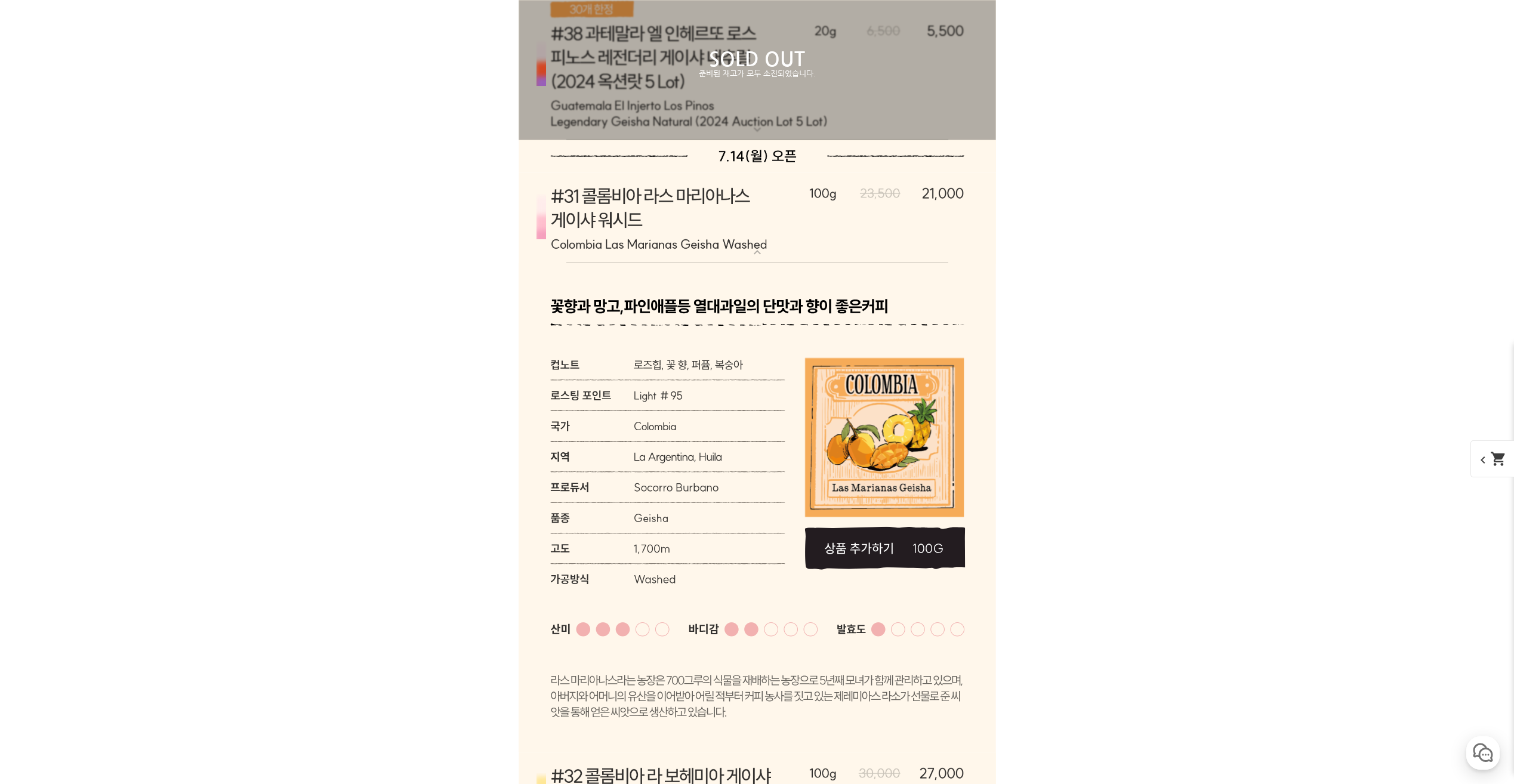 click at bounding box center (757, 218) 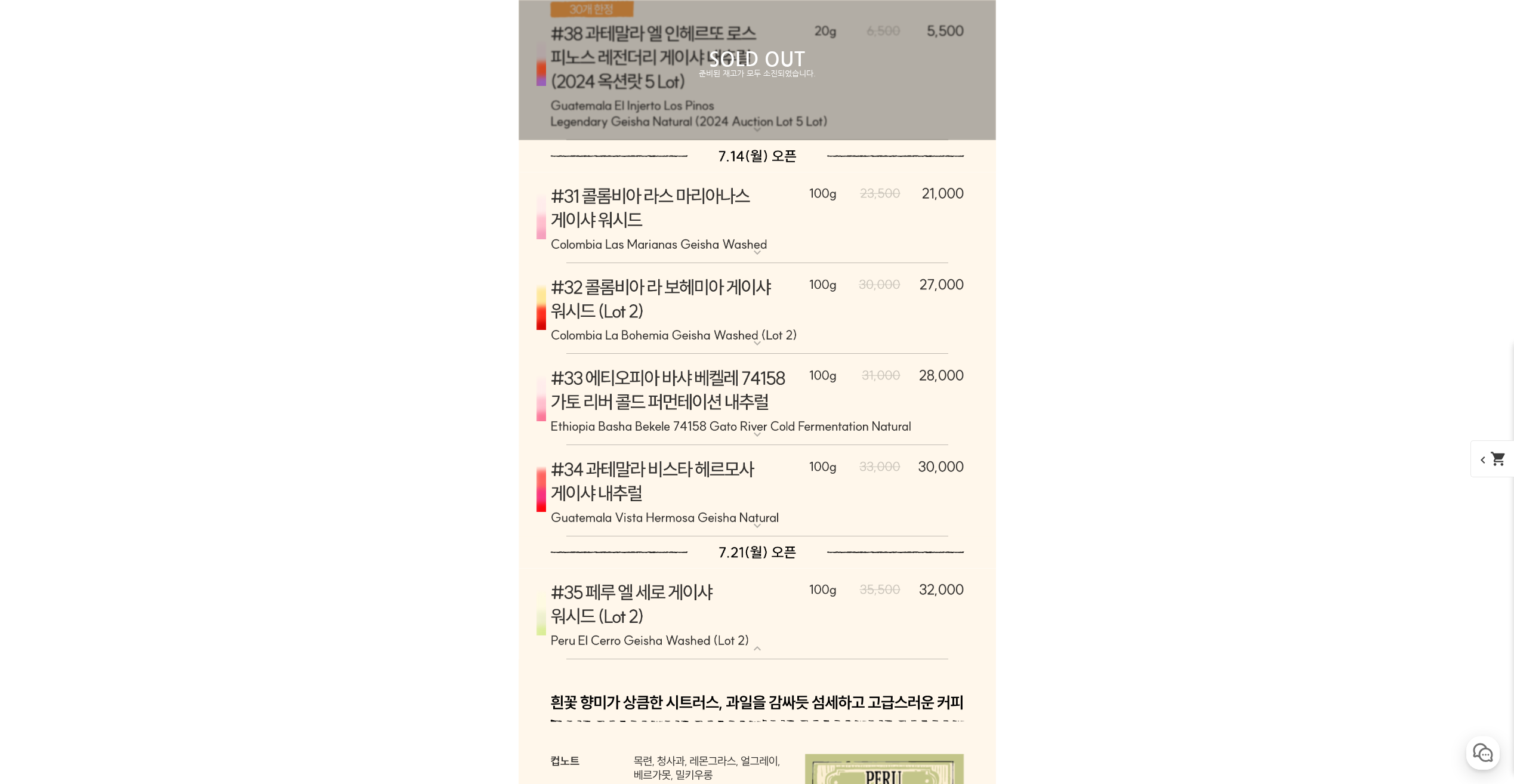 click at bounding box center [757, 218] 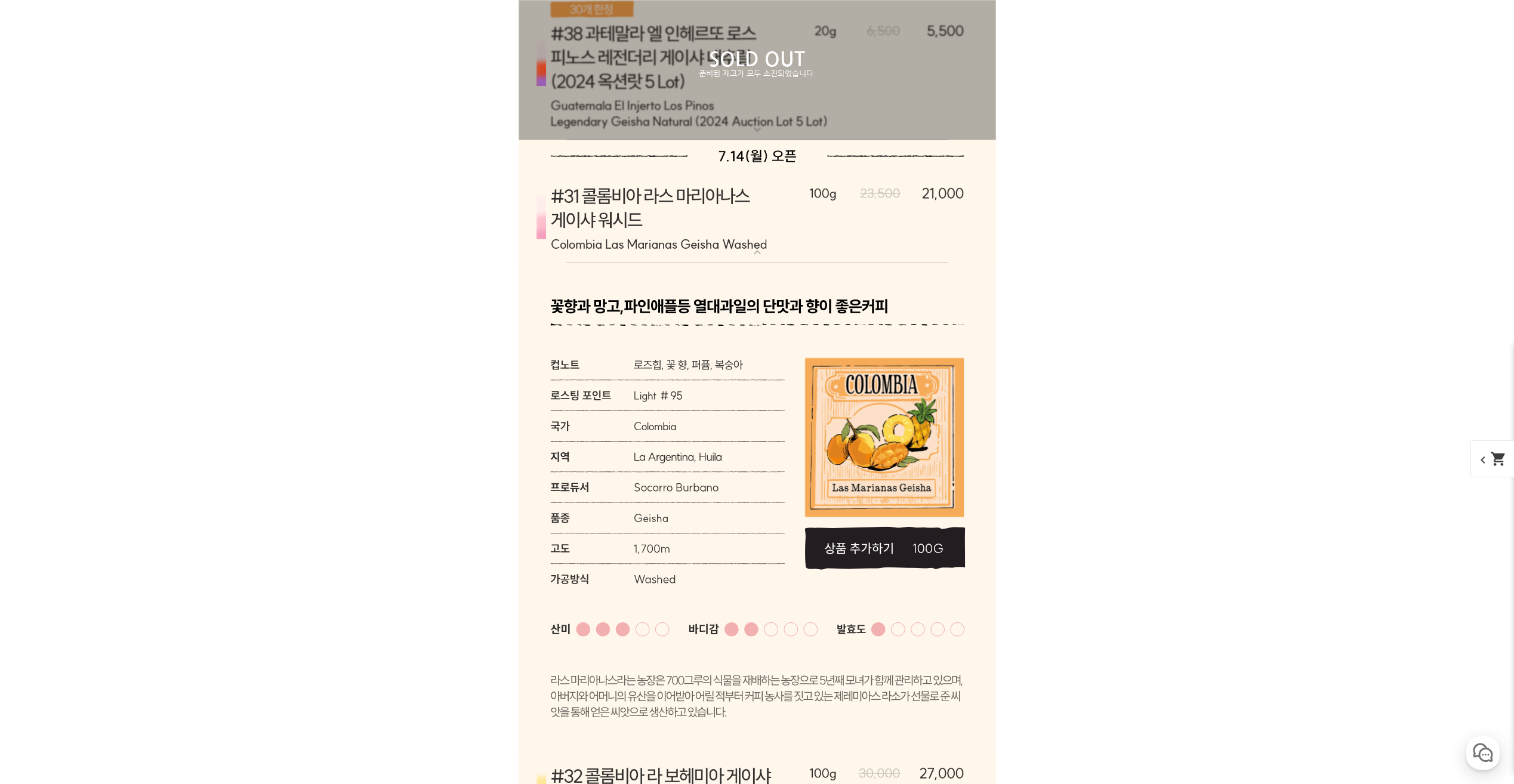 click at bounding box center [757, 218] 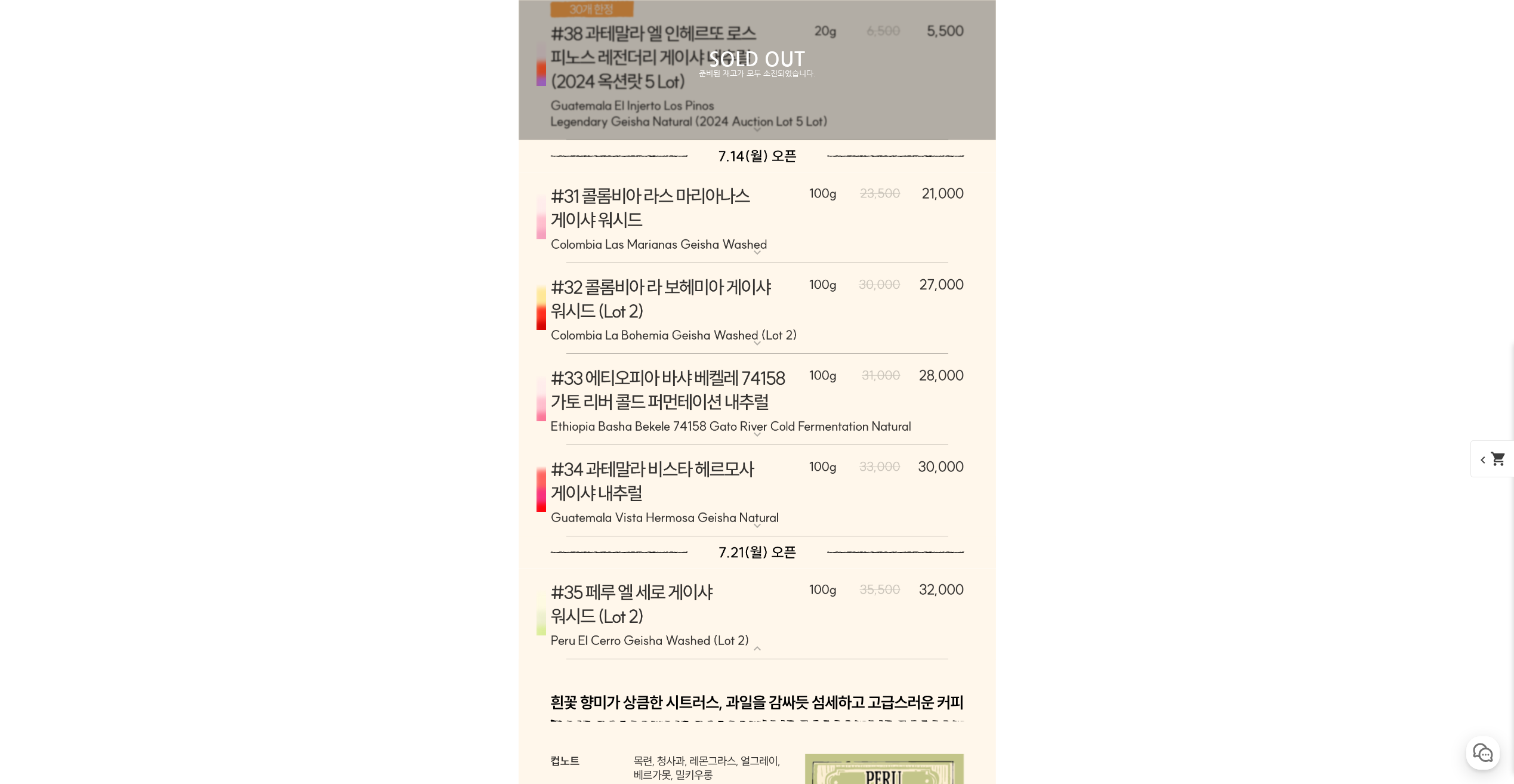 click at bounding box center [757, 309] 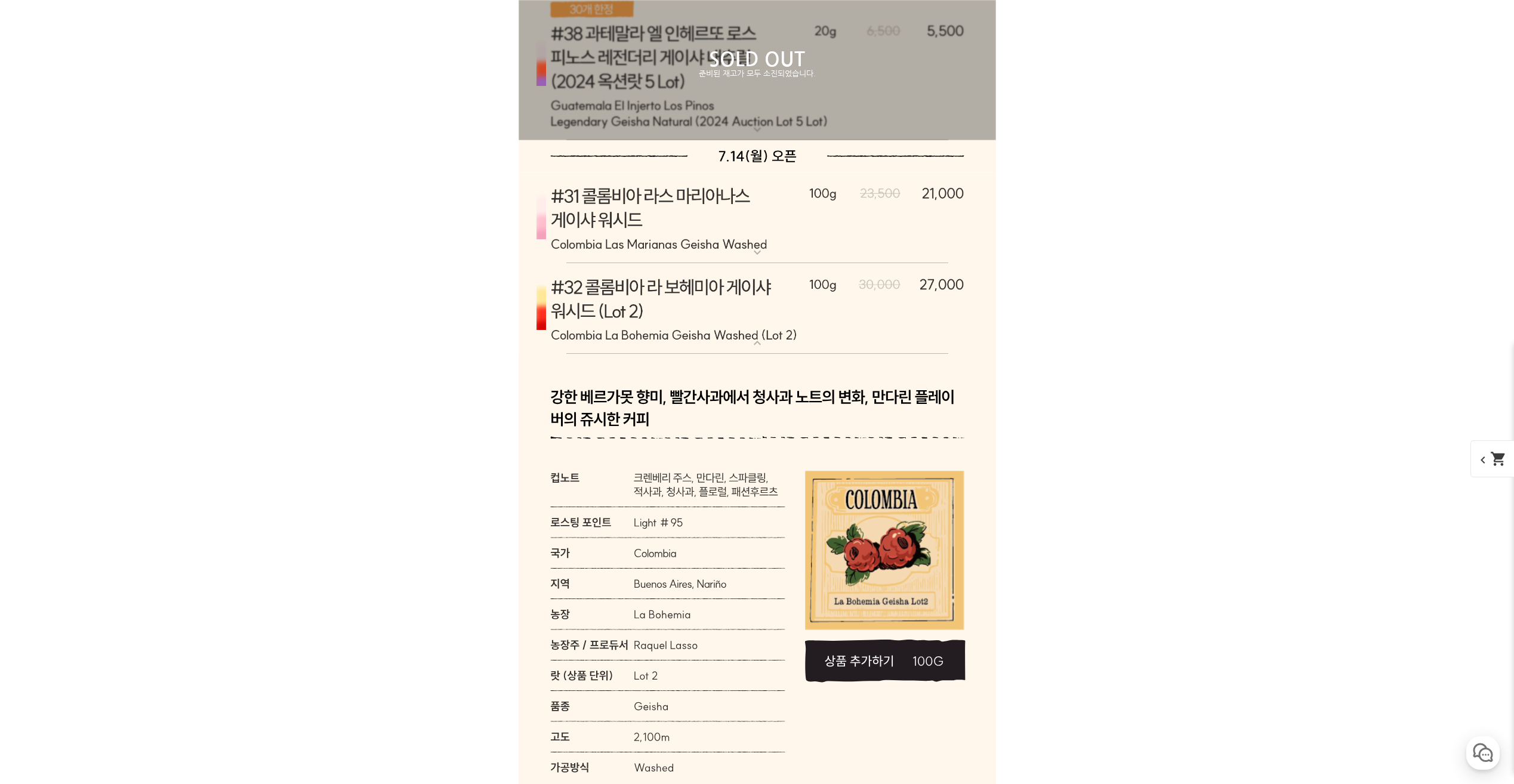 click at bounding box center [757, 309] 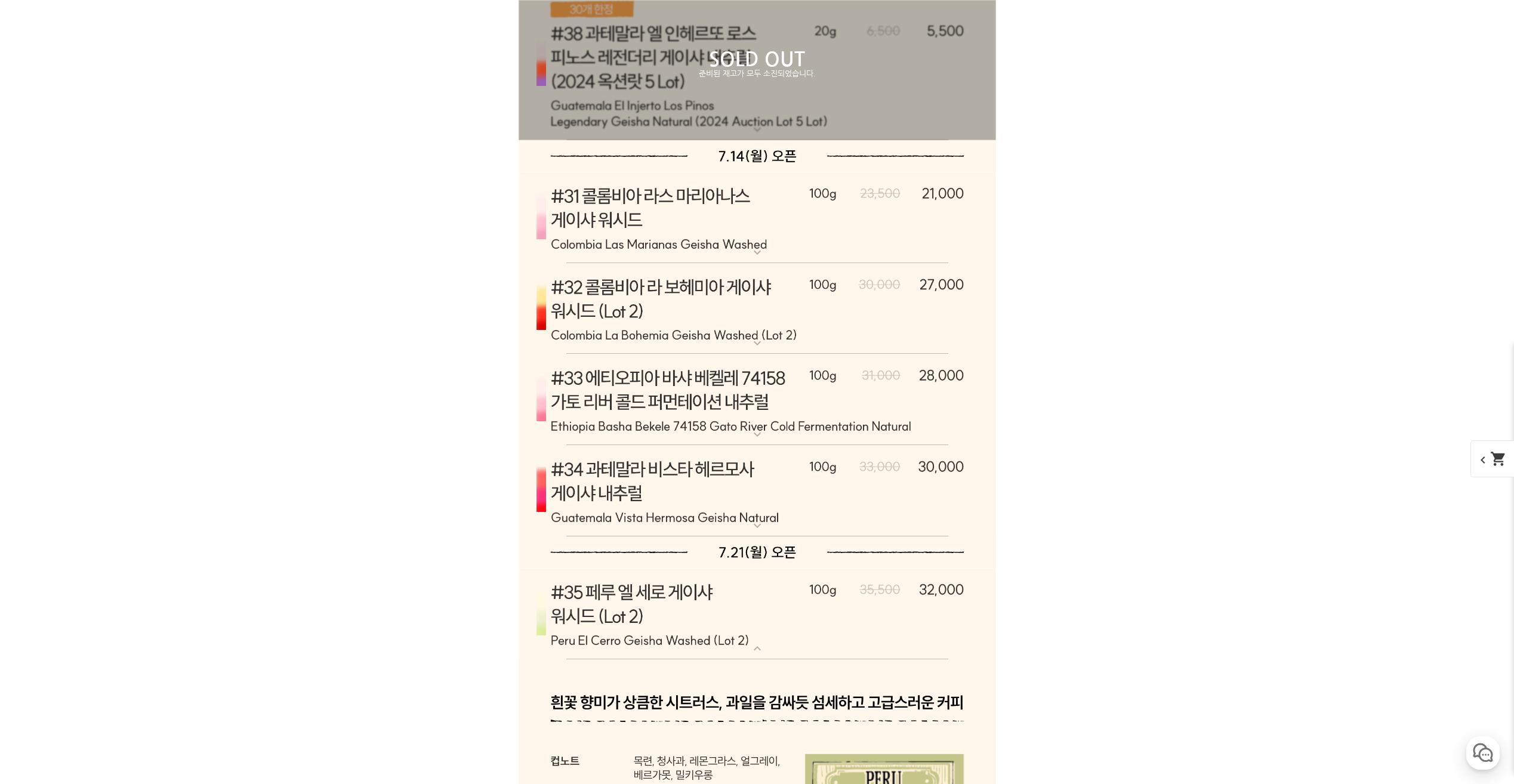 click at bounding box center (757, 400) 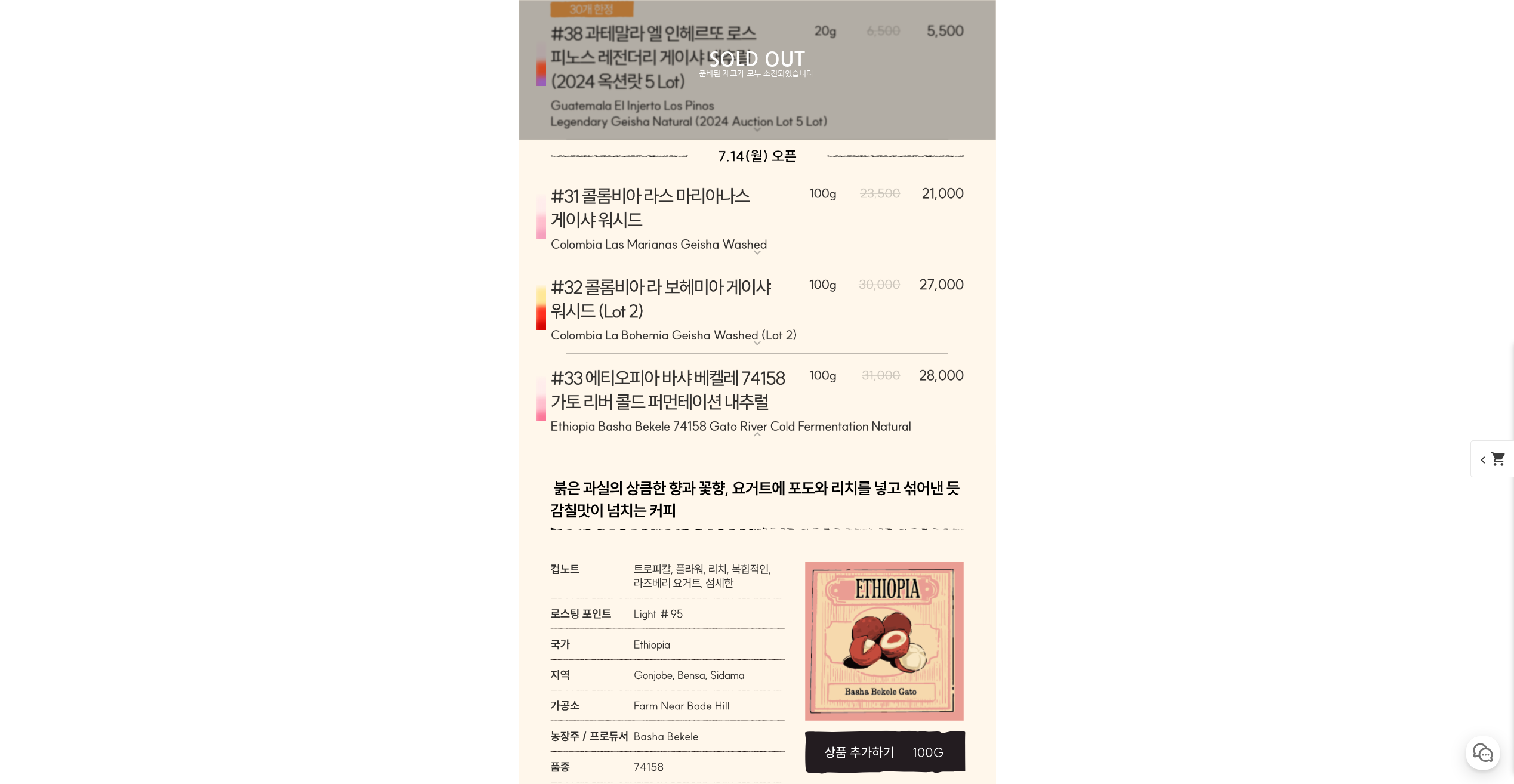 click at bounding box center [757, 400] 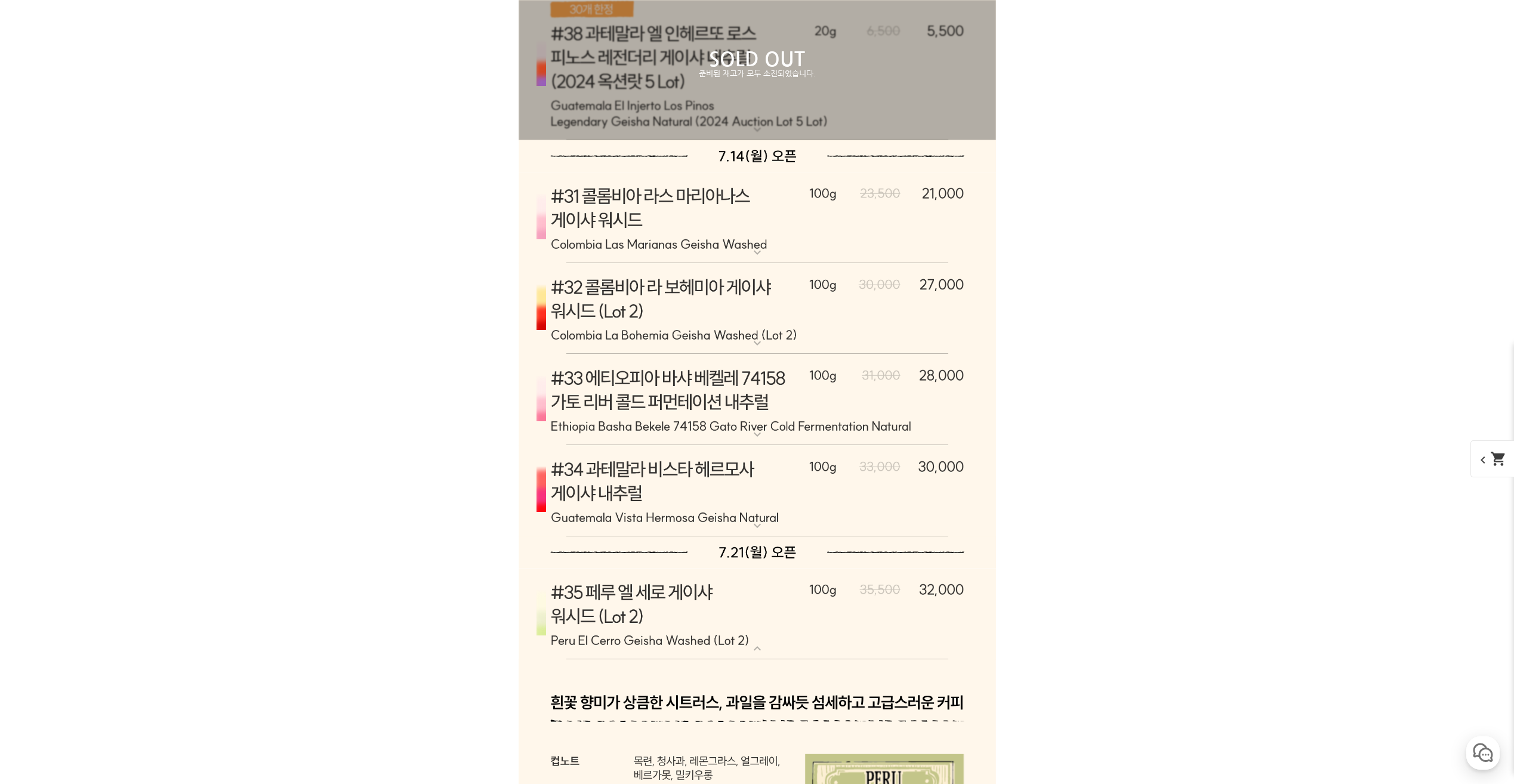 click at bounding box center [757, 491] 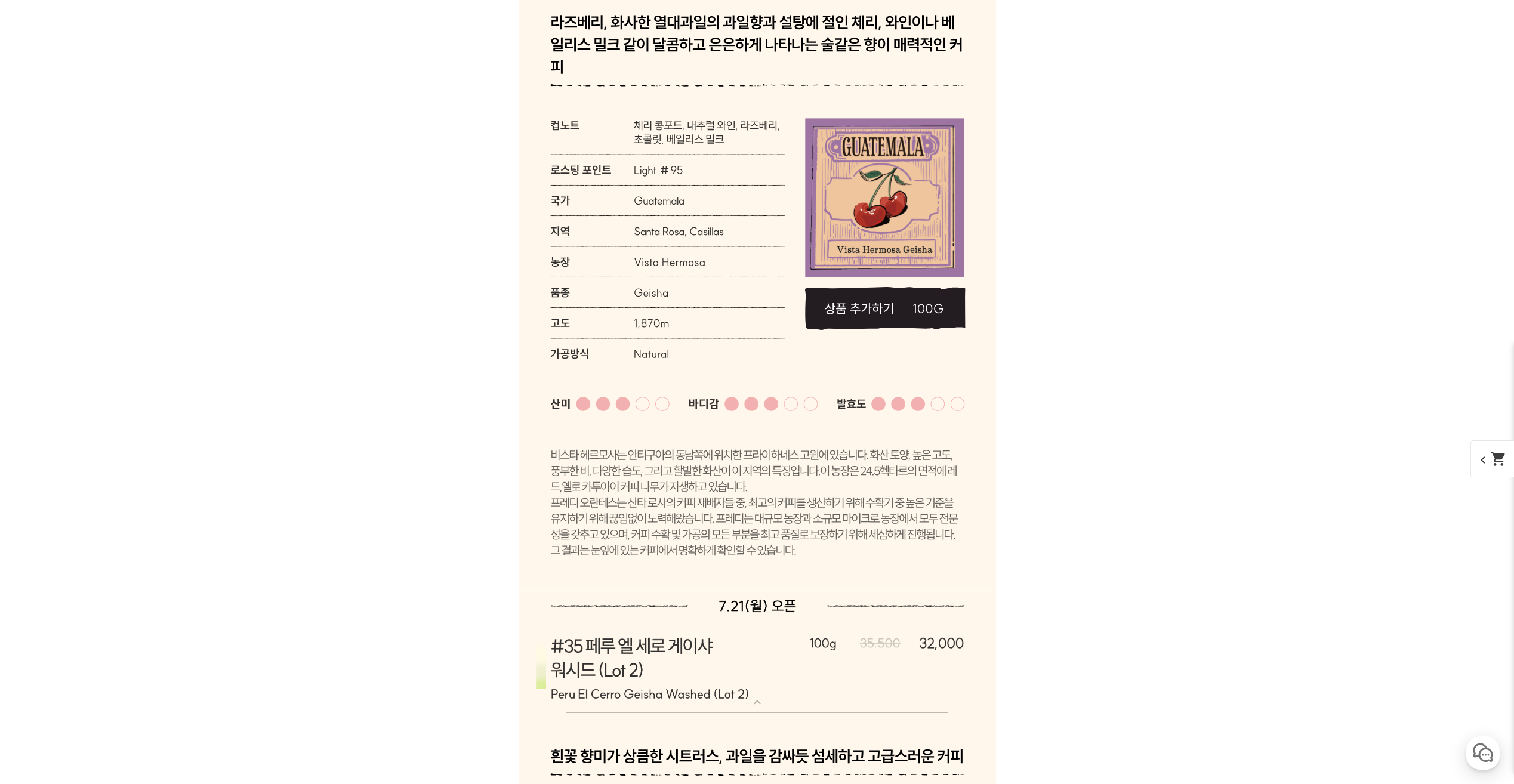 scroll, scrollTop: 11277, scrollLeft: 0, axis: vertical 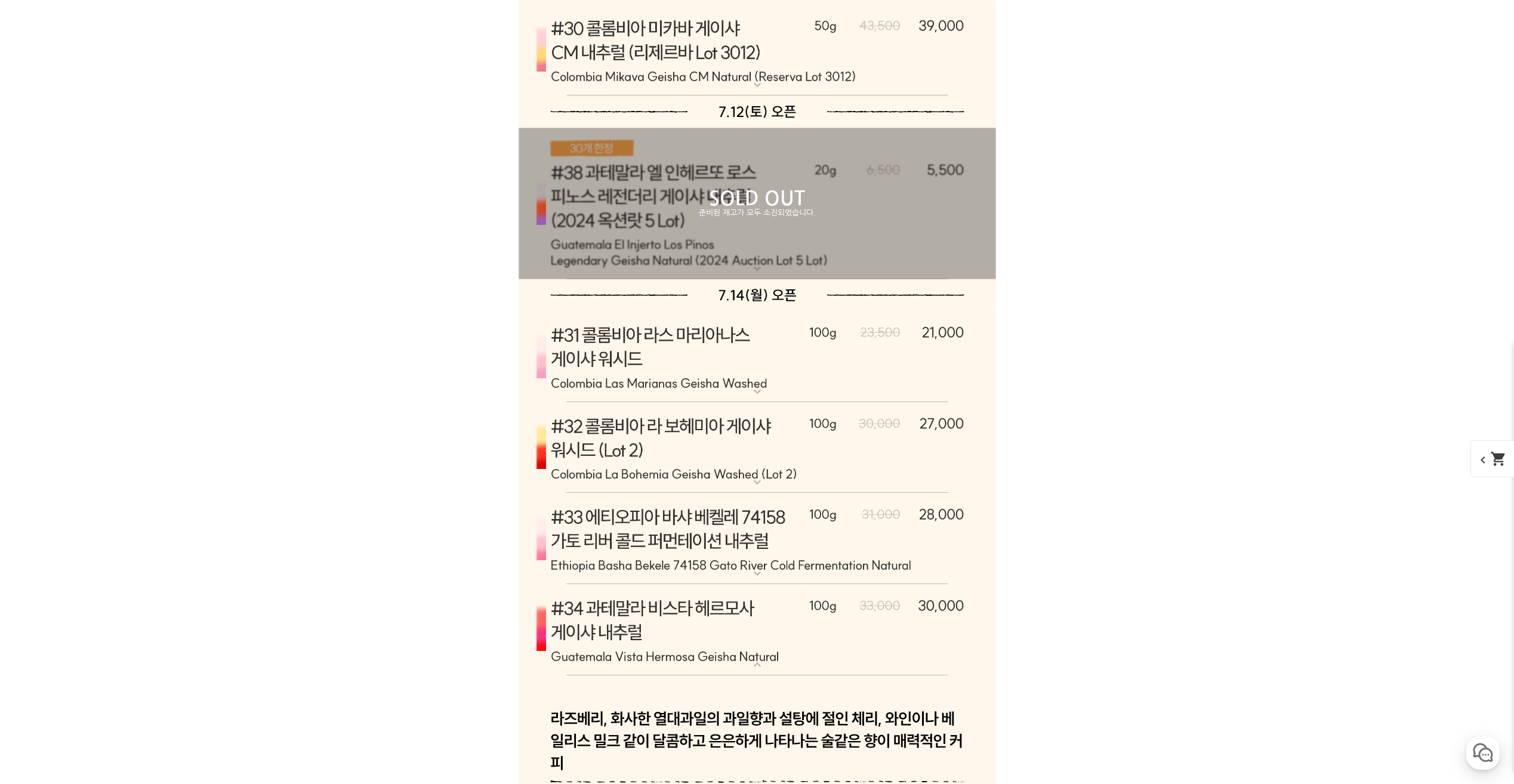 click at bounding box center (757, 630) 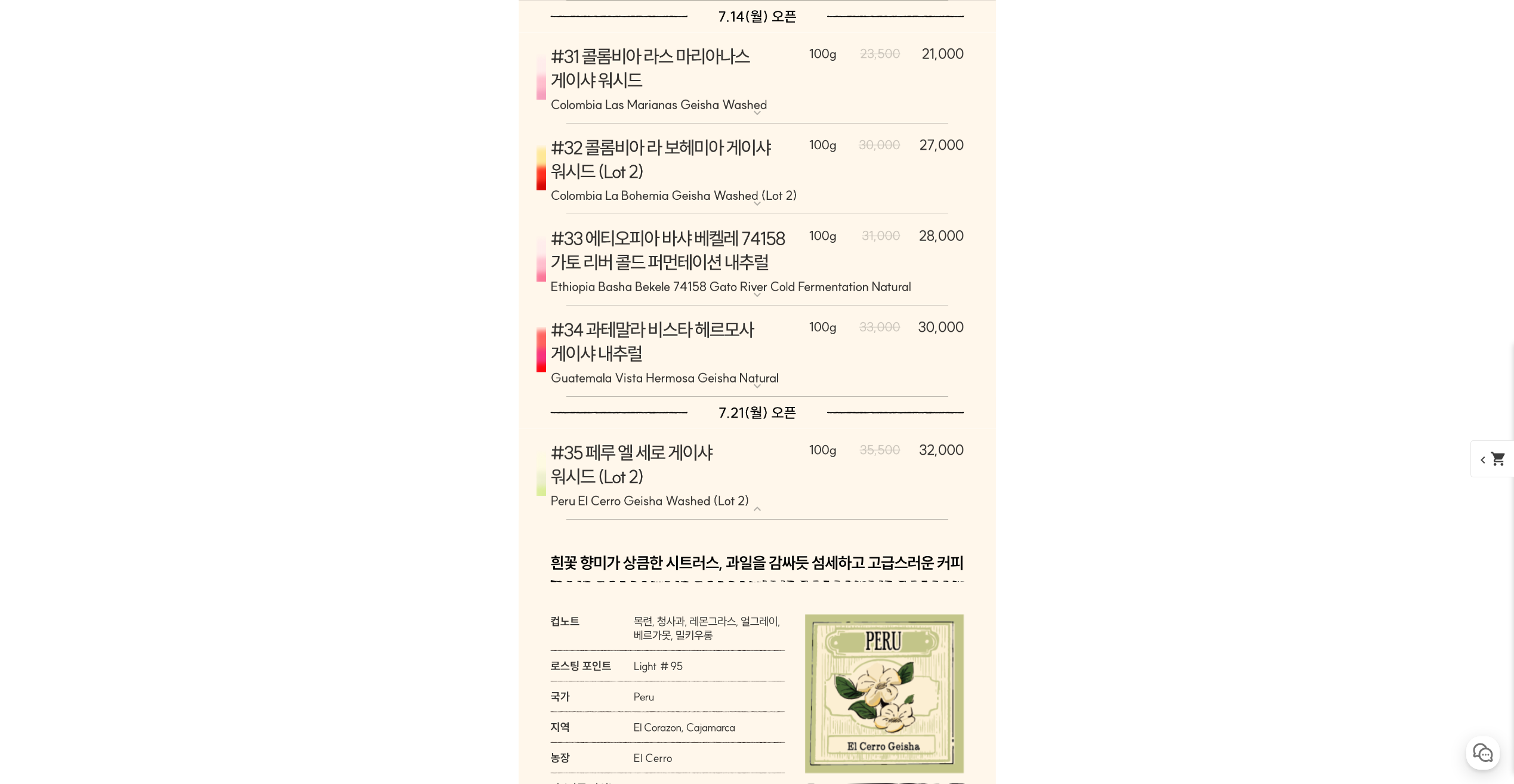 scroll, scrollTop: 11694, scrollLeft: 0, axis: vertical 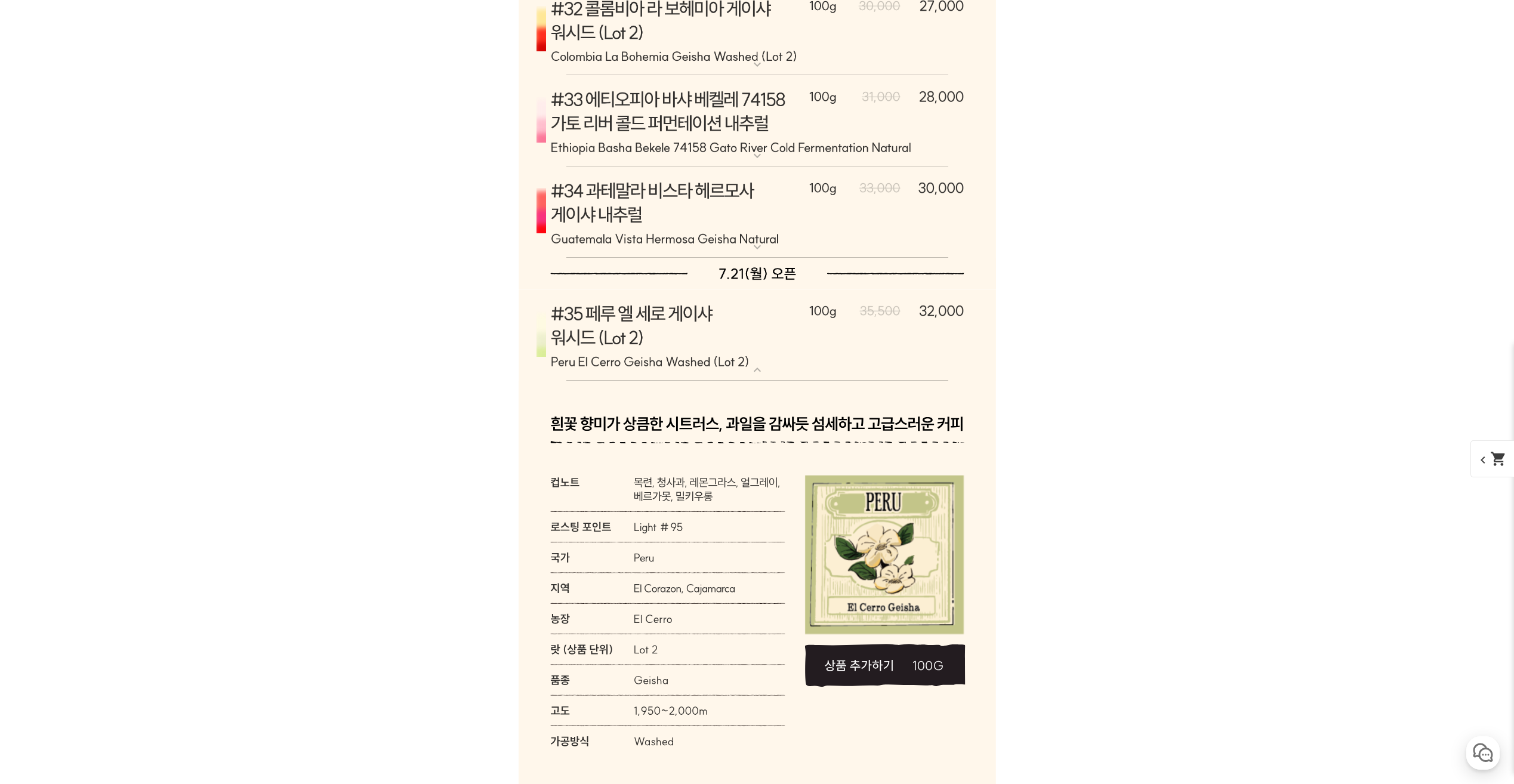 click at bounding box center (757, 335) 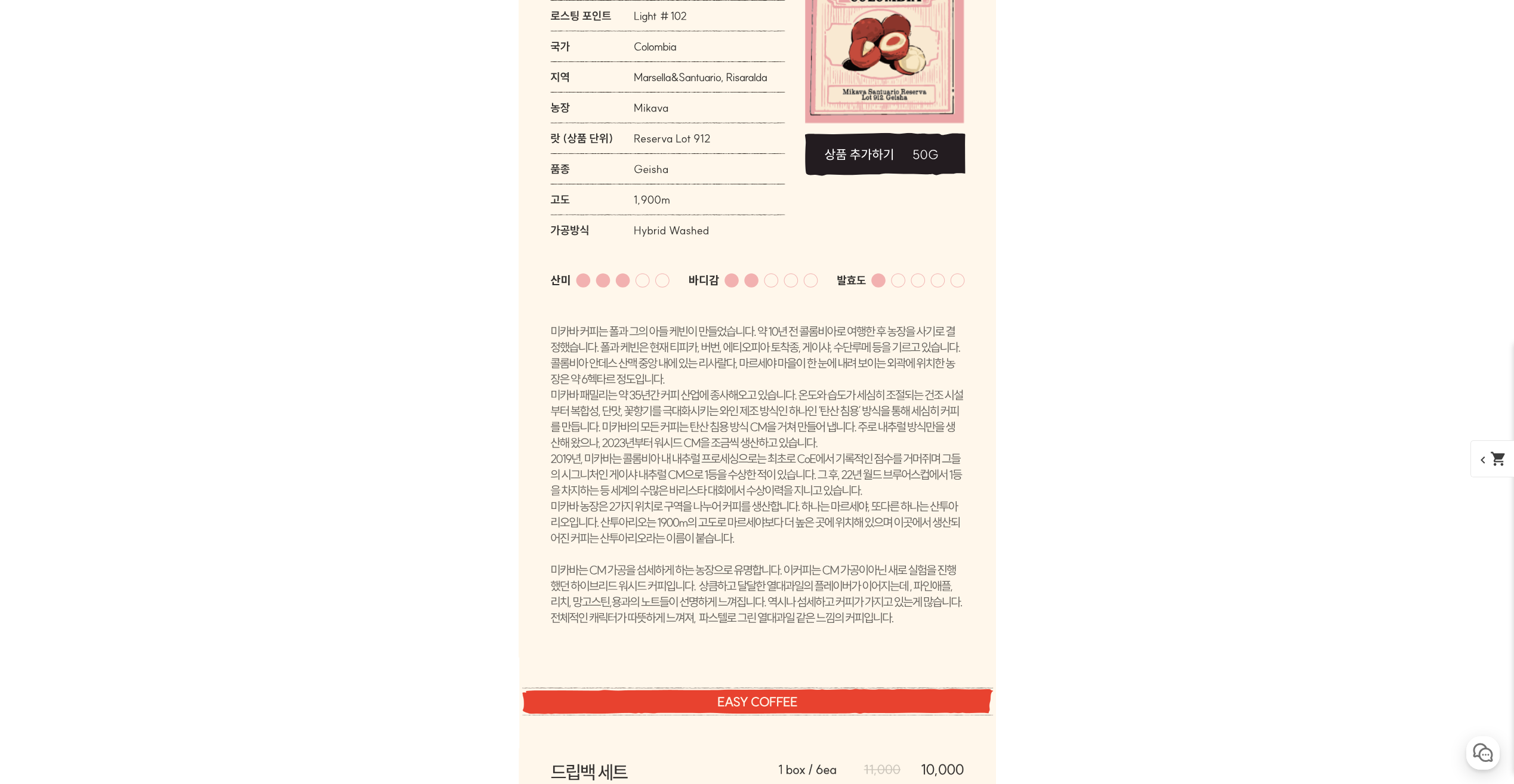 scroll, scrollTop: 13644, scrollLeft: 0, axis: vertical 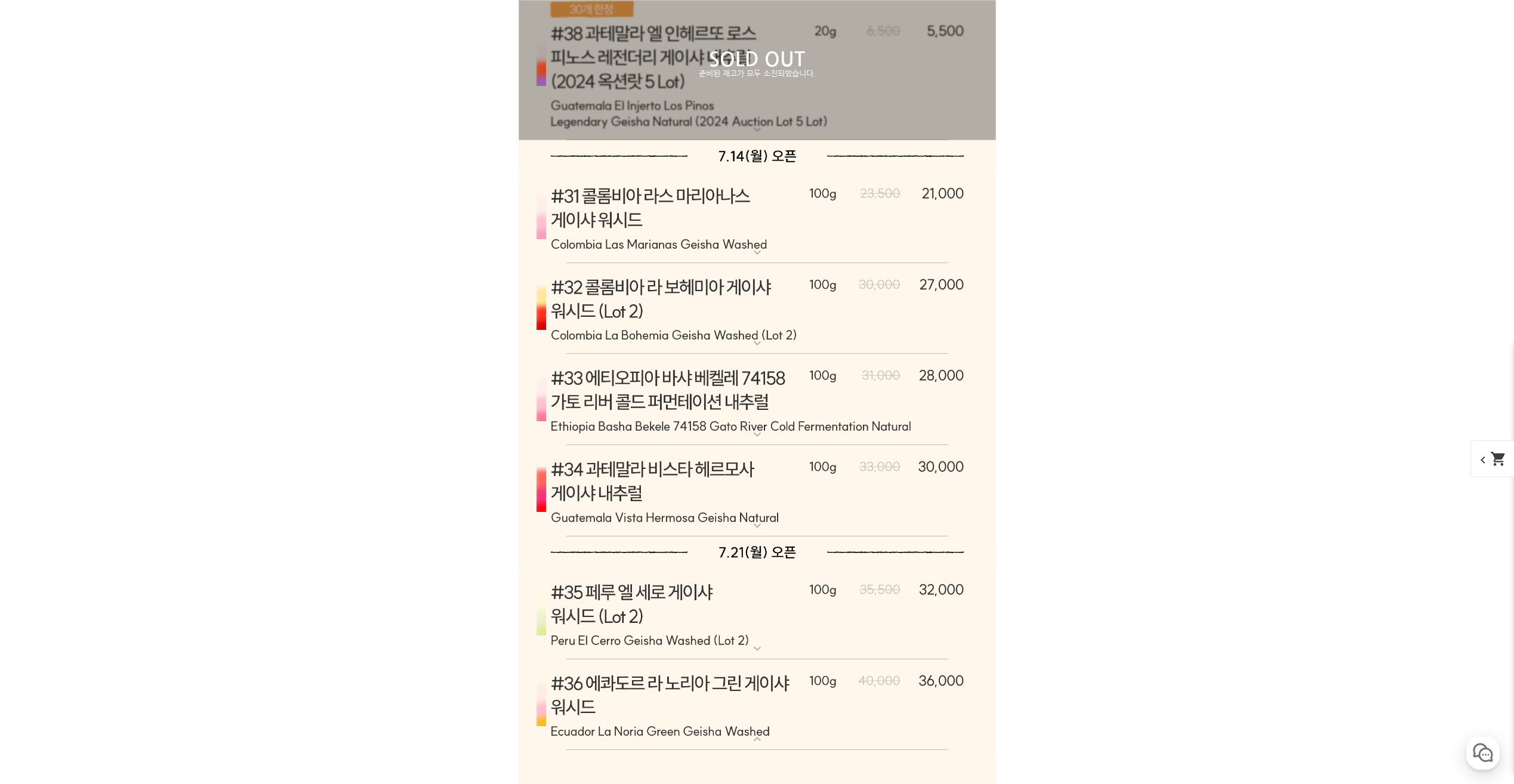 click at bounding box center (757, 218) 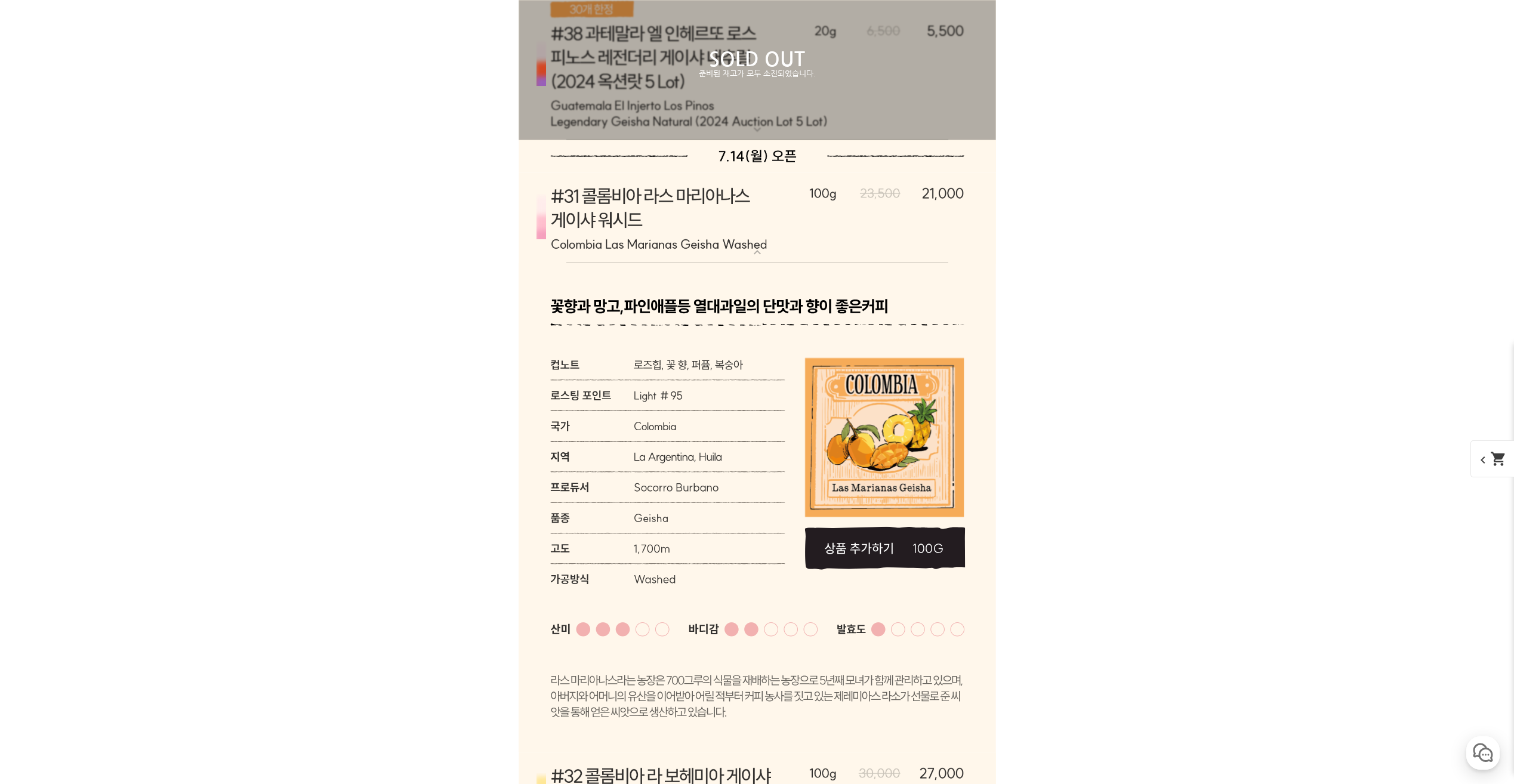 scroll, scrollTop: 11277, scrollLeft: 0, axis: vertical 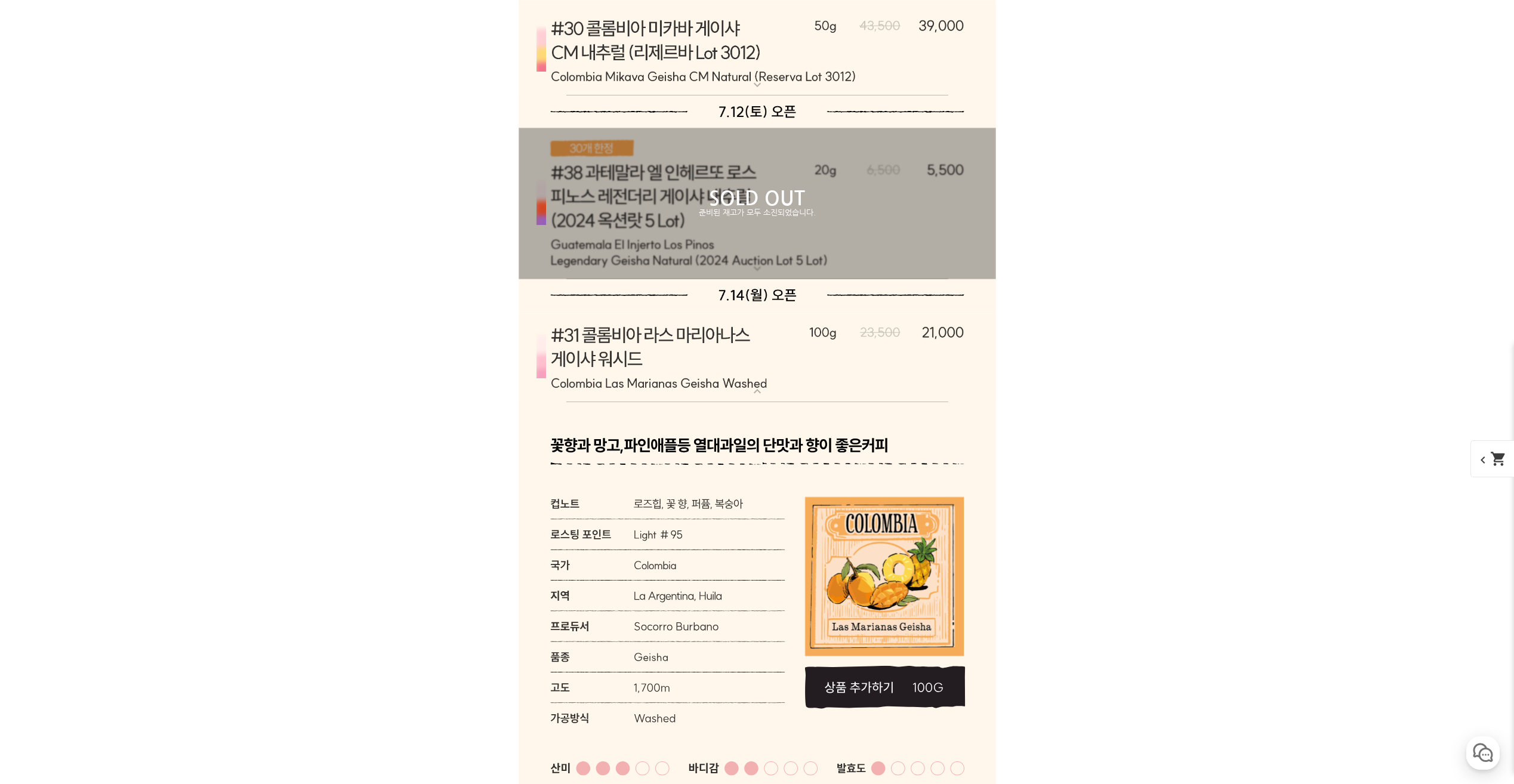 click at bounding box center (757, 357) 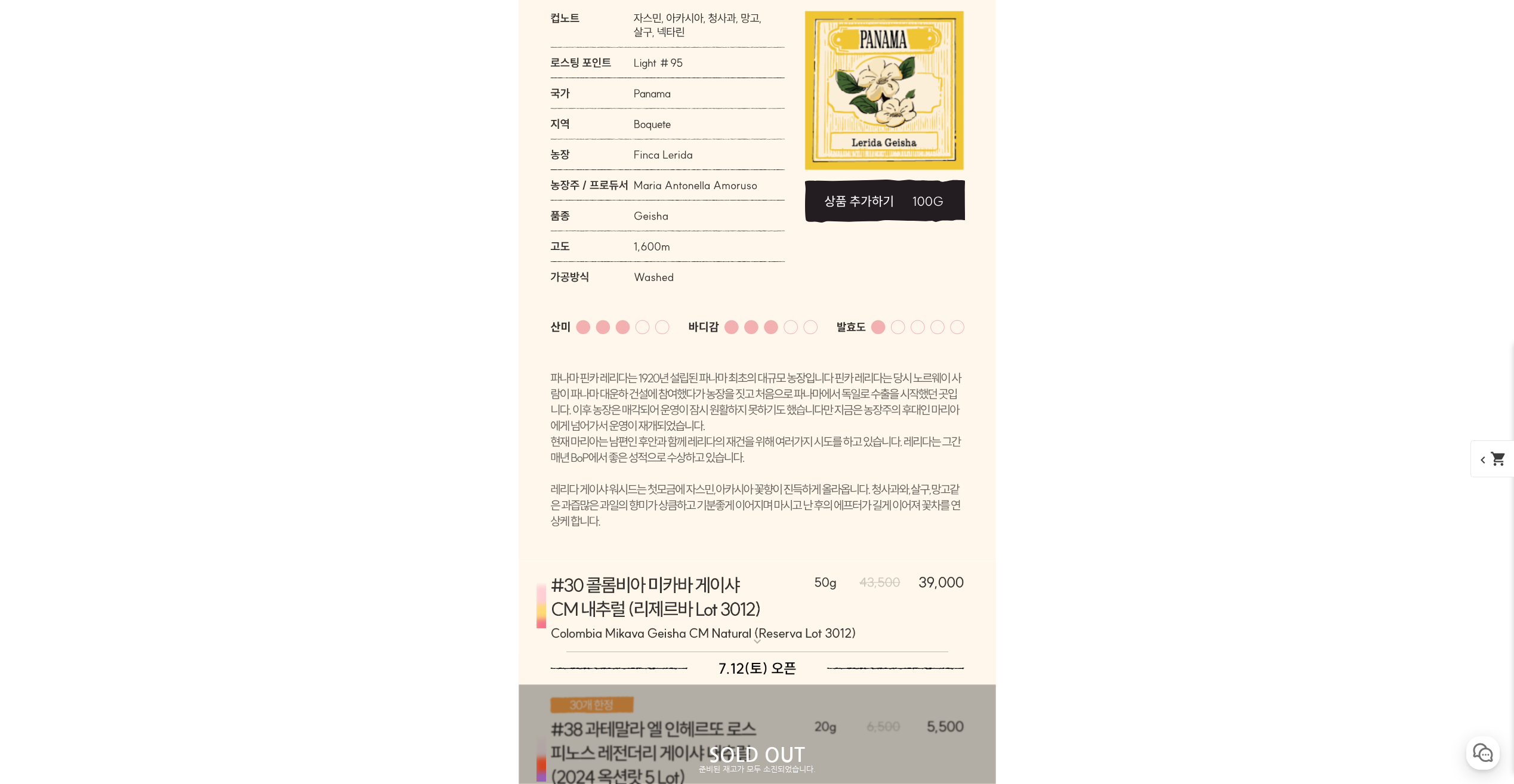 scroll, scrollTop: 9885, scrollLeft: 0, axis: vertical 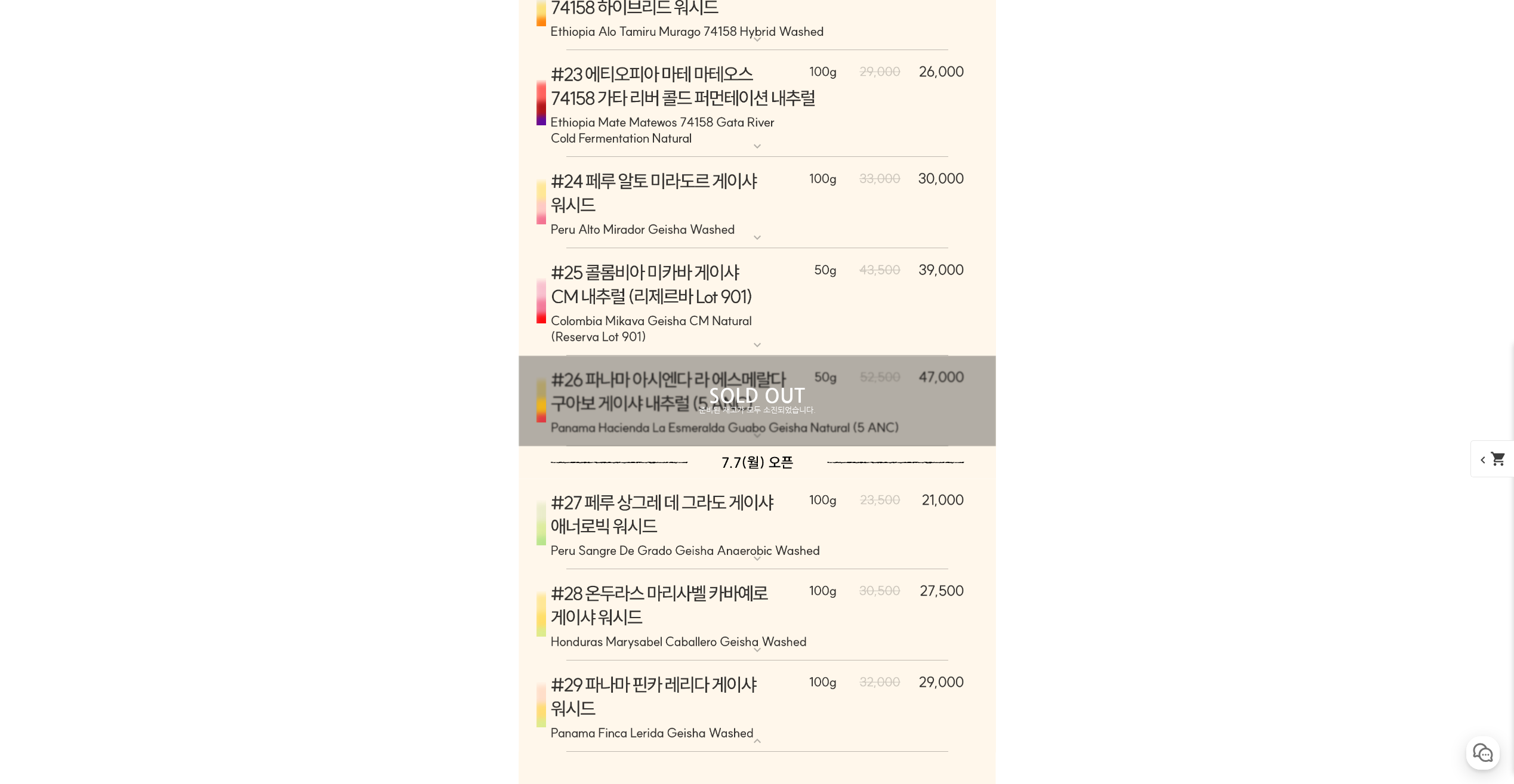 click on "전체상품목록 바로가기
본문 바로가기
일주일 간 보지 않기
닫기
회원가입
로그인
주문조회
장바구니
최근본상품
고객센터
공지사항
상품 후기
상품 Q&A
월피커 게시판
언스페셜티 소개 커피 머신 생두 분쇄도 가이드 온라인 클래스 공지사항
0
회원가입
로그인
주문조회
장바구니
최근본상품
언스페셜티 소개
커피
머신
생두
분쇄도 가이드
온라인 클래스
공지사항
고객센터" at bounding box center [757, -9493] 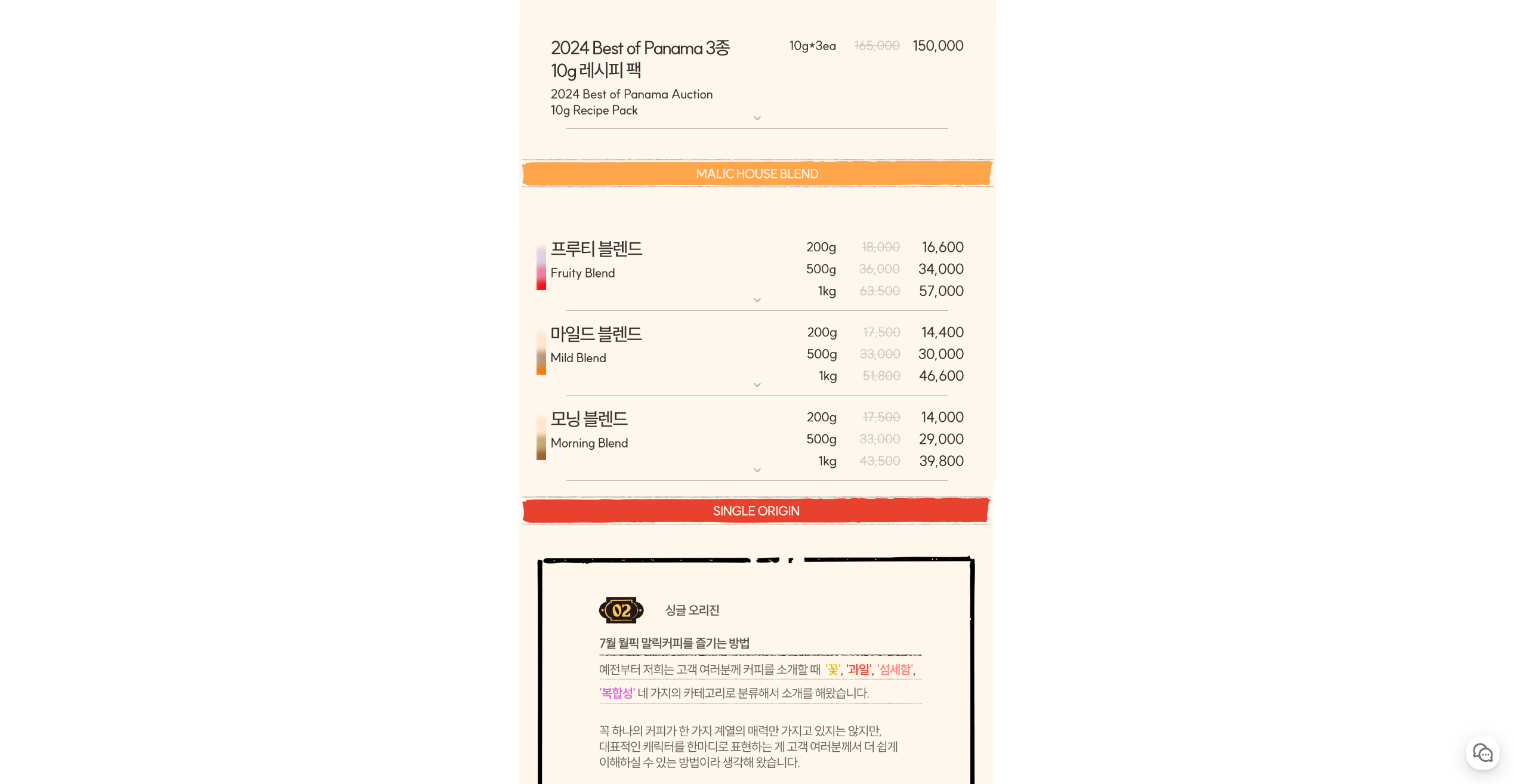 scroll, scrollTop: 0, scrollLeft: 0, axis: both 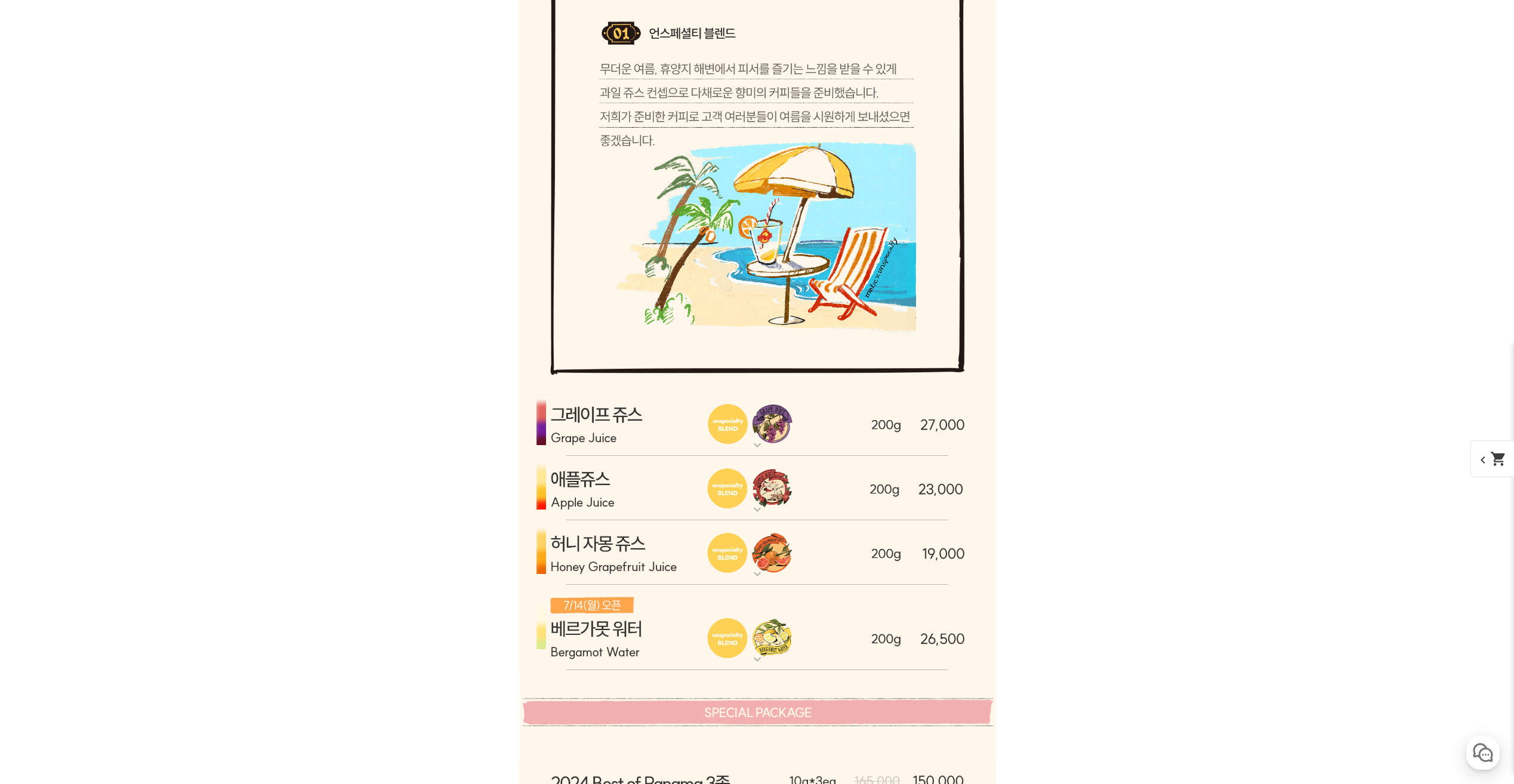 click at bounding box center (757, 488) 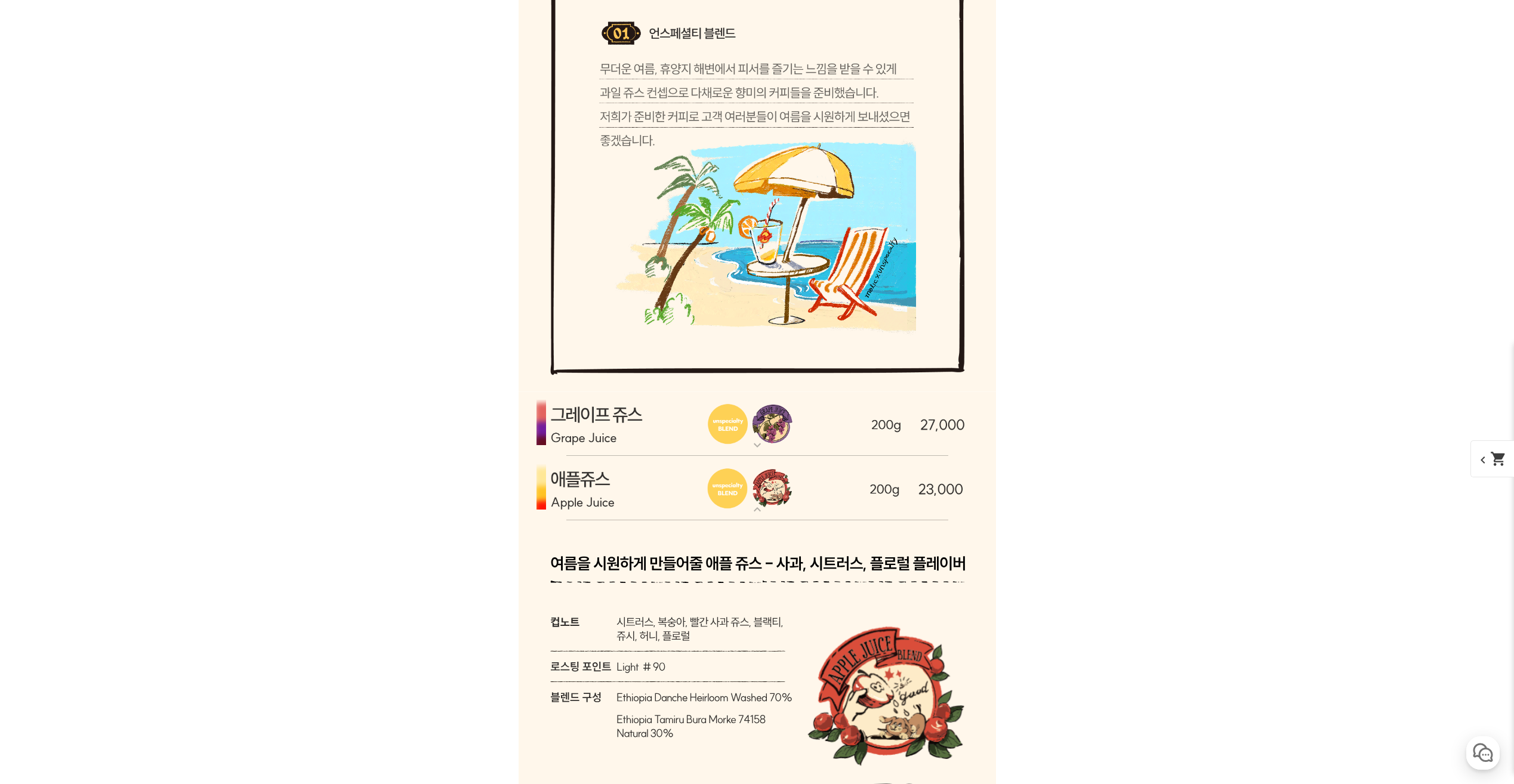 click at bounding box center (757, 488) 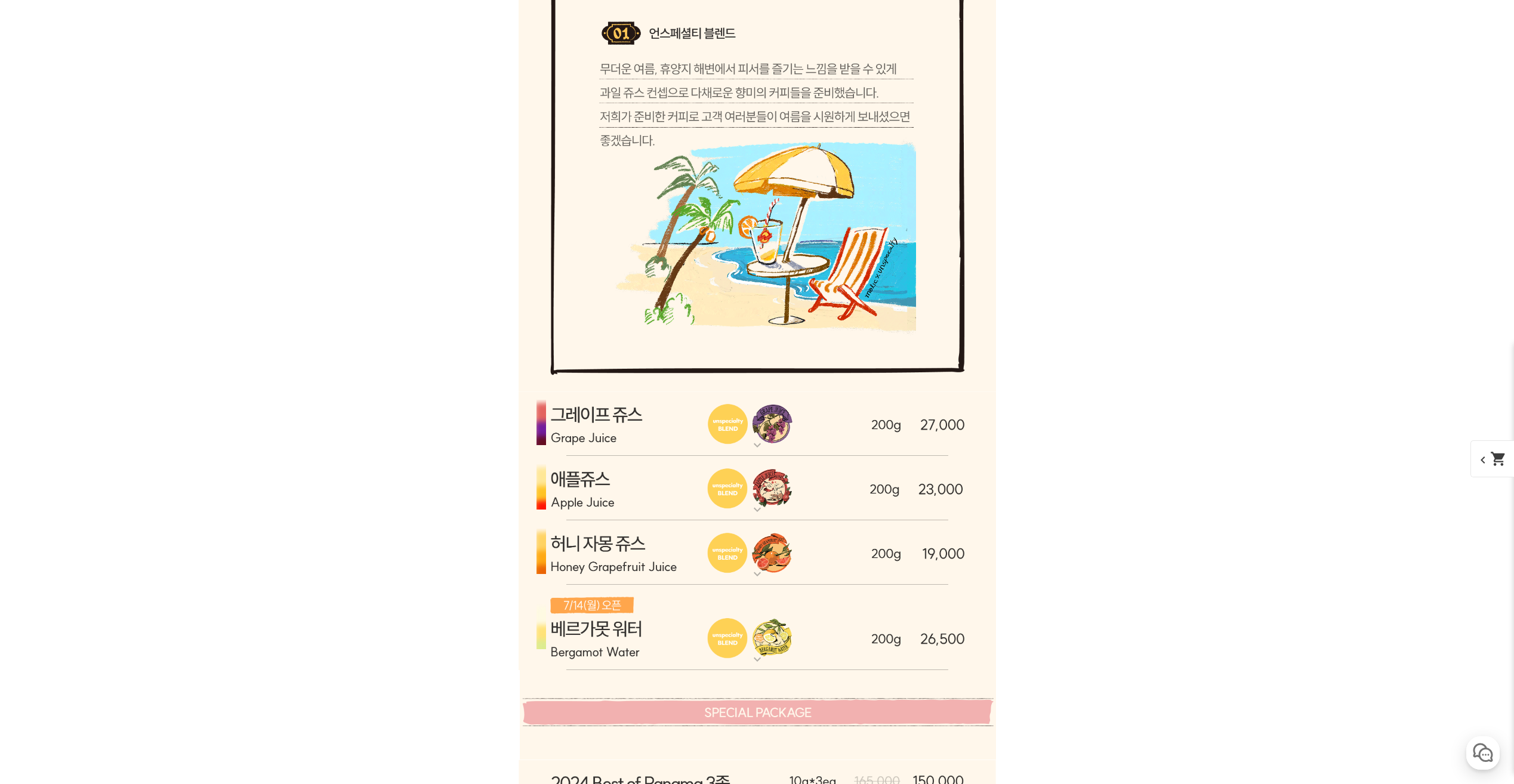 click at bounding box center (757, 552) 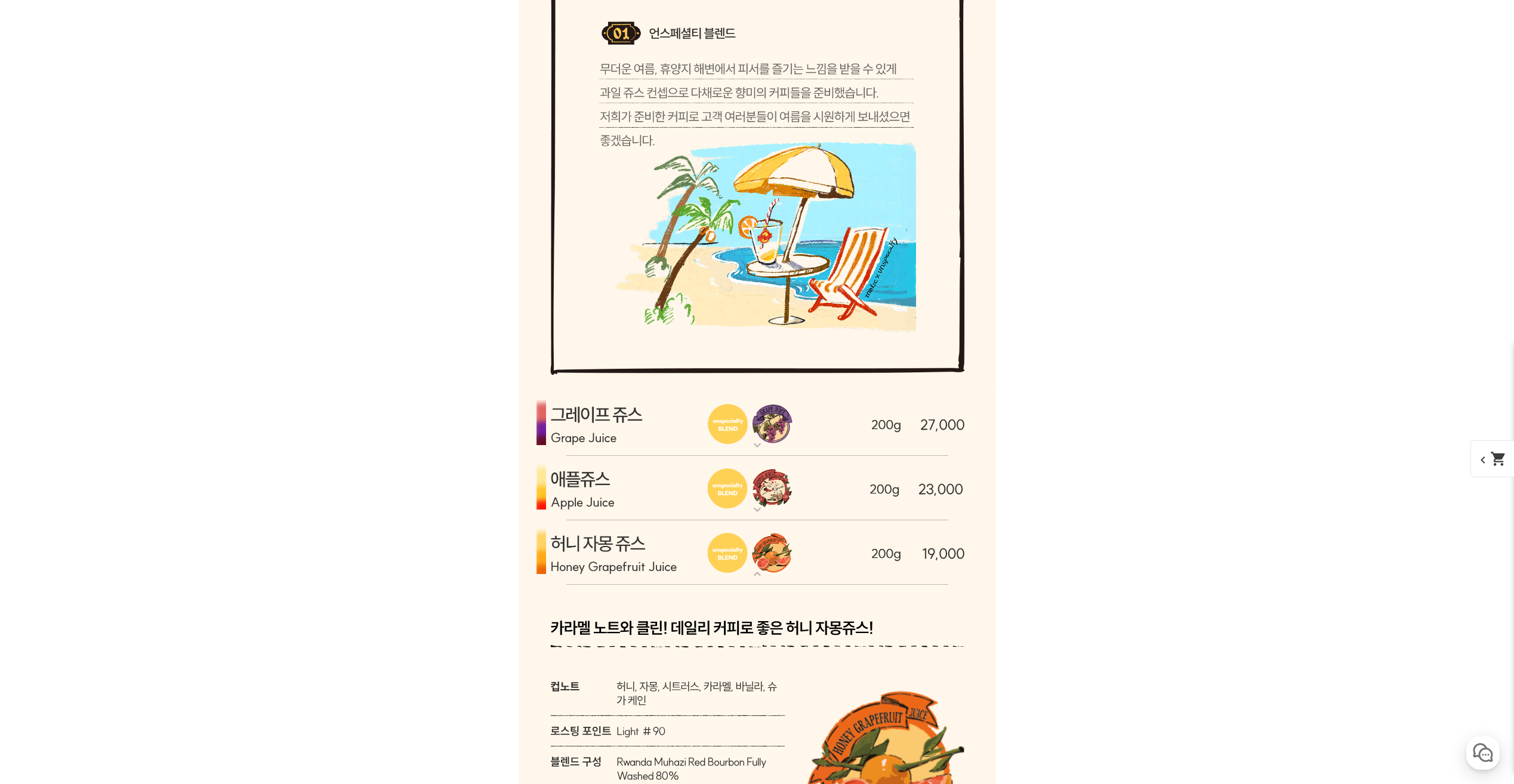 click at bounding box center [757, 552] 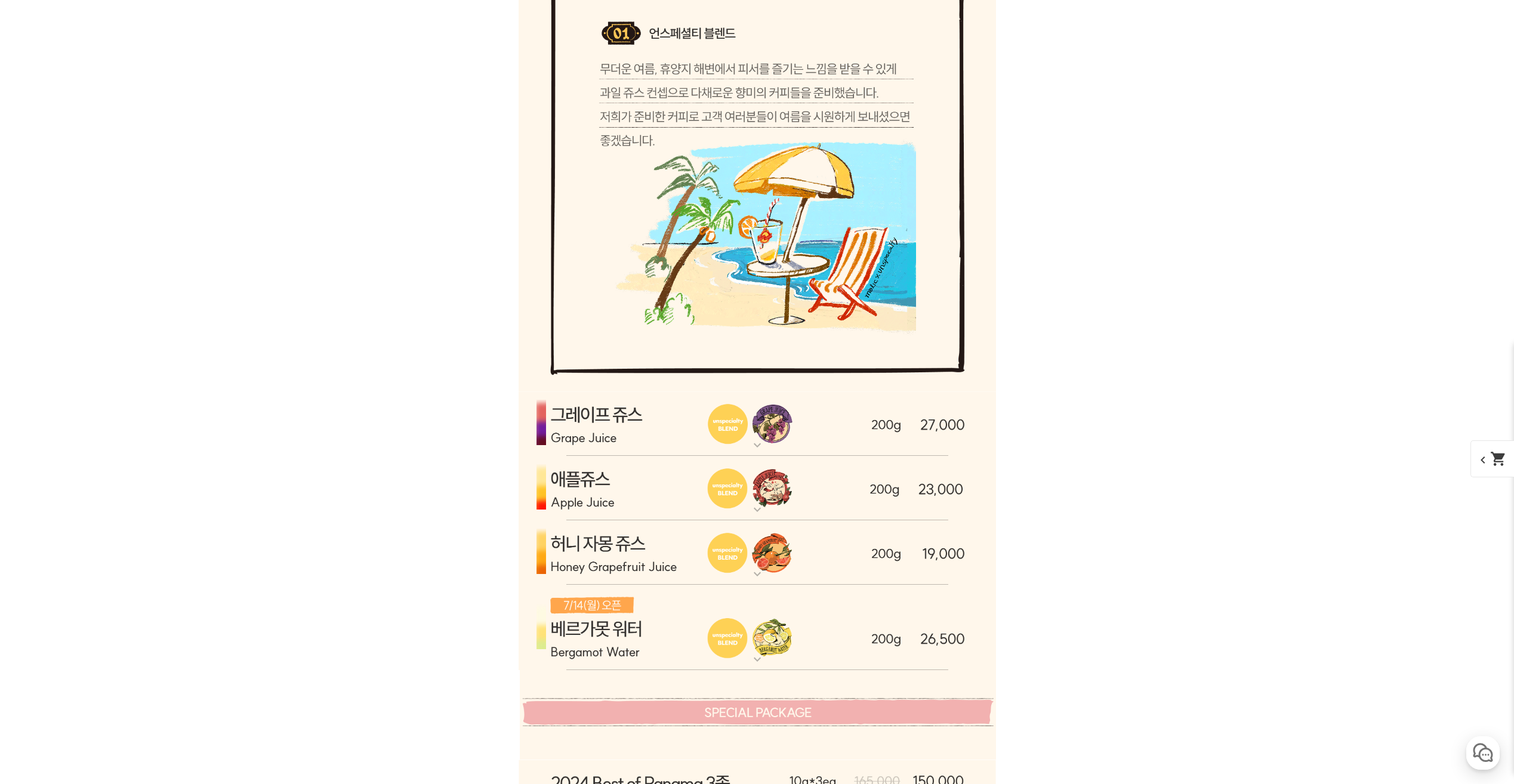 click at bounding box center [757, 488] 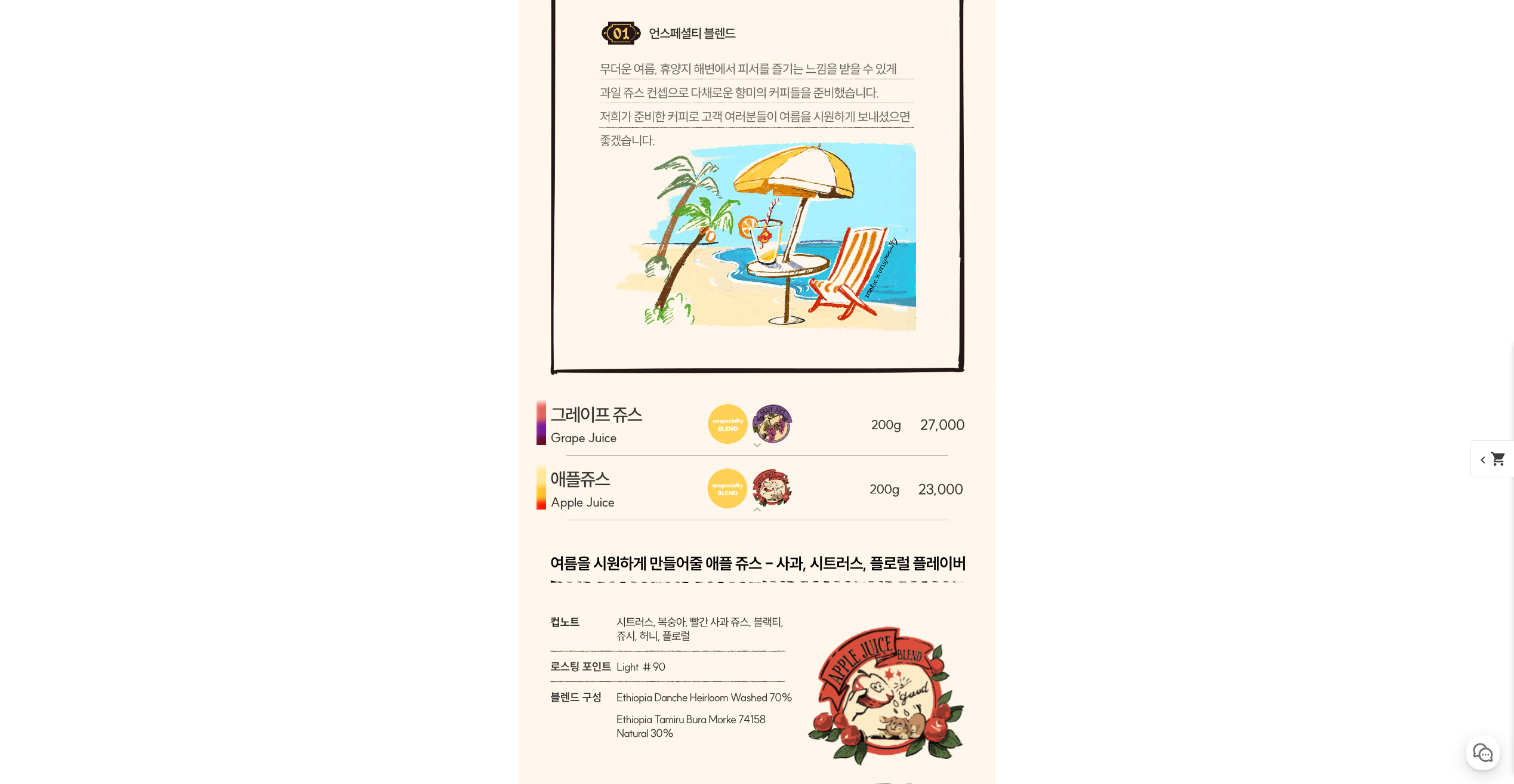 click at bounding box center [757, 424] 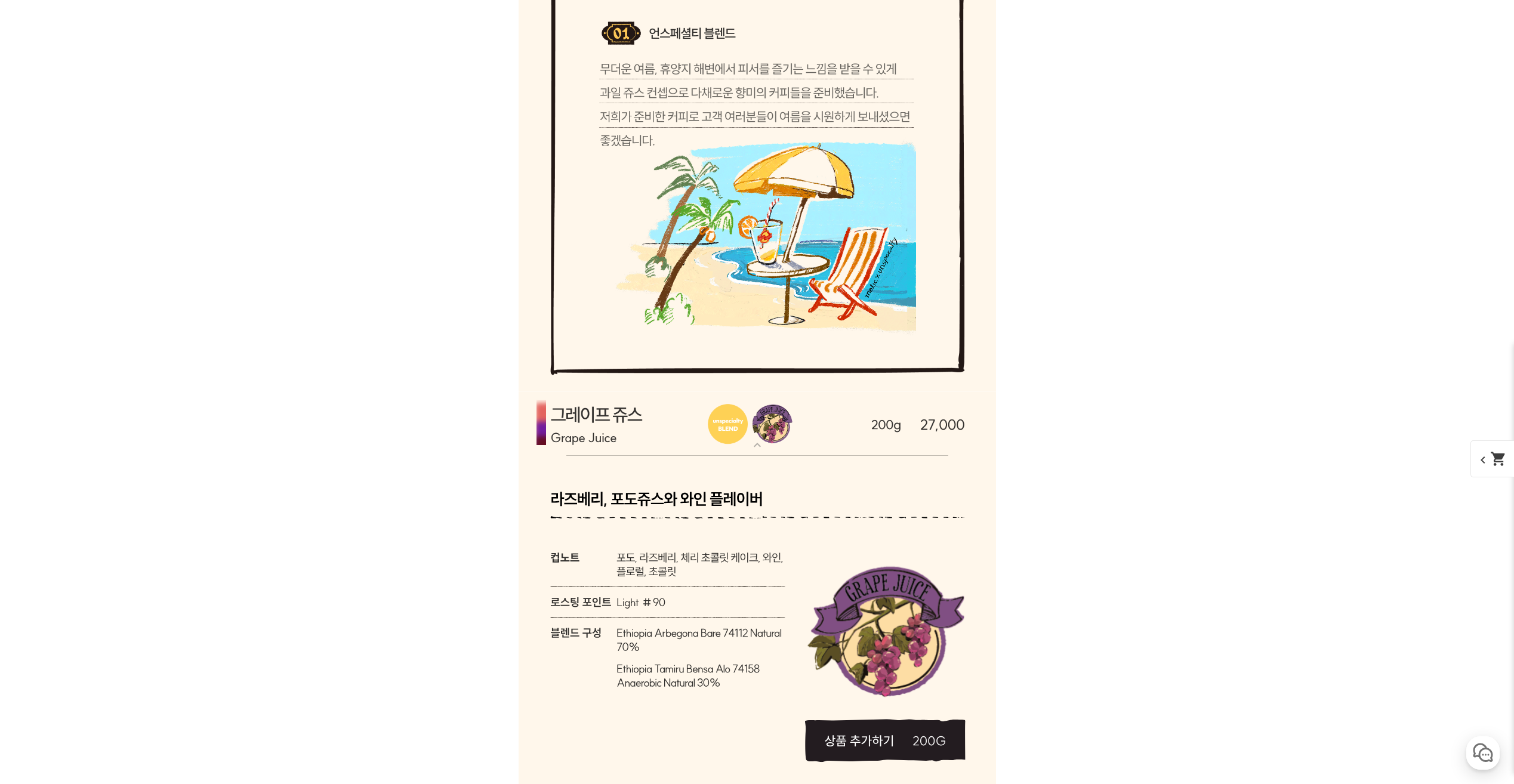 click at bounding box center (757, 424) 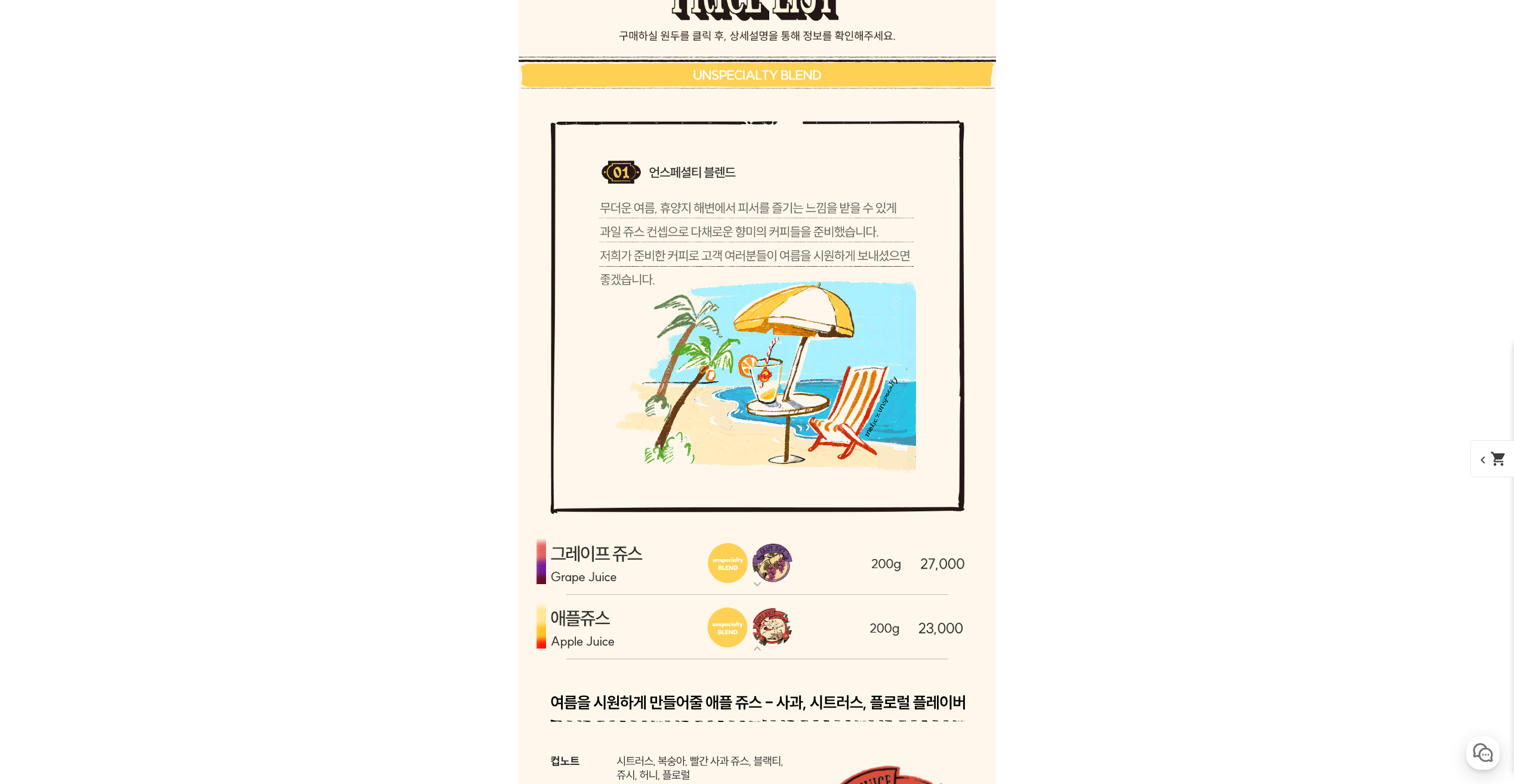 scroll, scrollTop: 4177, scrollLeft: 0, axis: vertical 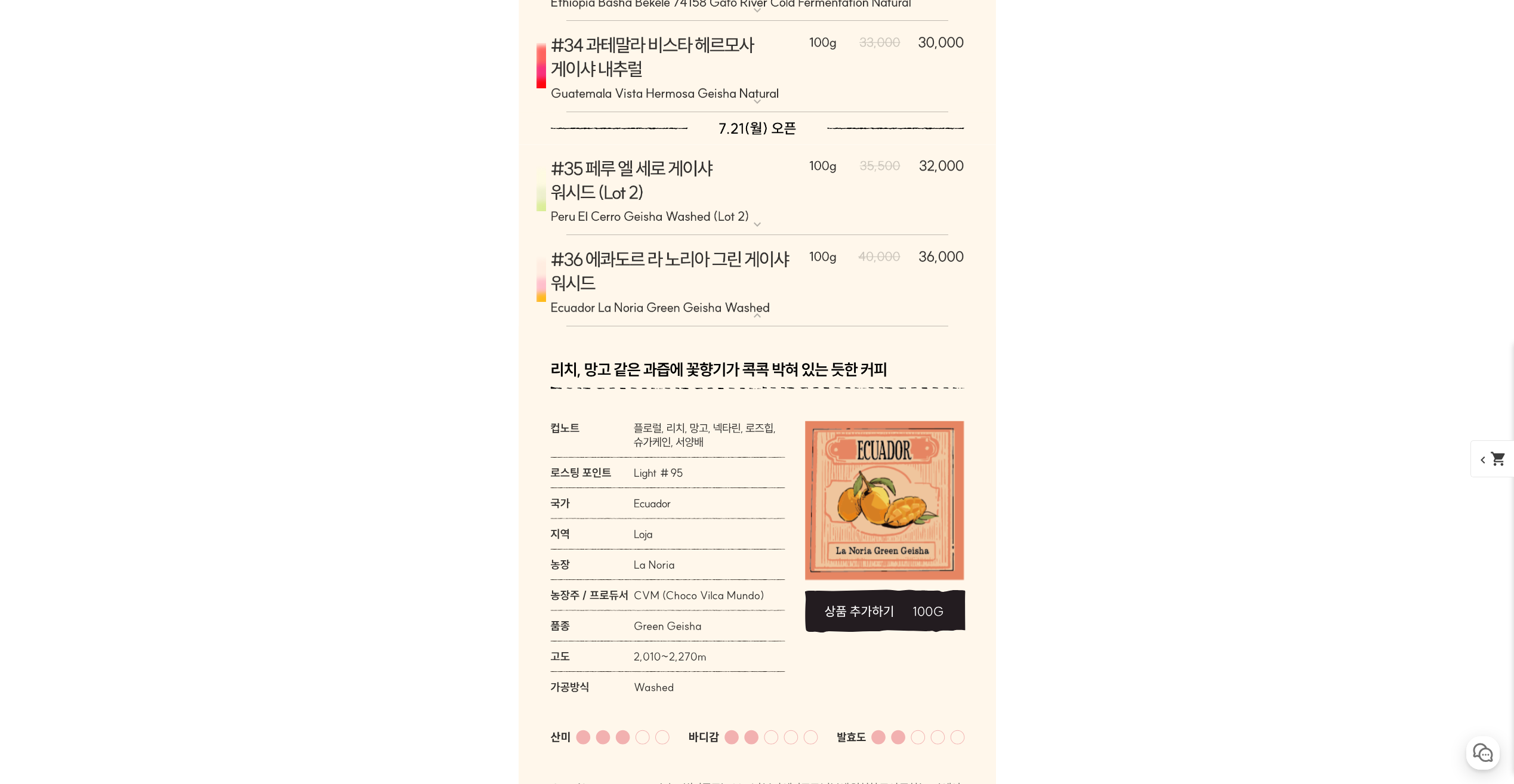 click at bounding box center [757, 281] 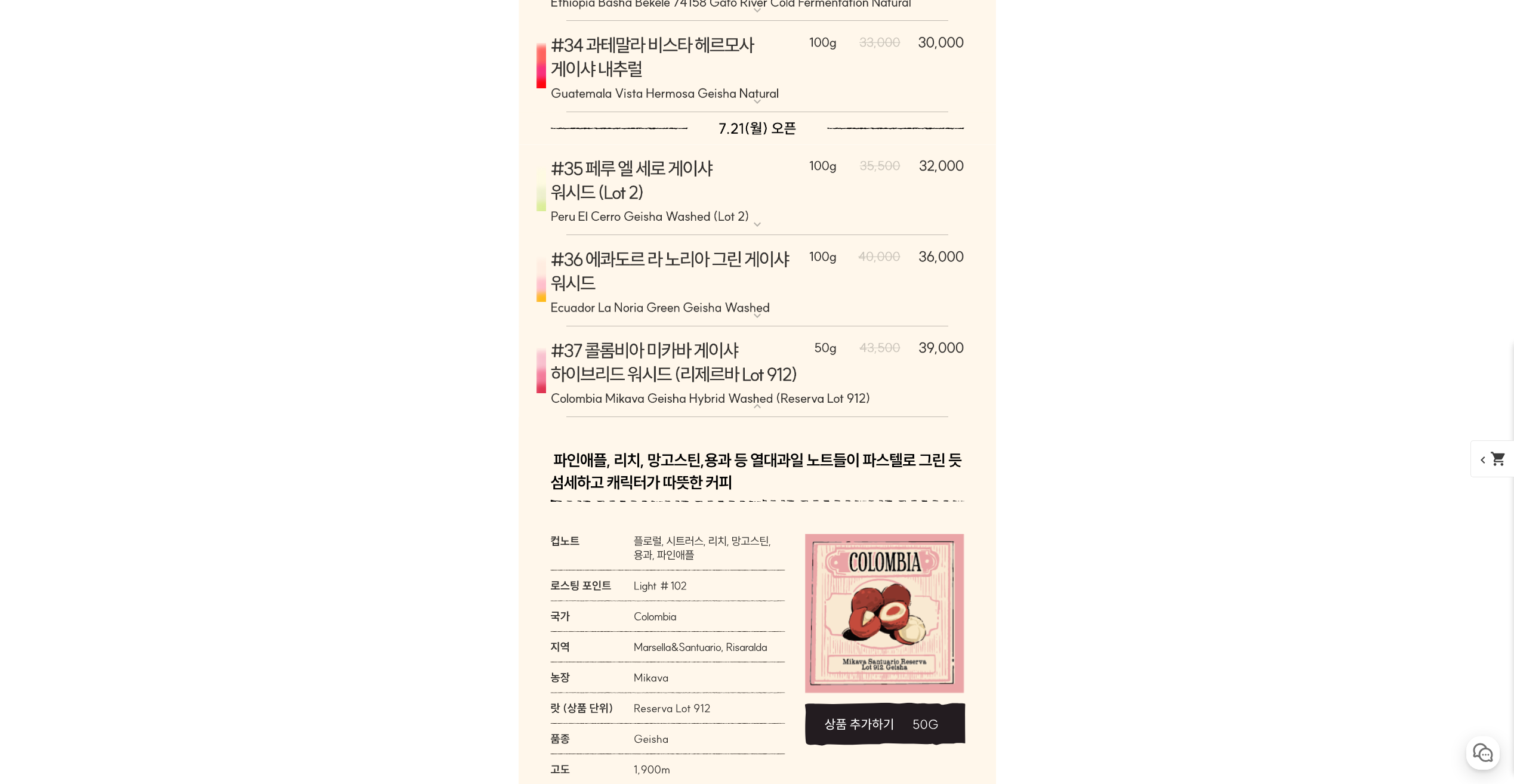 click 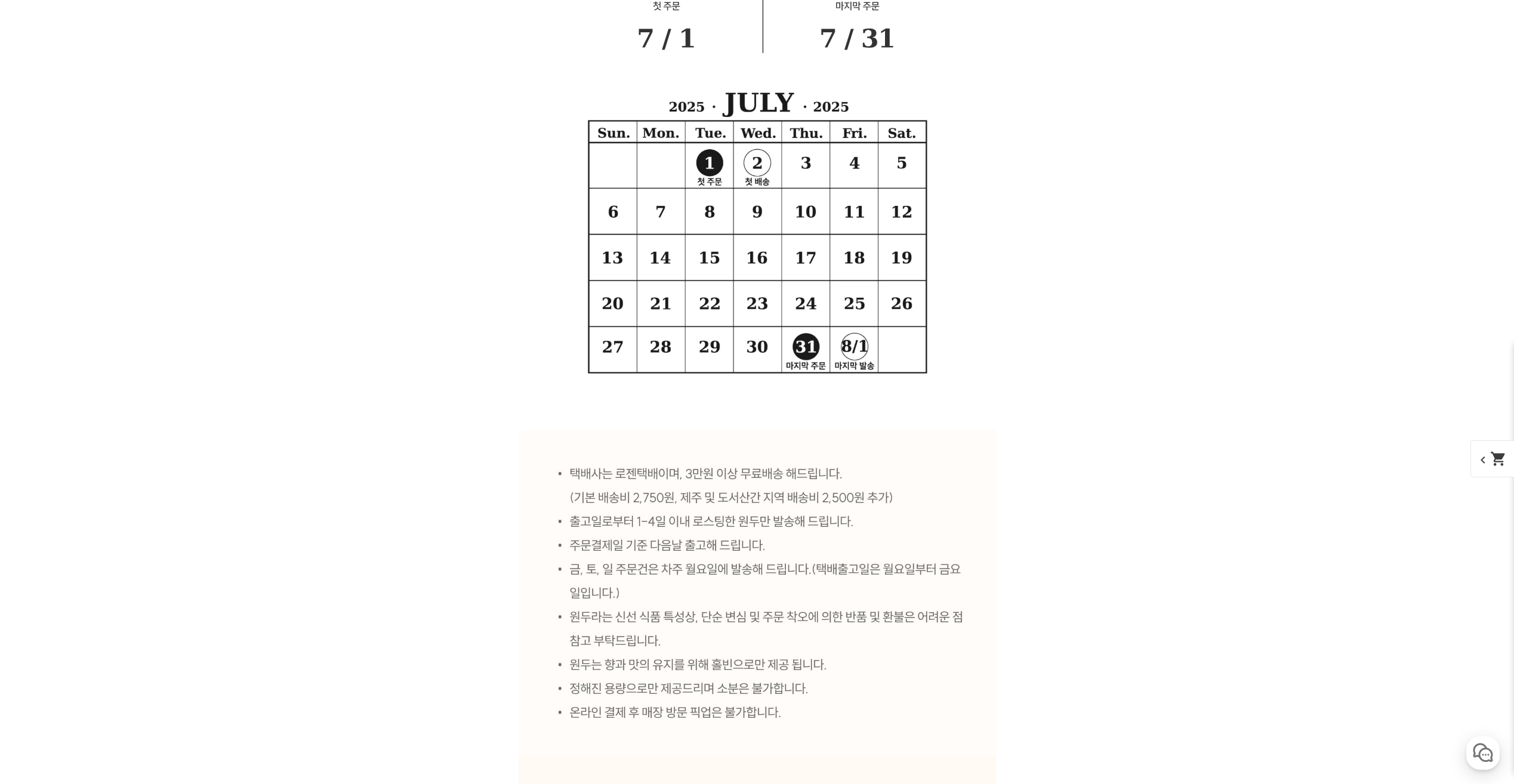 scroll, scrollTop: 13334, scrollLeft: 0, axis: vertical 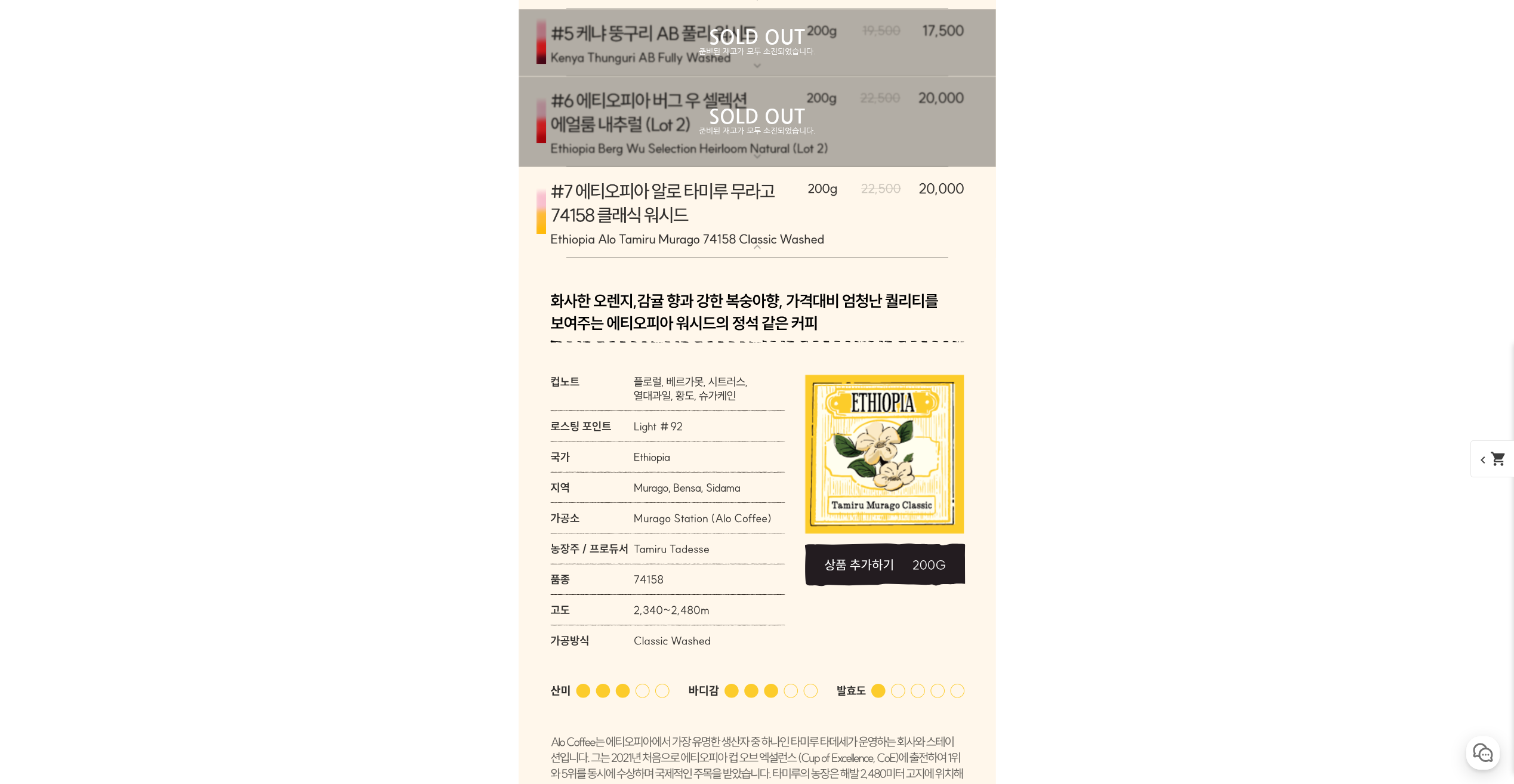 click at bounding box center [757, 212] 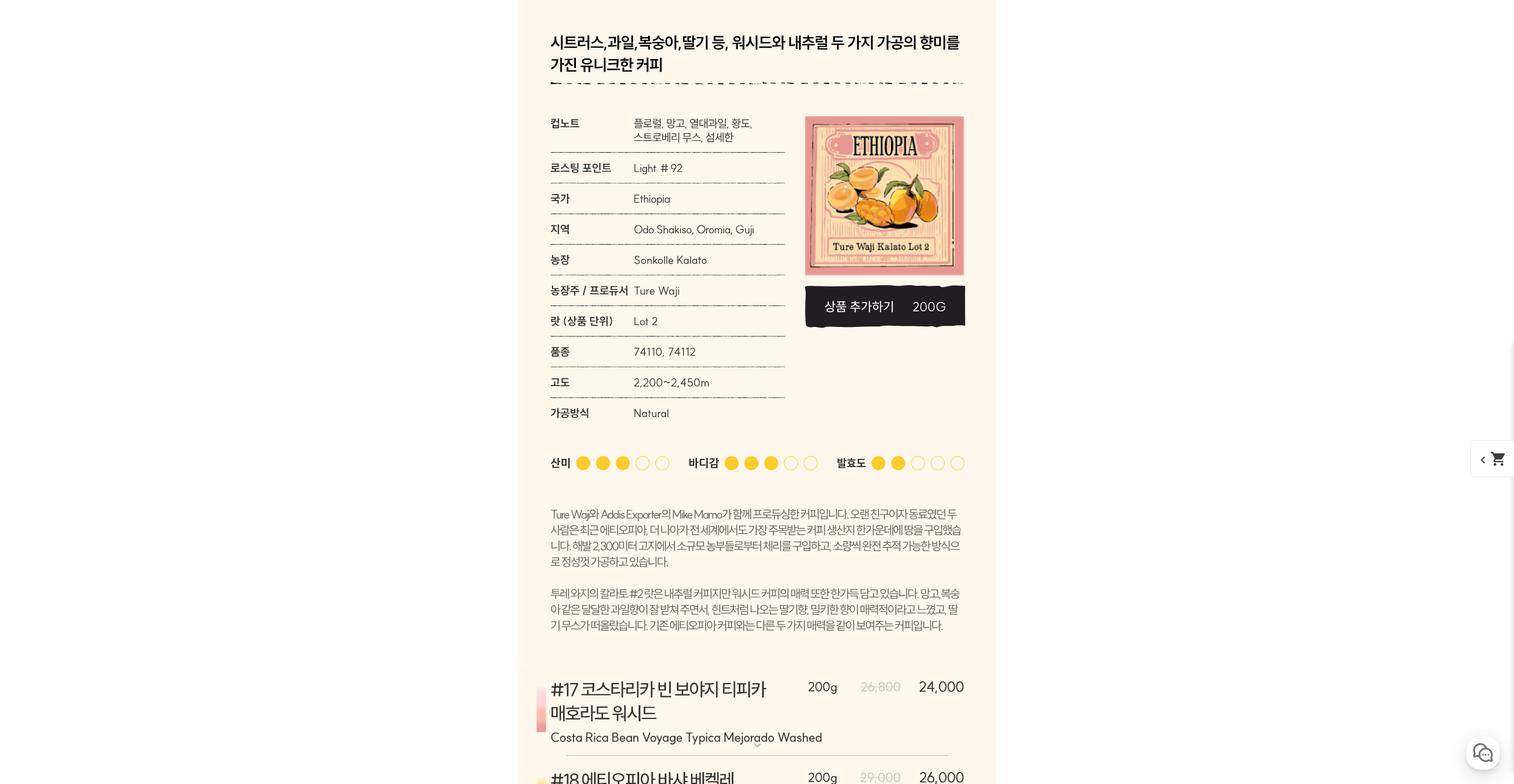 scroll, scrollTop: 7988, scrollLeft: 0, axis: vertical 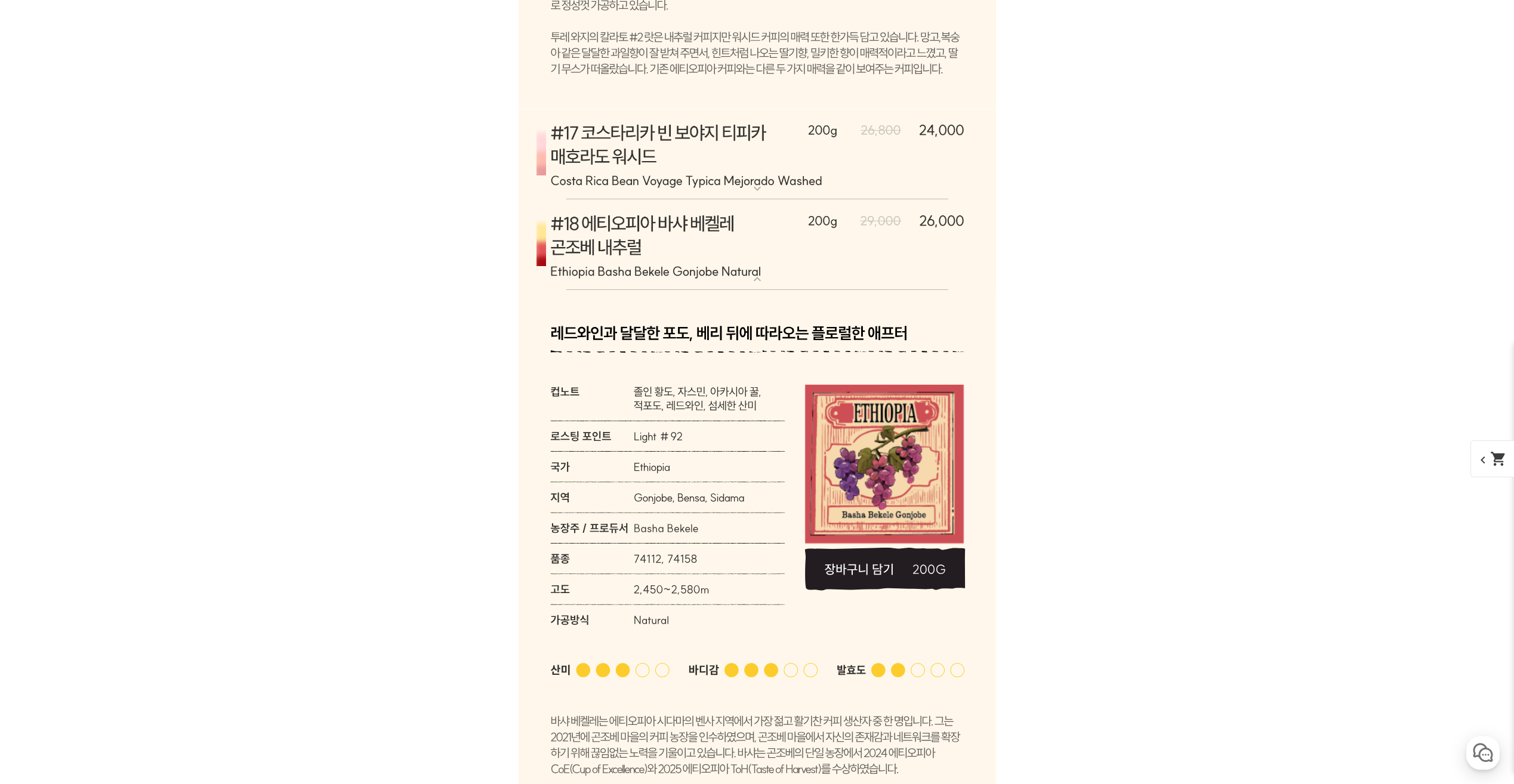 click at bounding box center (757, 245) 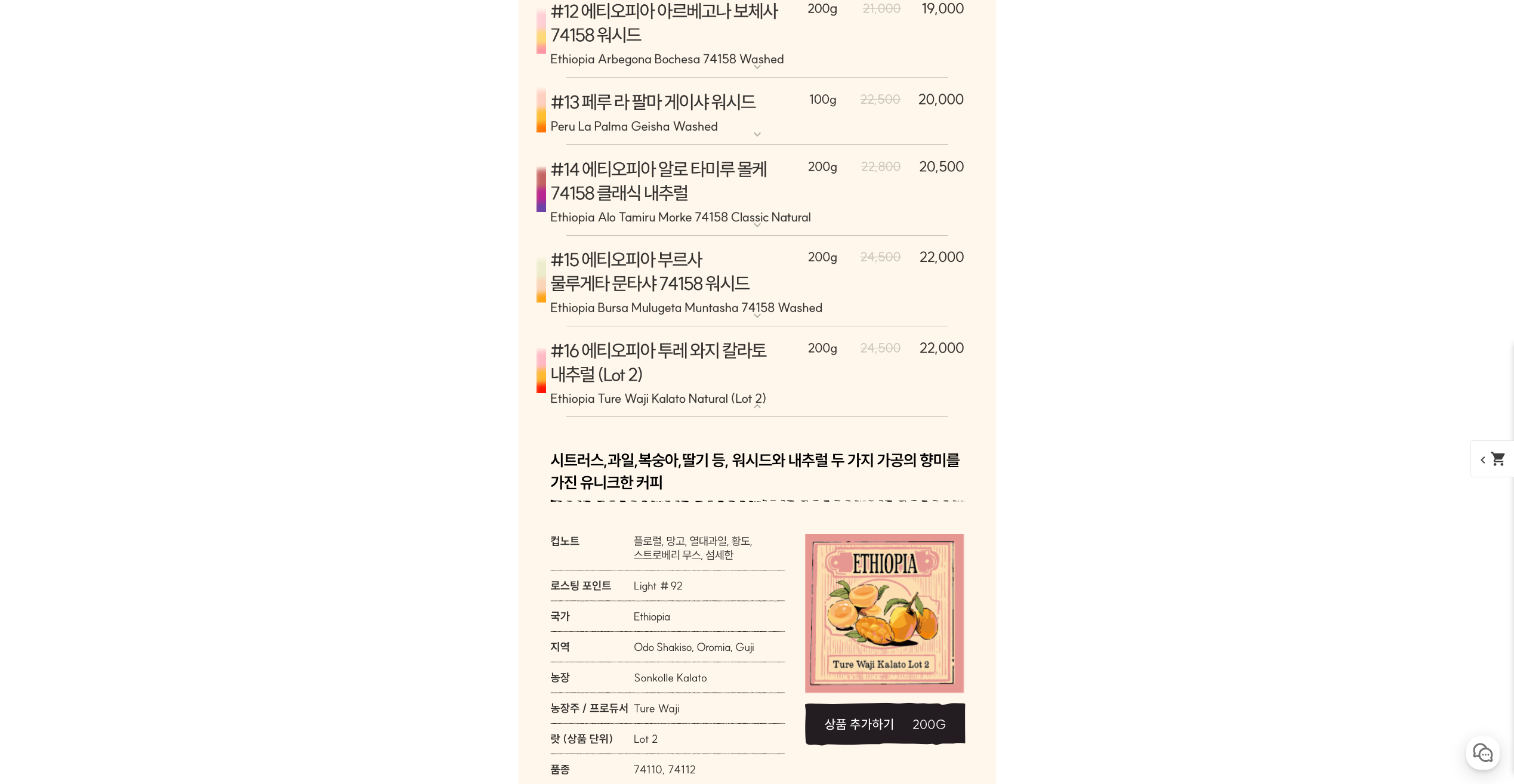 scroll, scrollTop: 6874, scrollLeft: 0, axis: vertical 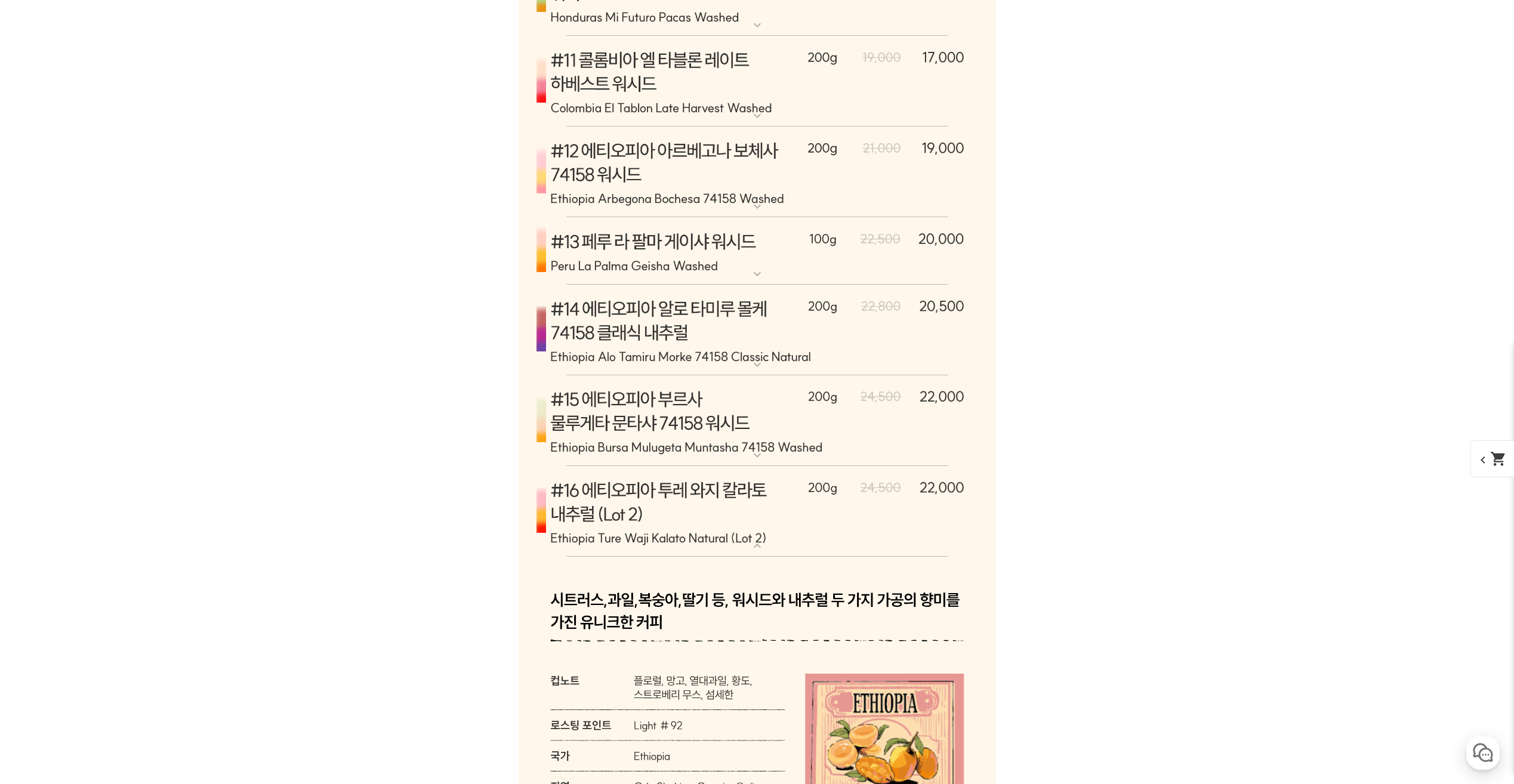 click at bounding box center [757, 511] 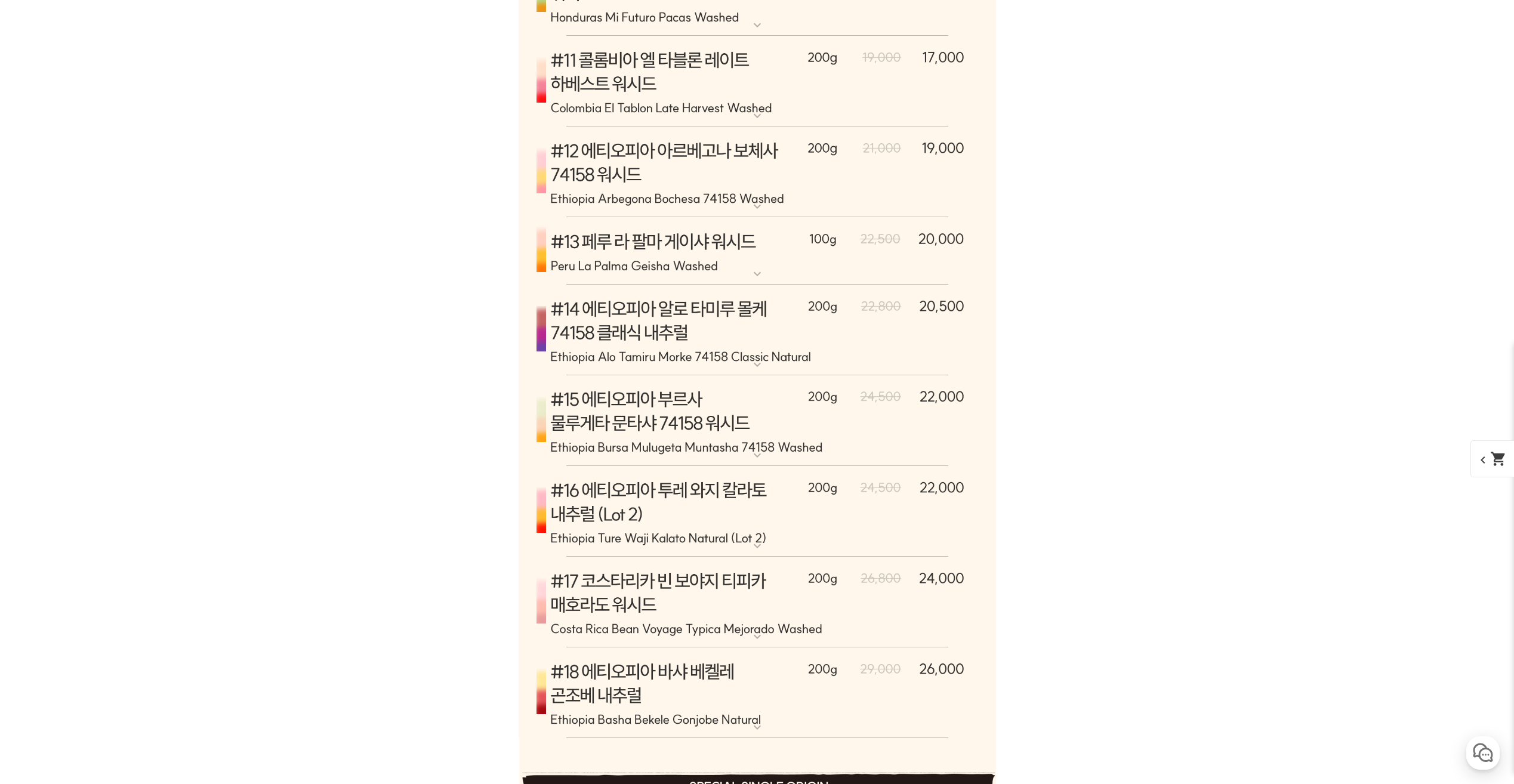 click at bounding box center (757, 511) 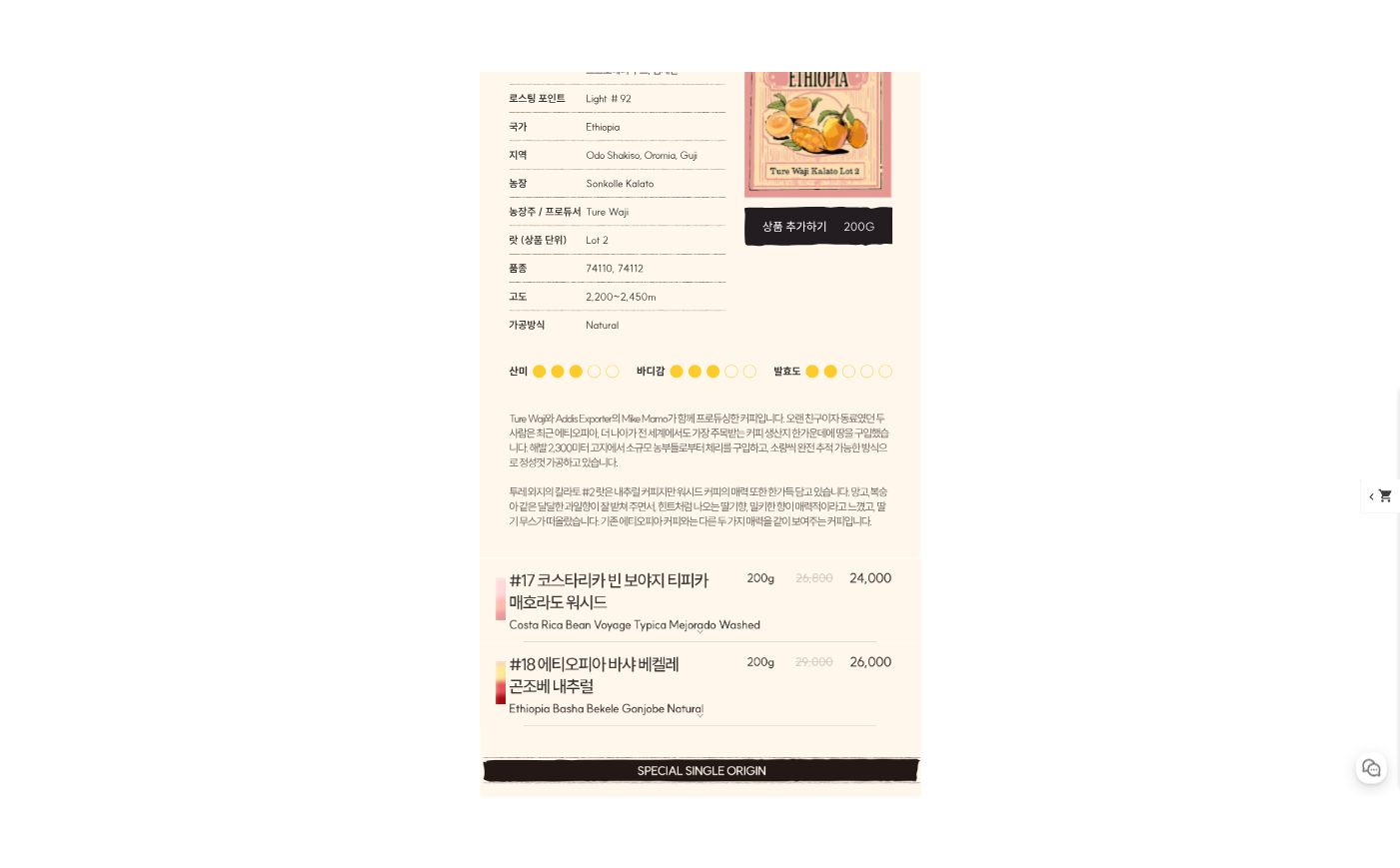 scroll, scrollTop: 12906, scrollLeft: 0, axis: vertical 